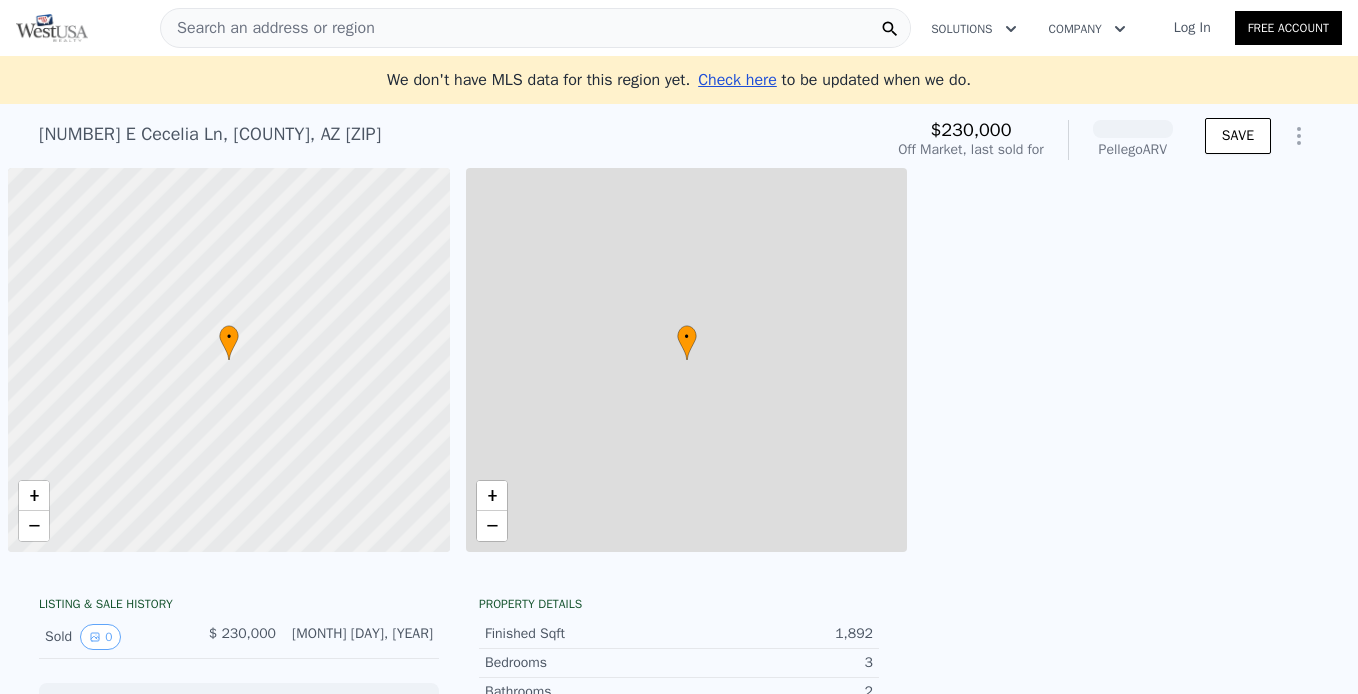 scroll, scrollTop: 0, scrollLeft: 0, axis: both 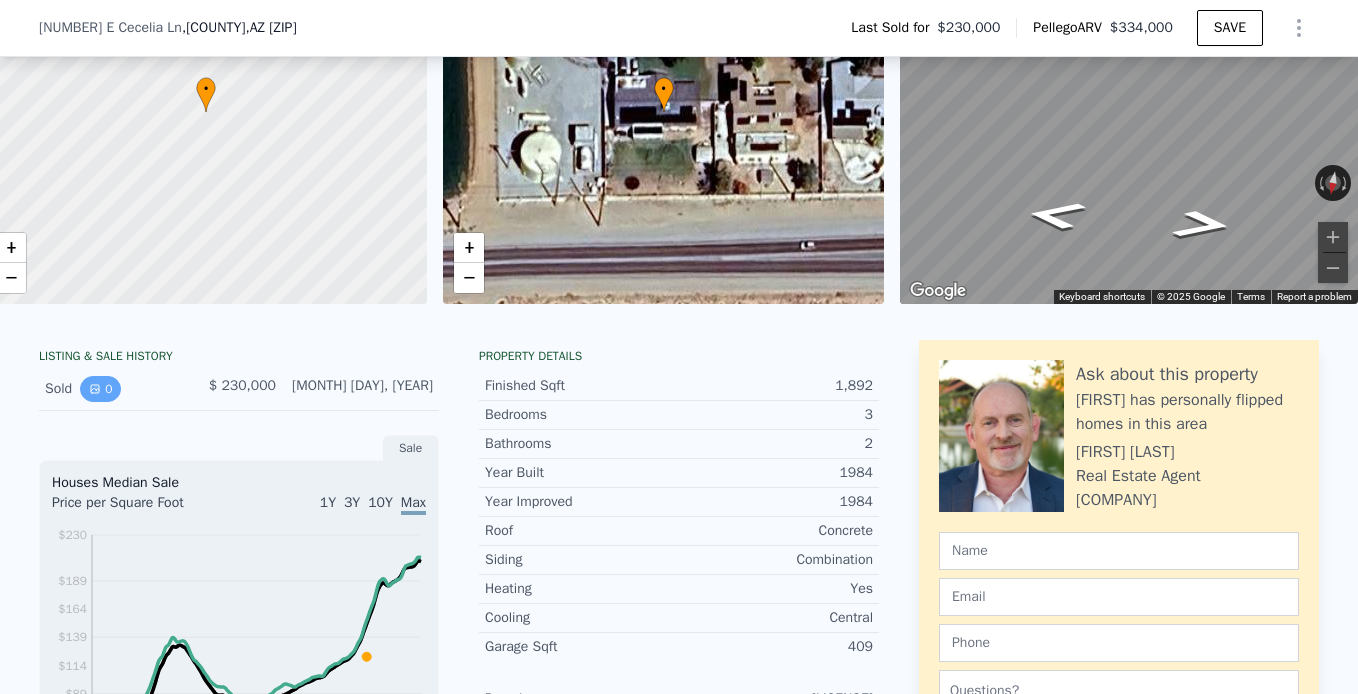 click 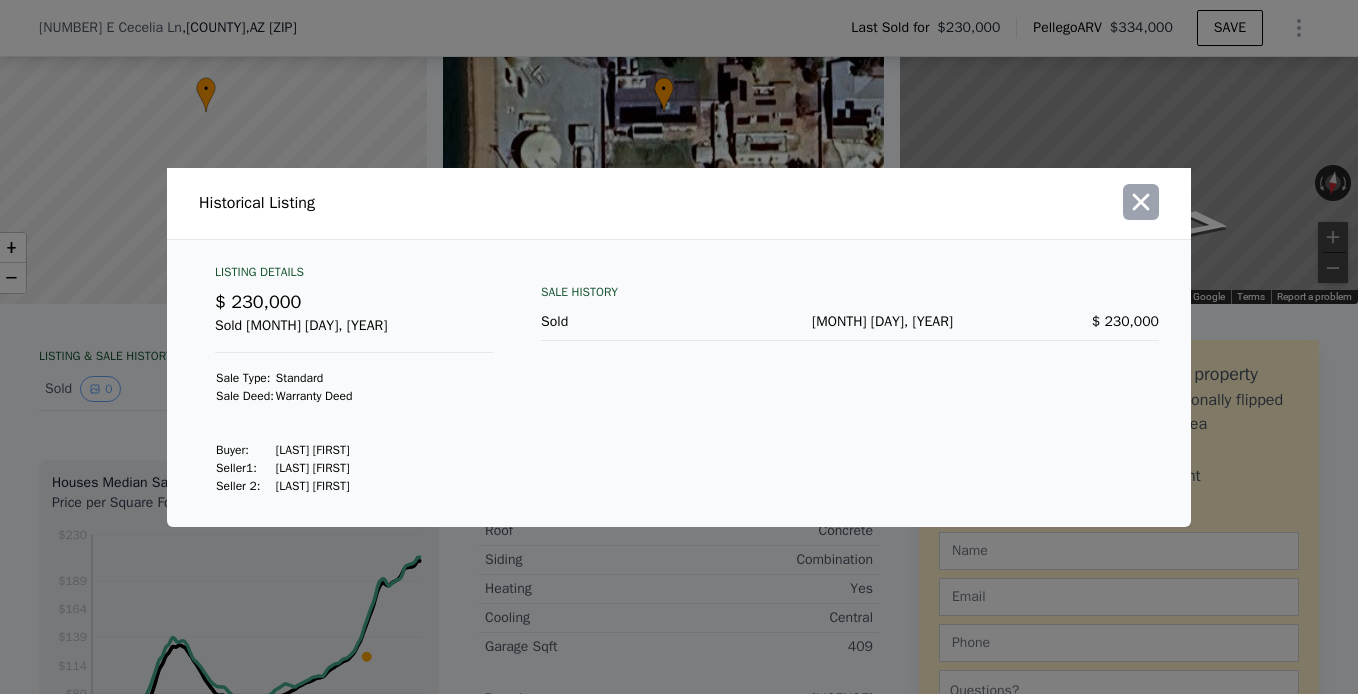 click 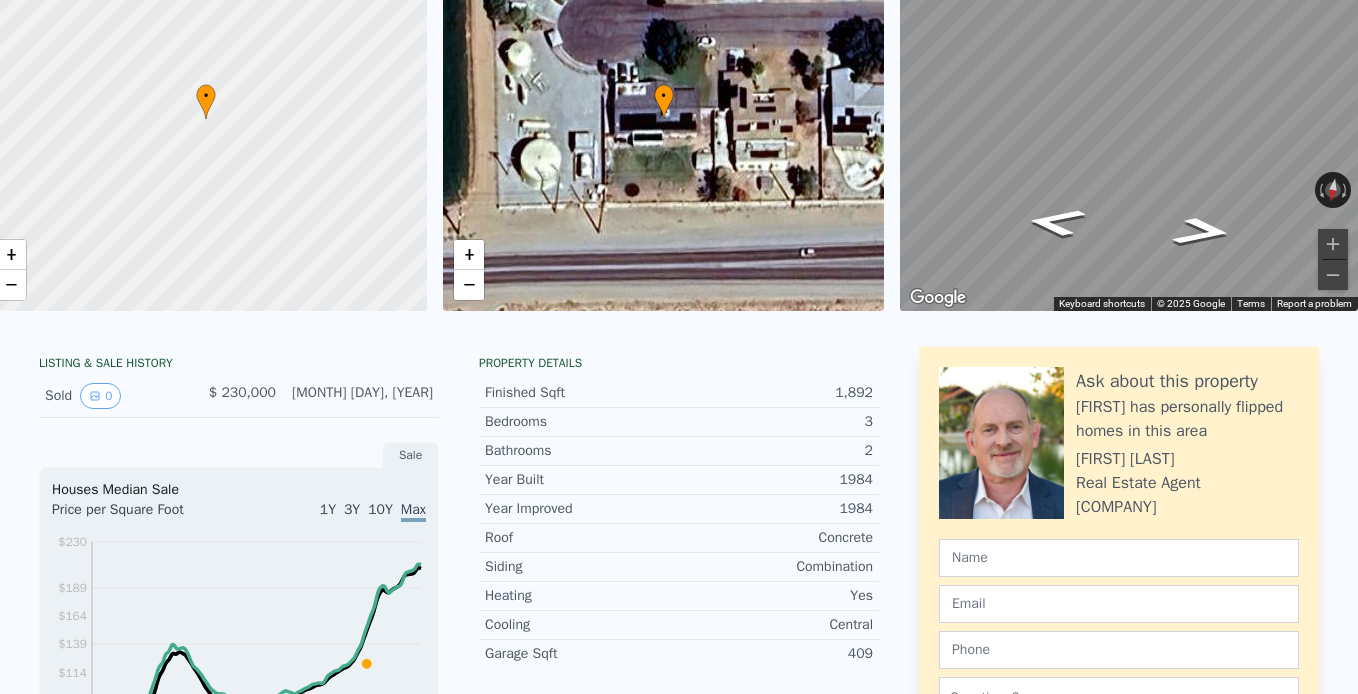 scroll, scrollTop: 7, scrollLeft: 0, axis: vertical 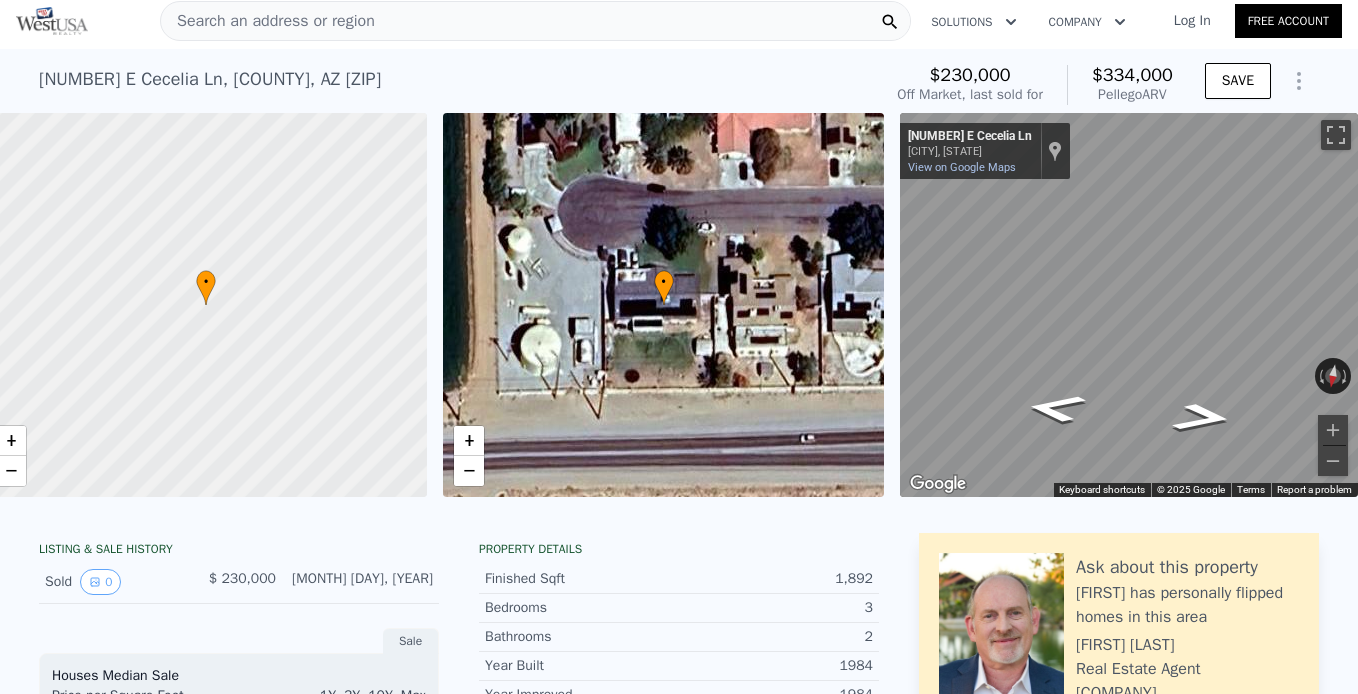 click on "Search an address or region" at bounding box center (535, 21) 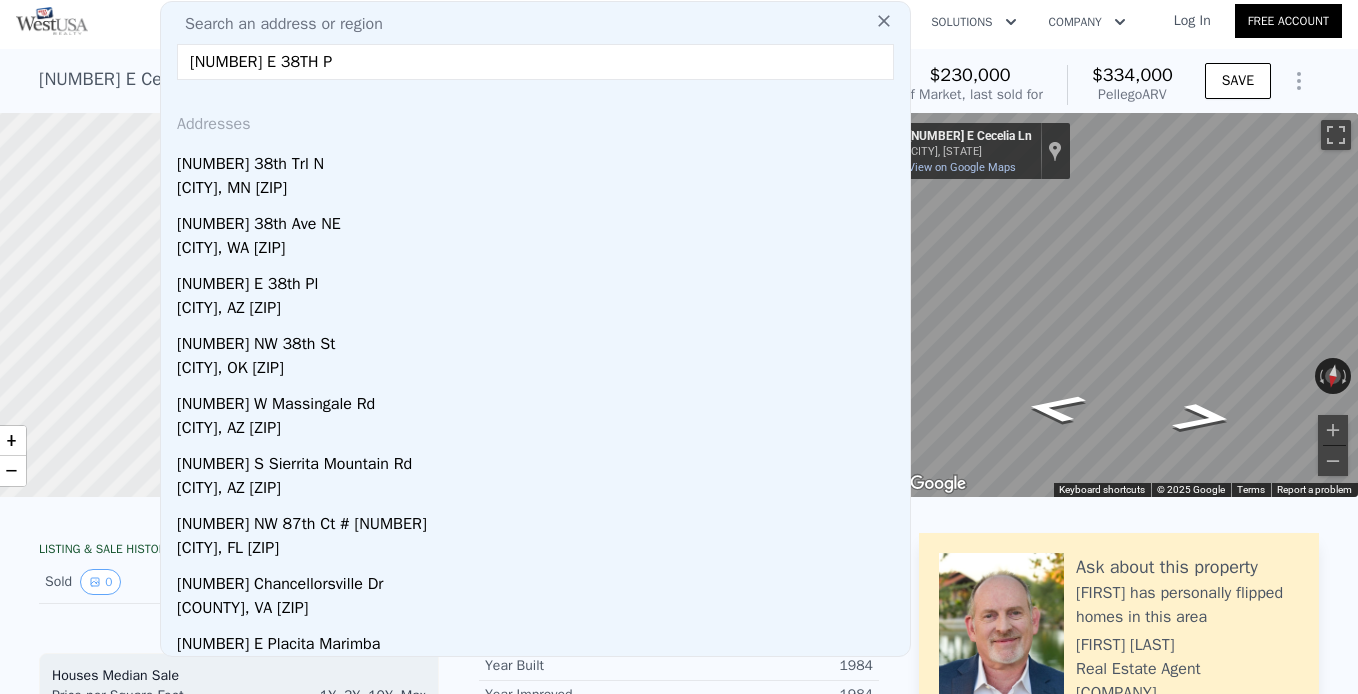 type on "[NUMBER] E 38TH PL" 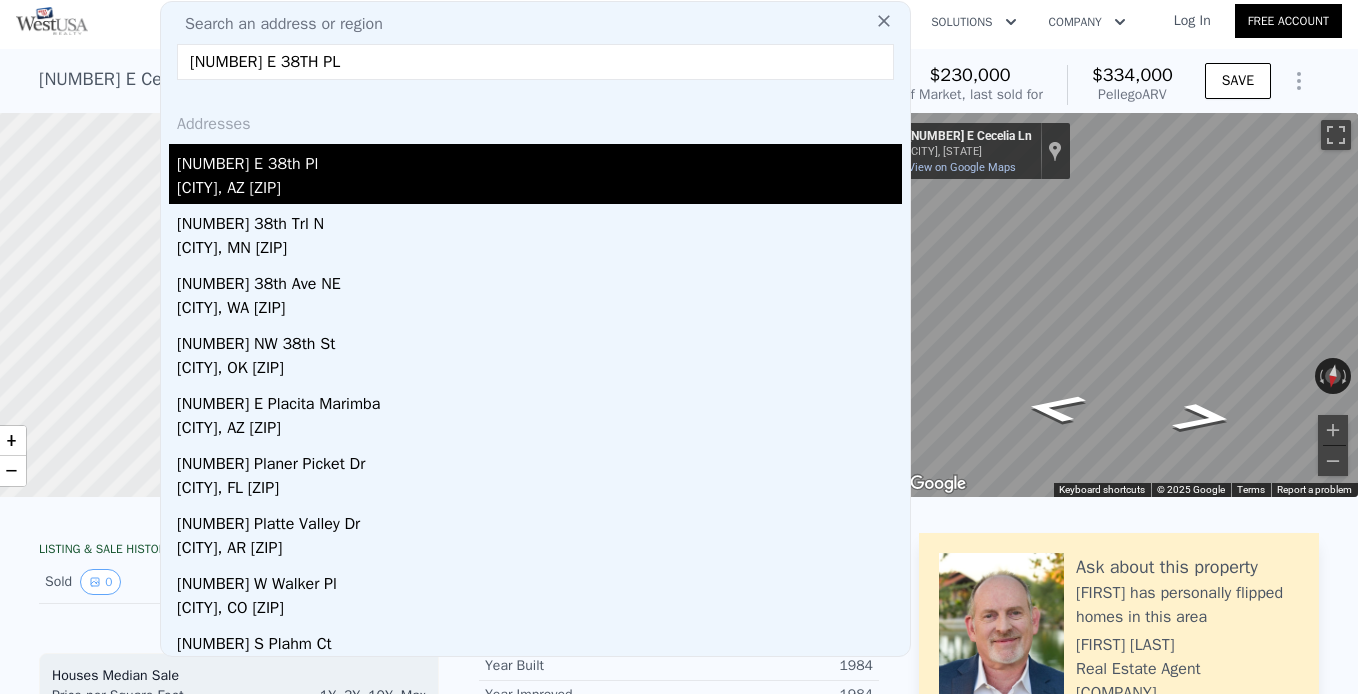 click on "[NUMBER] E 38th Pl" at bounding box center [539, 160] 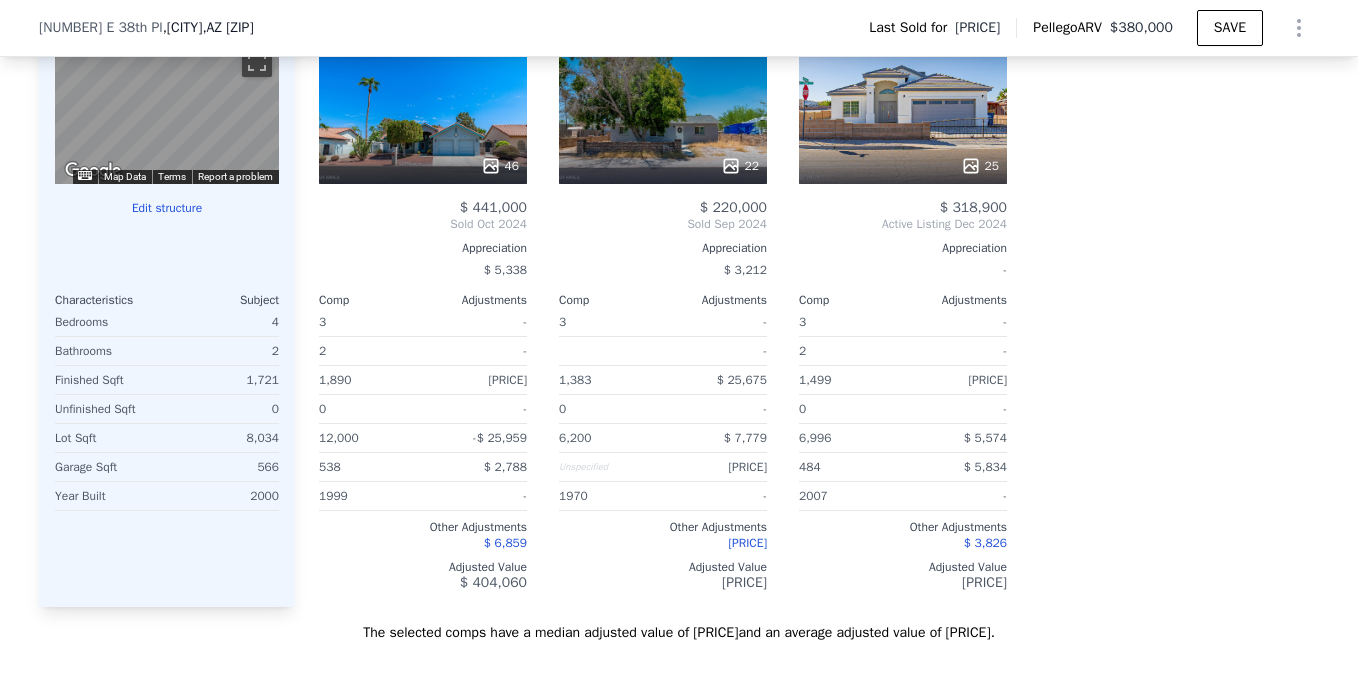 scroll, scrollTop: 2000, scrollLeft: 0, axis: vertical 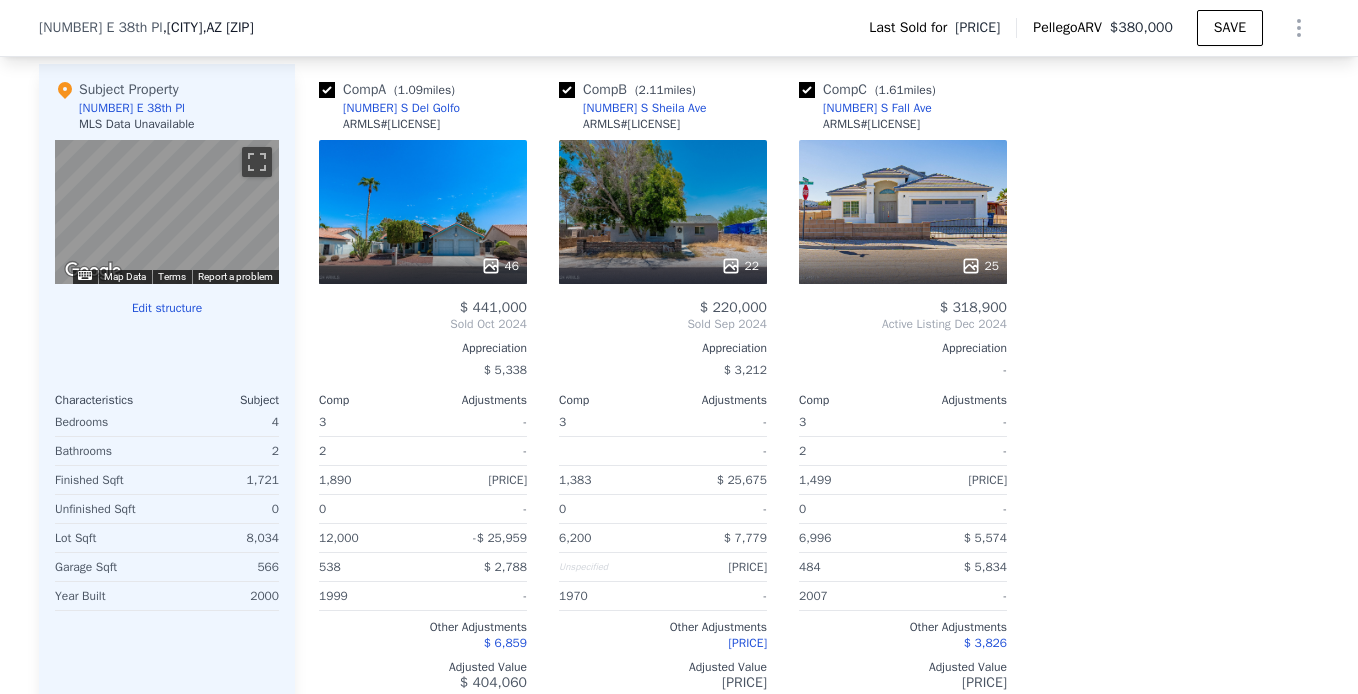 click on "25" at bounding box center (903, 212) 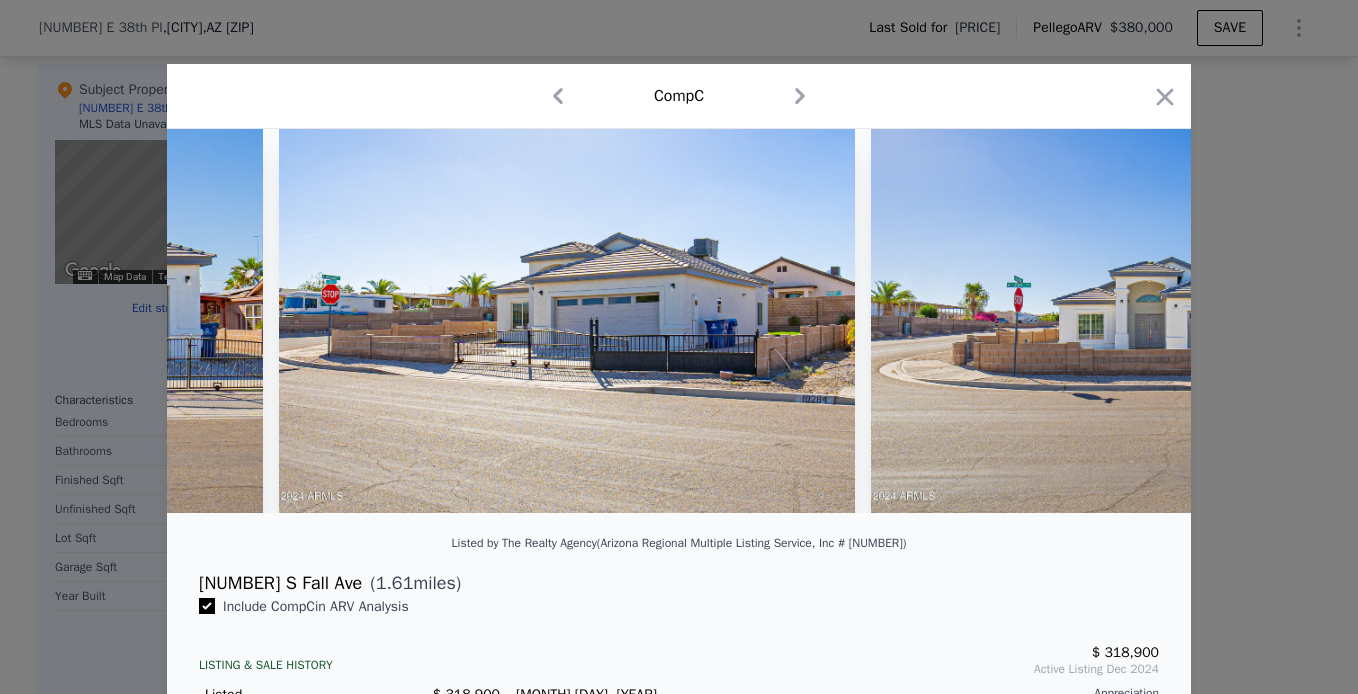 scroll, scrollTop: 0, scrollLeft: 520, axis: horizontal 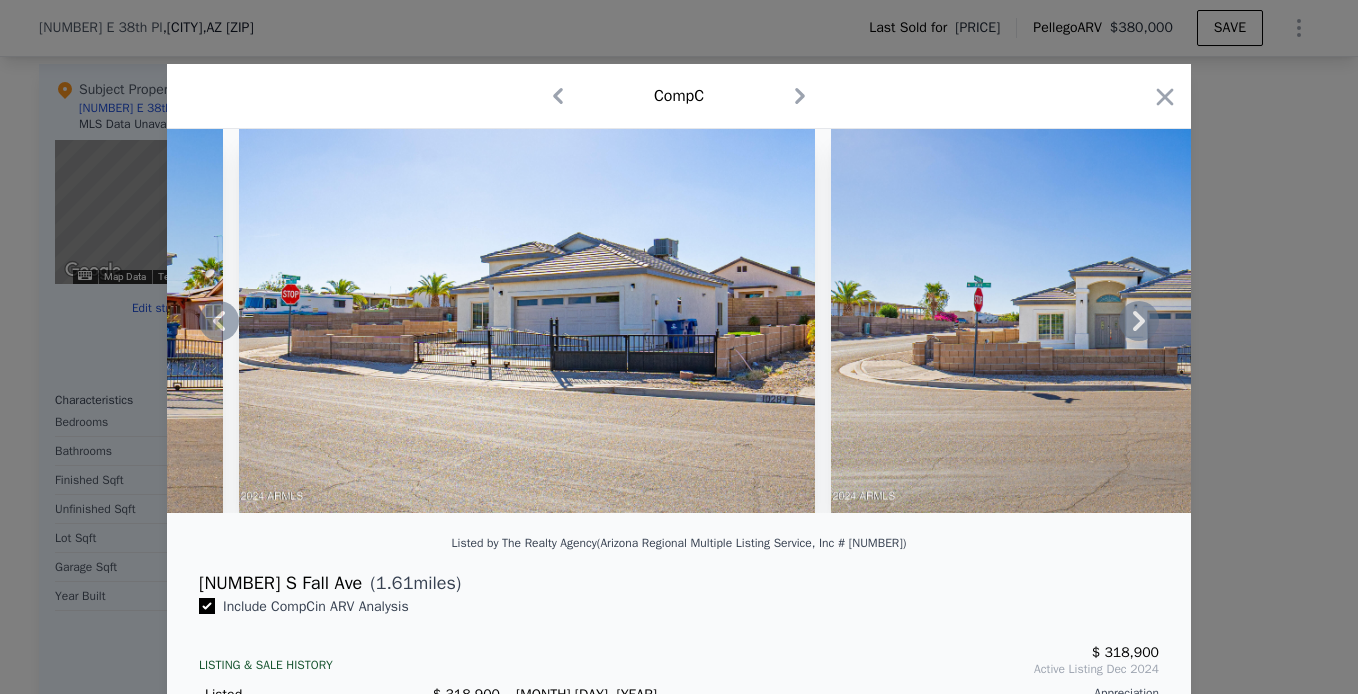 click 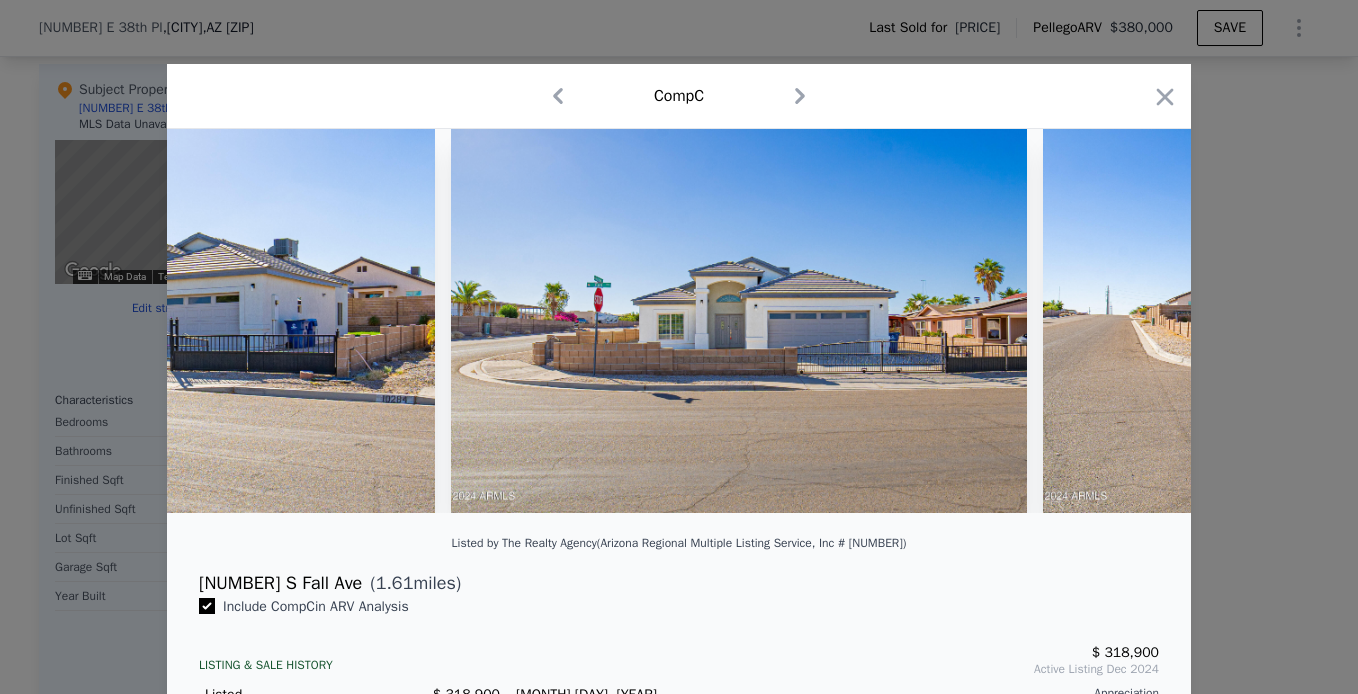 scroll, scrollTop: 0, scrollLeft: 1000, axis: horizontal 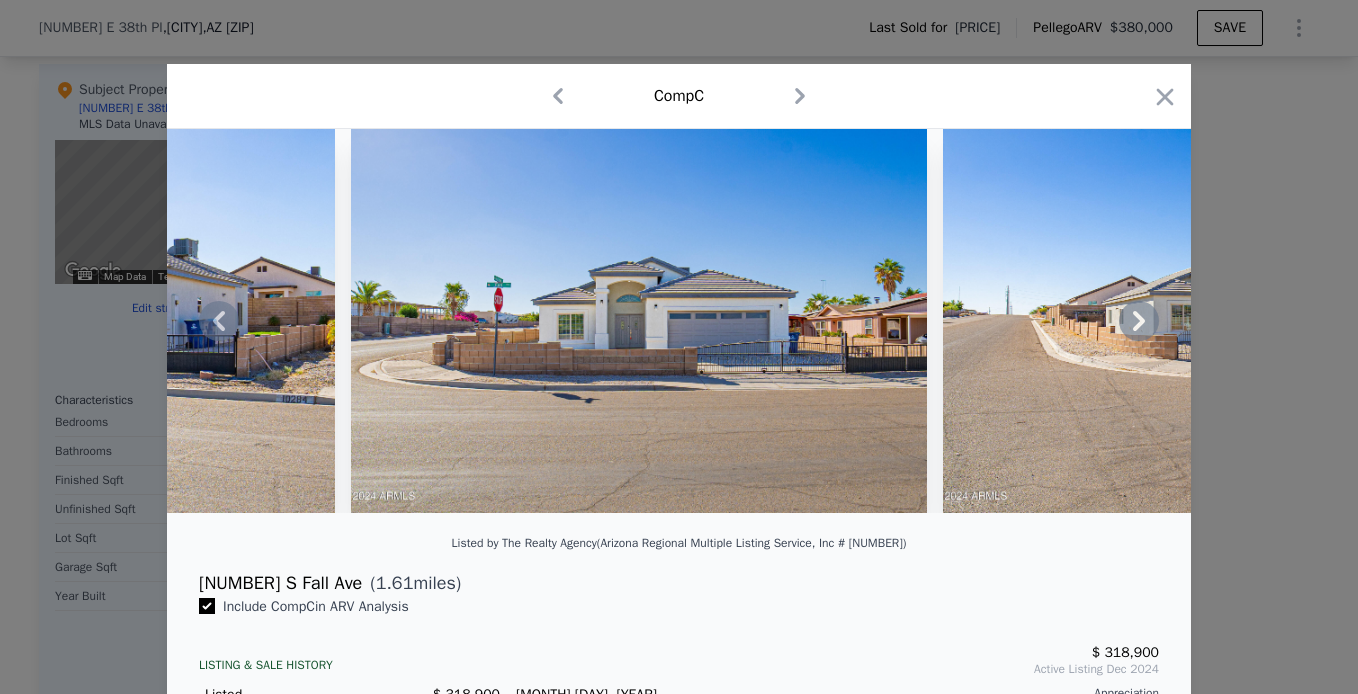 click 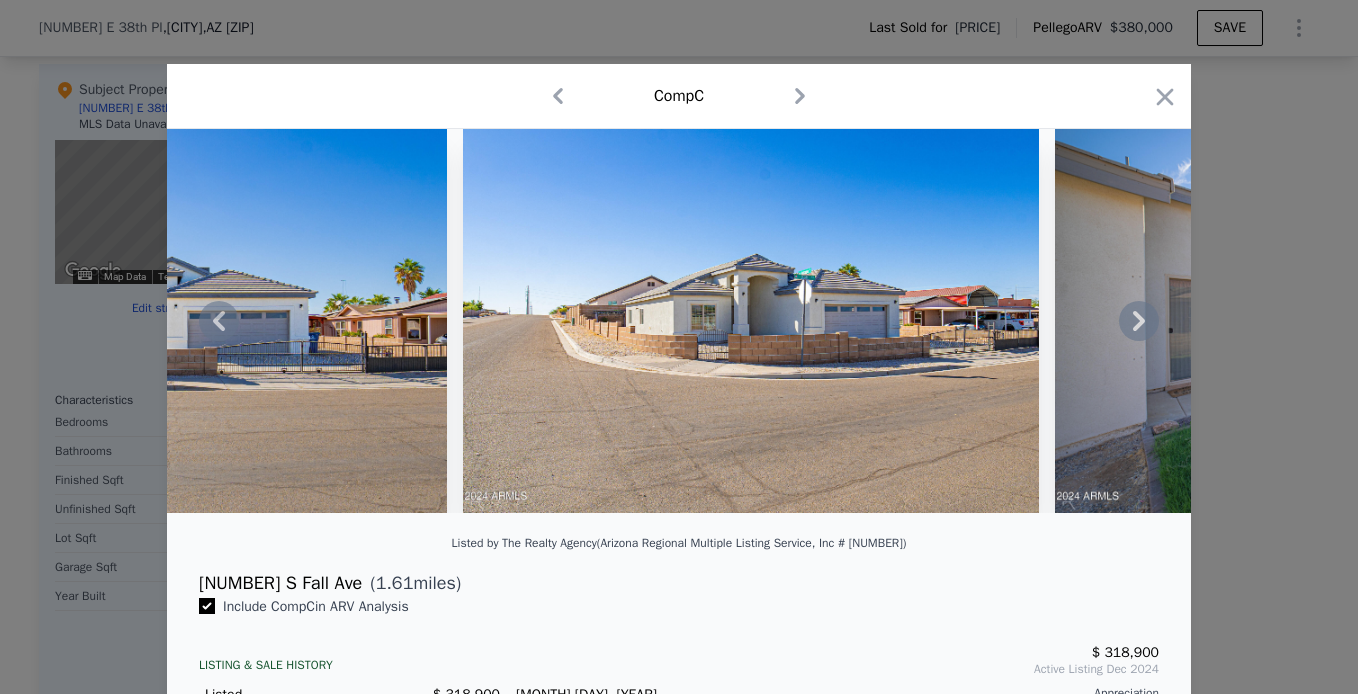 click 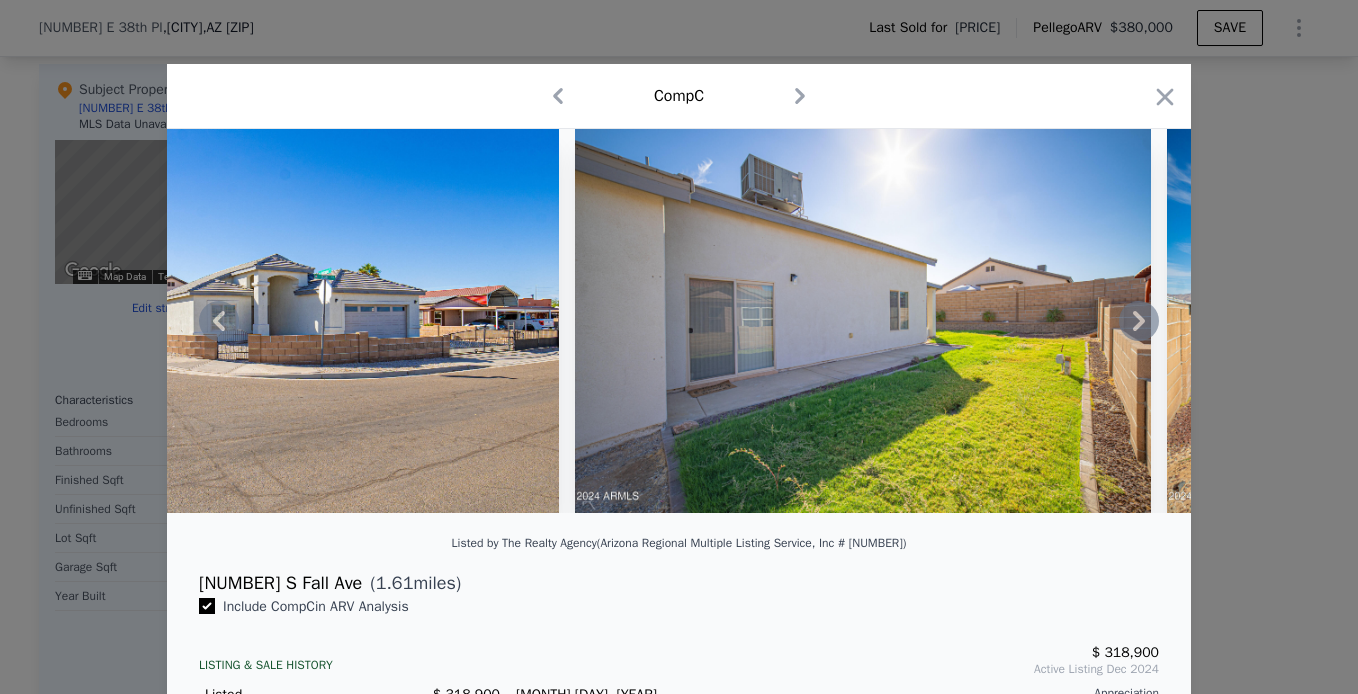click 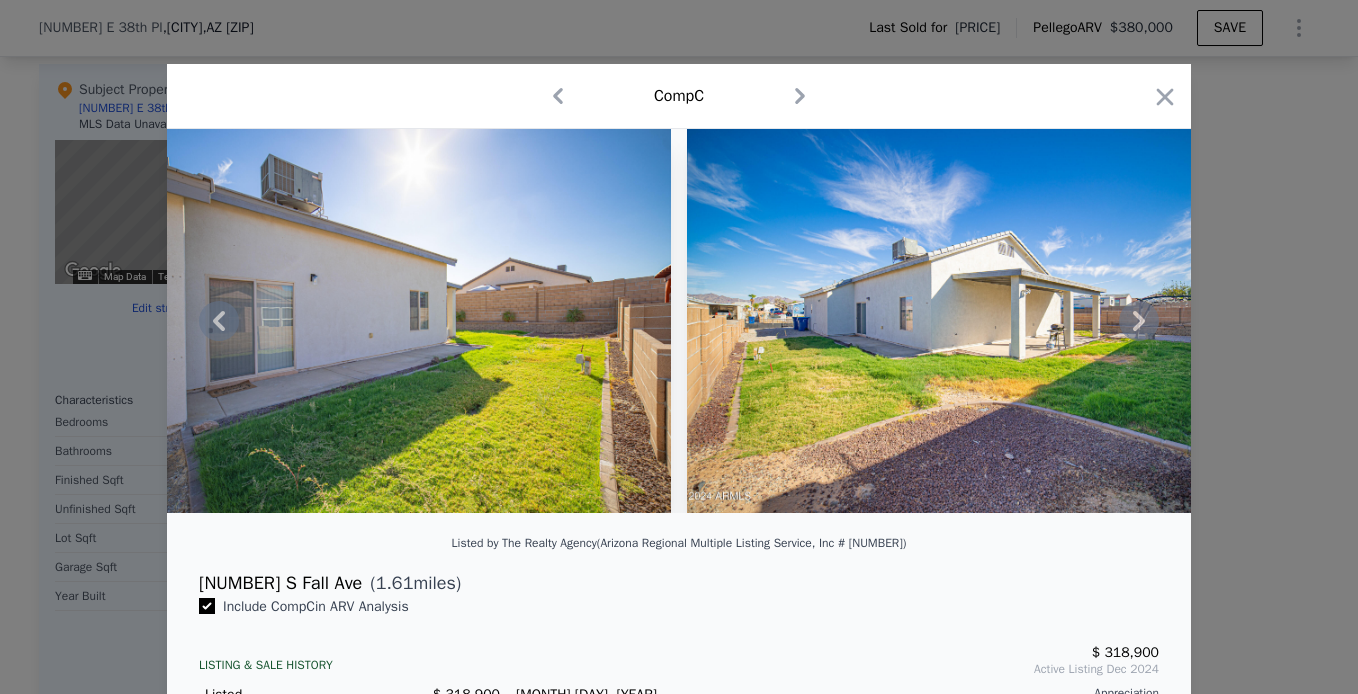 click 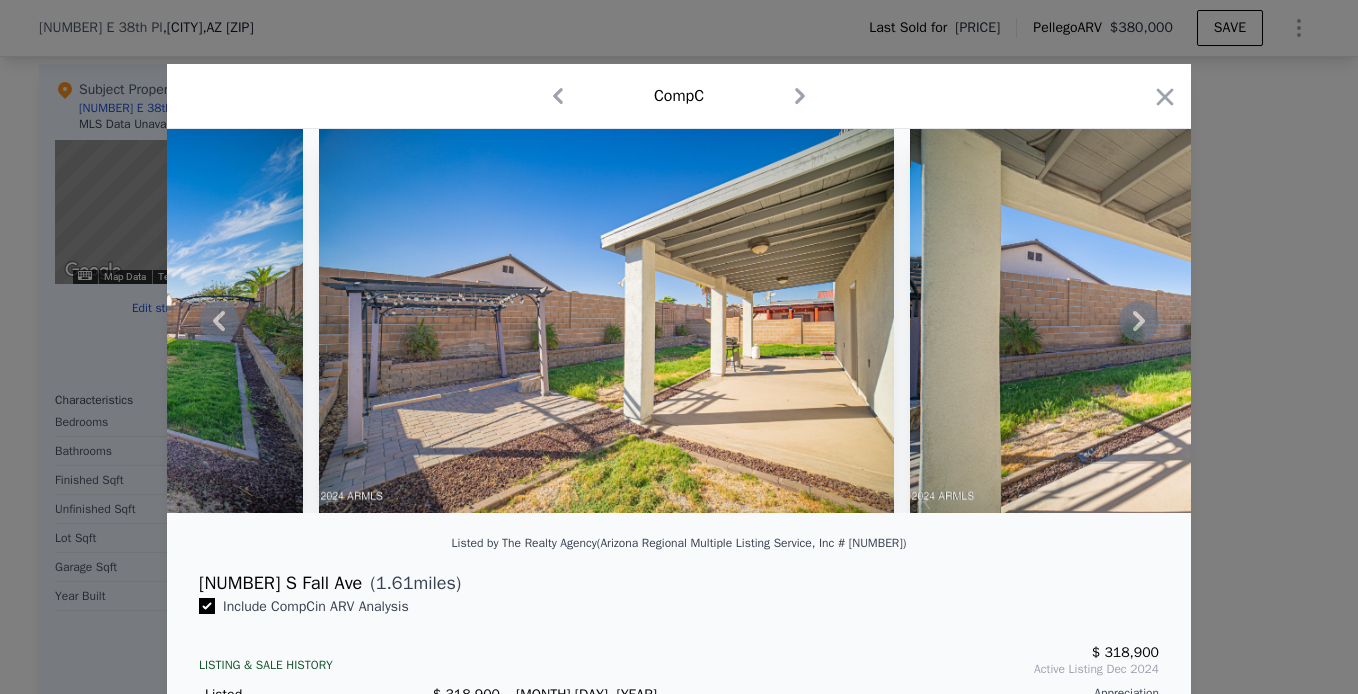 click 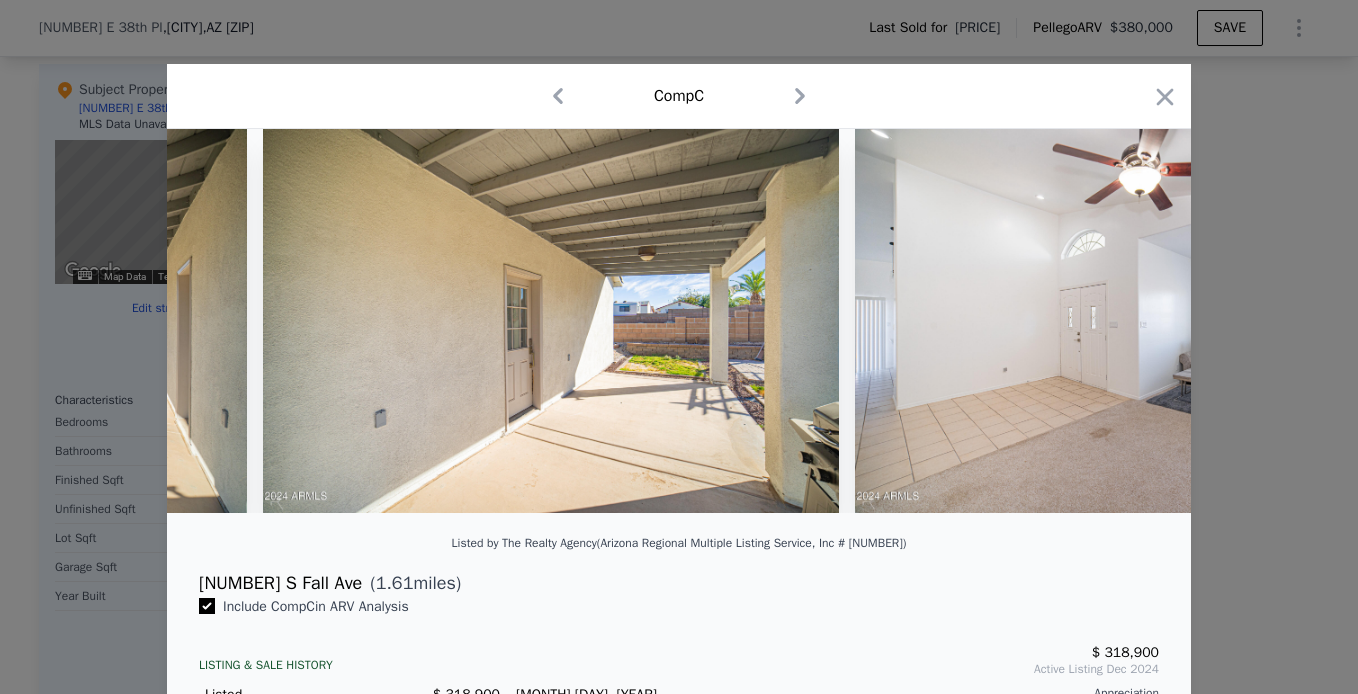 scroll, scrollTop: 0, scrollLeft: 4840, axis: horizontal 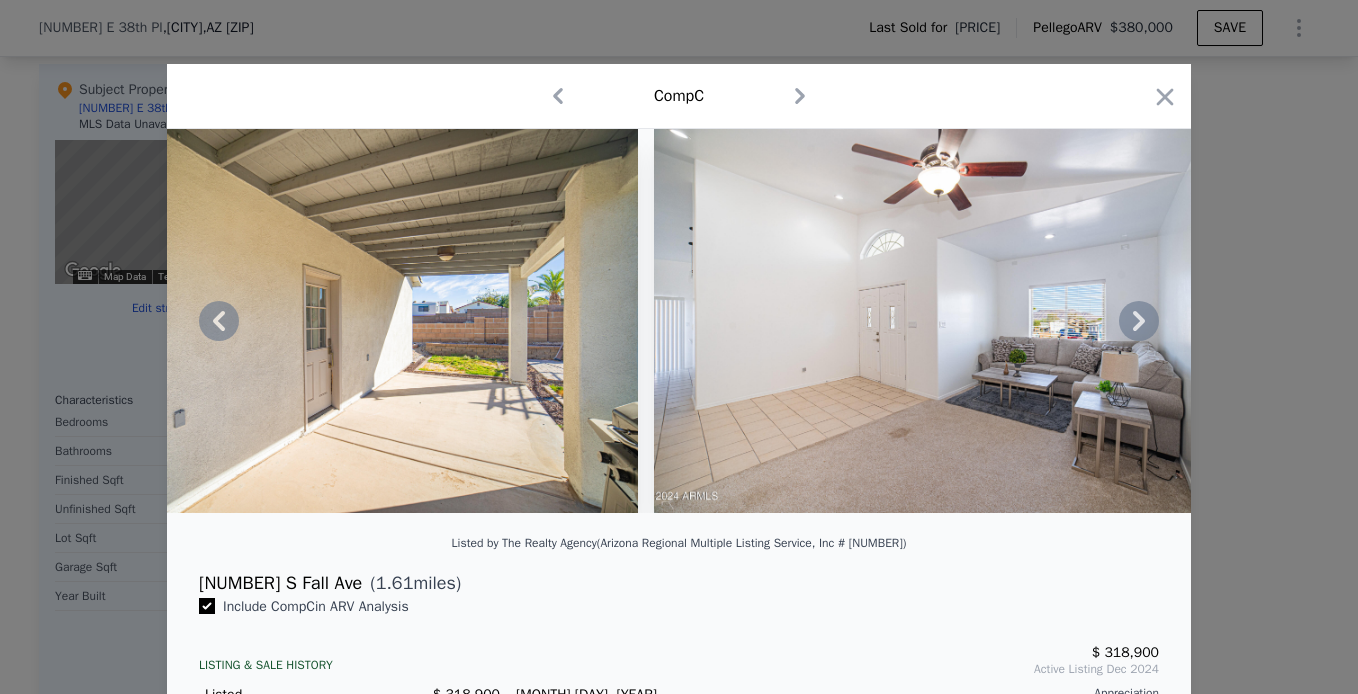 click 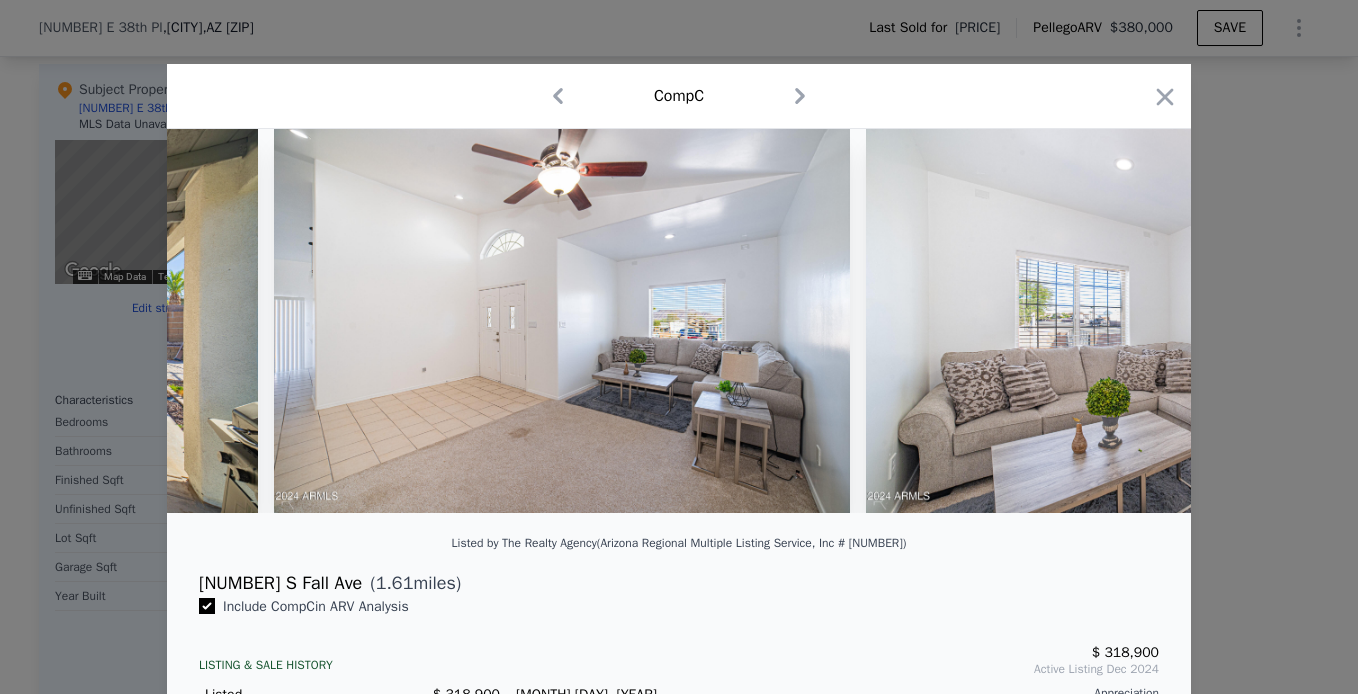 scroll, scrollTop: 0, scrollLeft: 5320, axis: horizontal 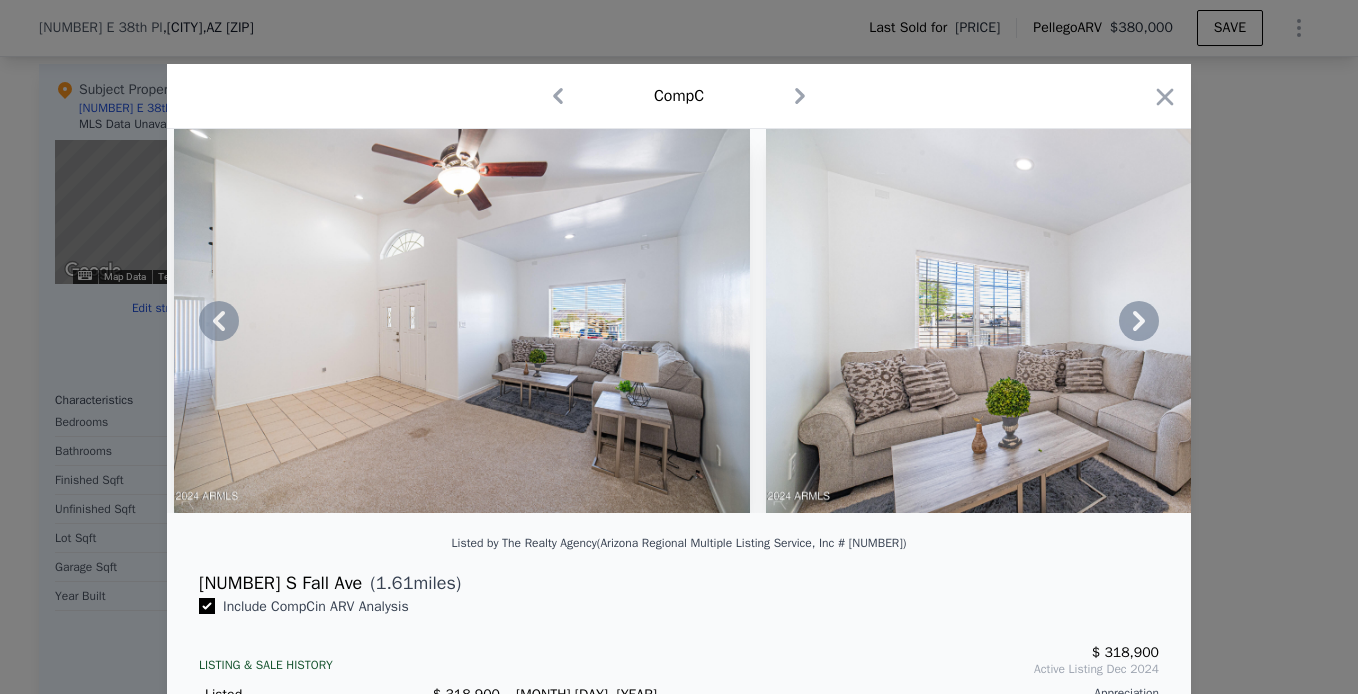 click 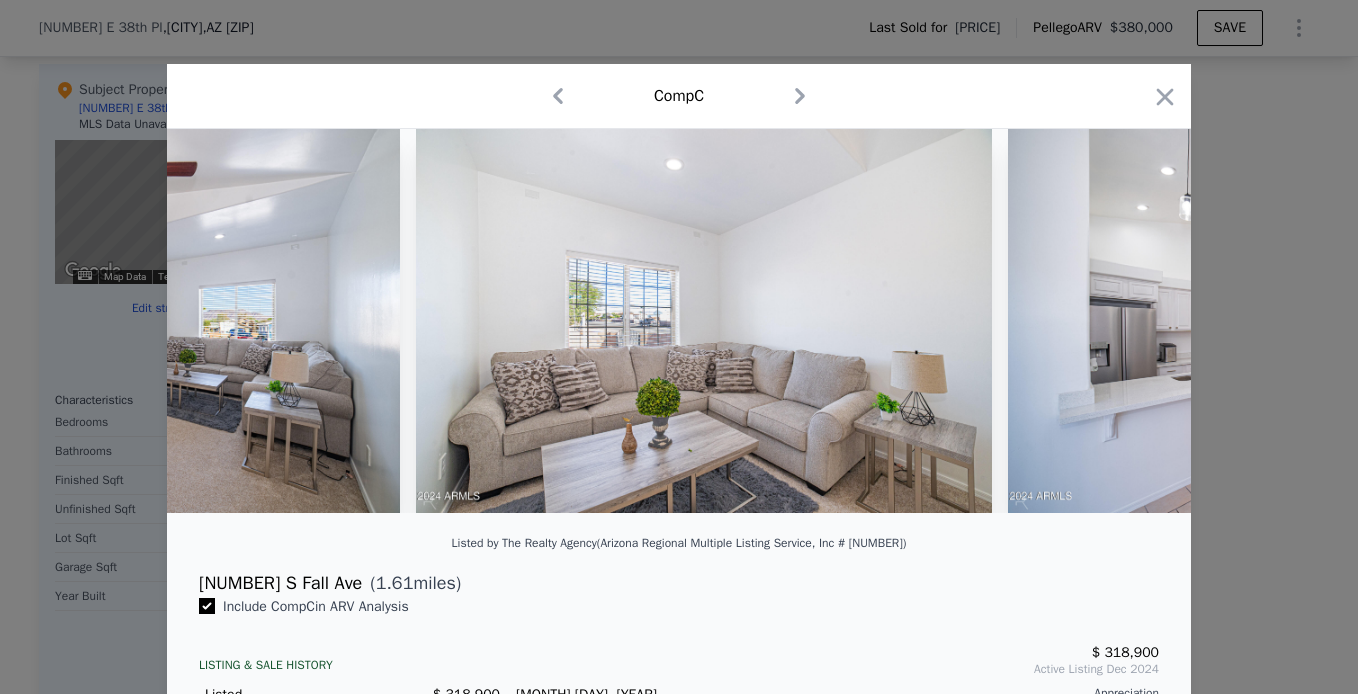 scroll, scrollTop: 0, scrollLeft: 5800, axis: horizontal 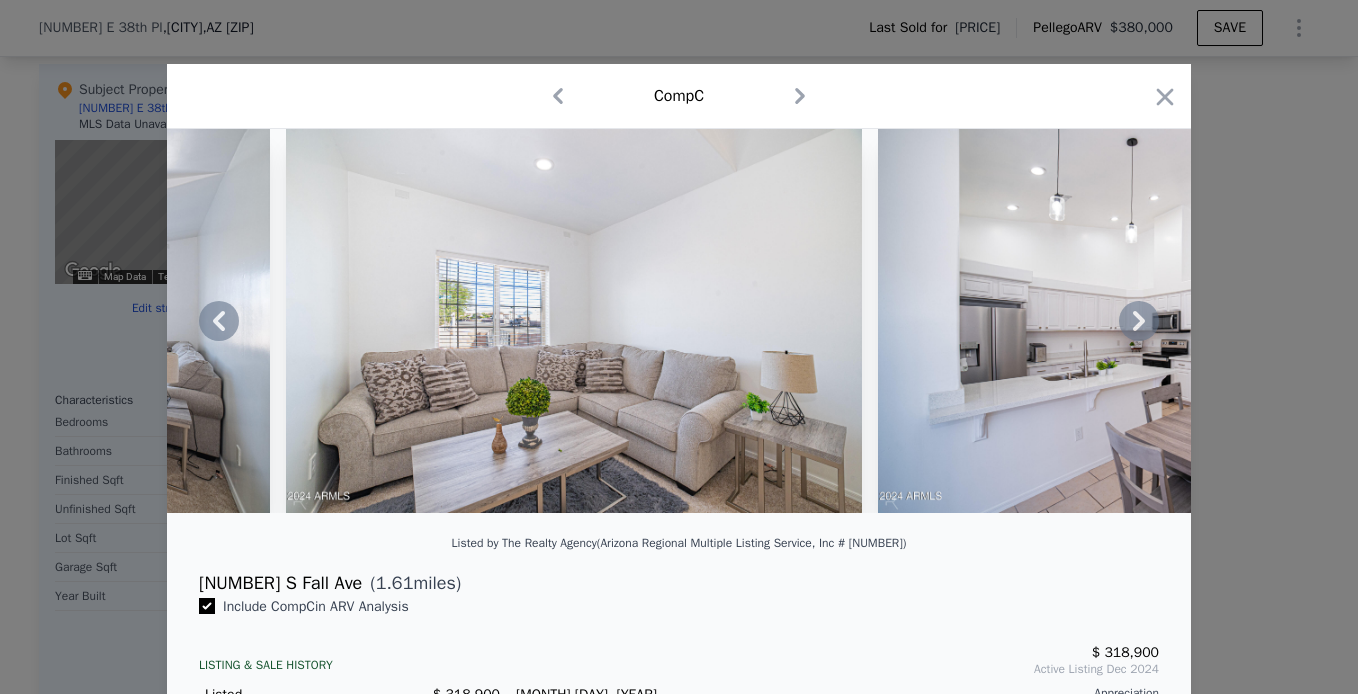click 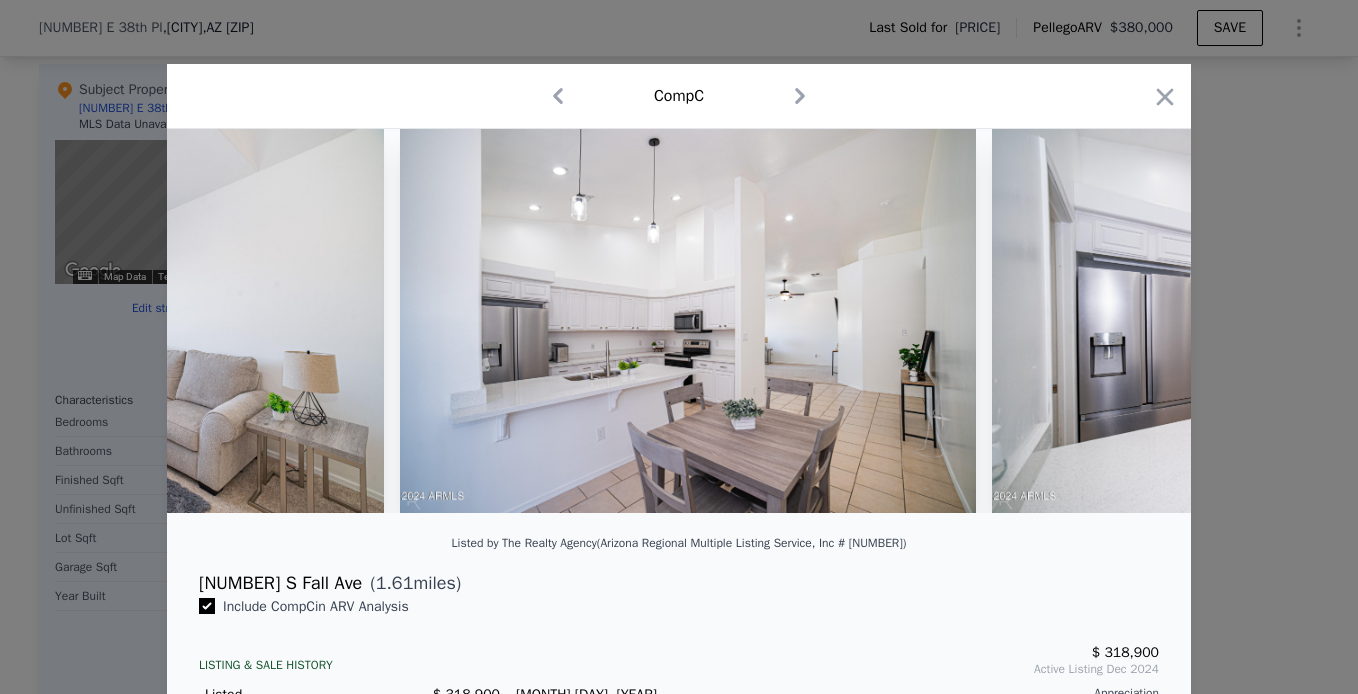 scroll, scrollTop: 0, scrollLeft: 6280, axis: horizontal 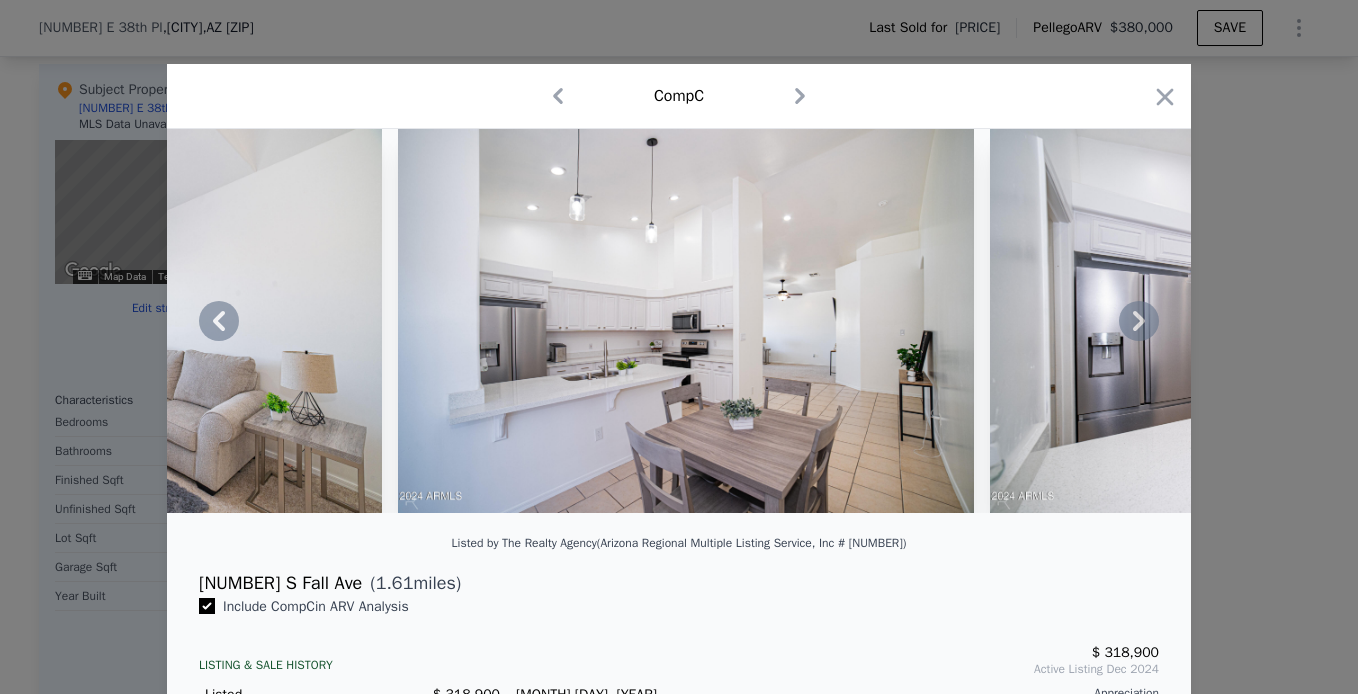 click 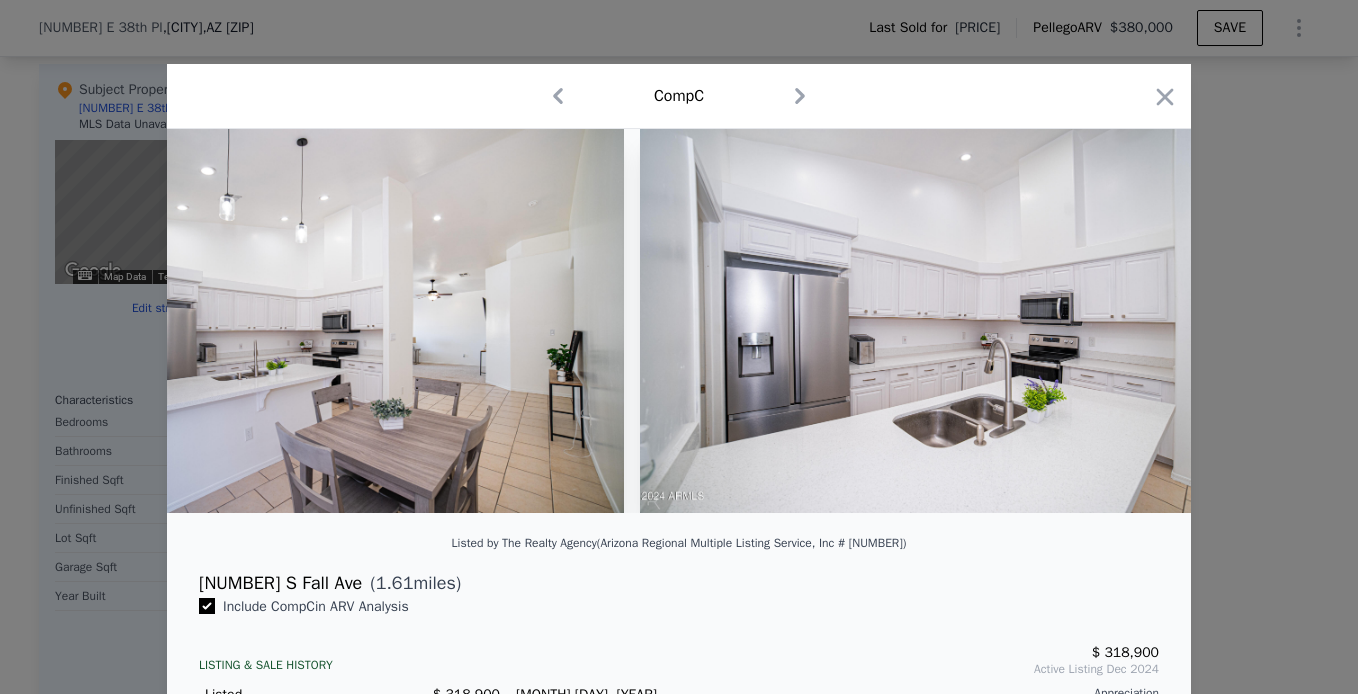 scroll, scrollTop: 0, scrollLeft: 6760, axis: horizontal 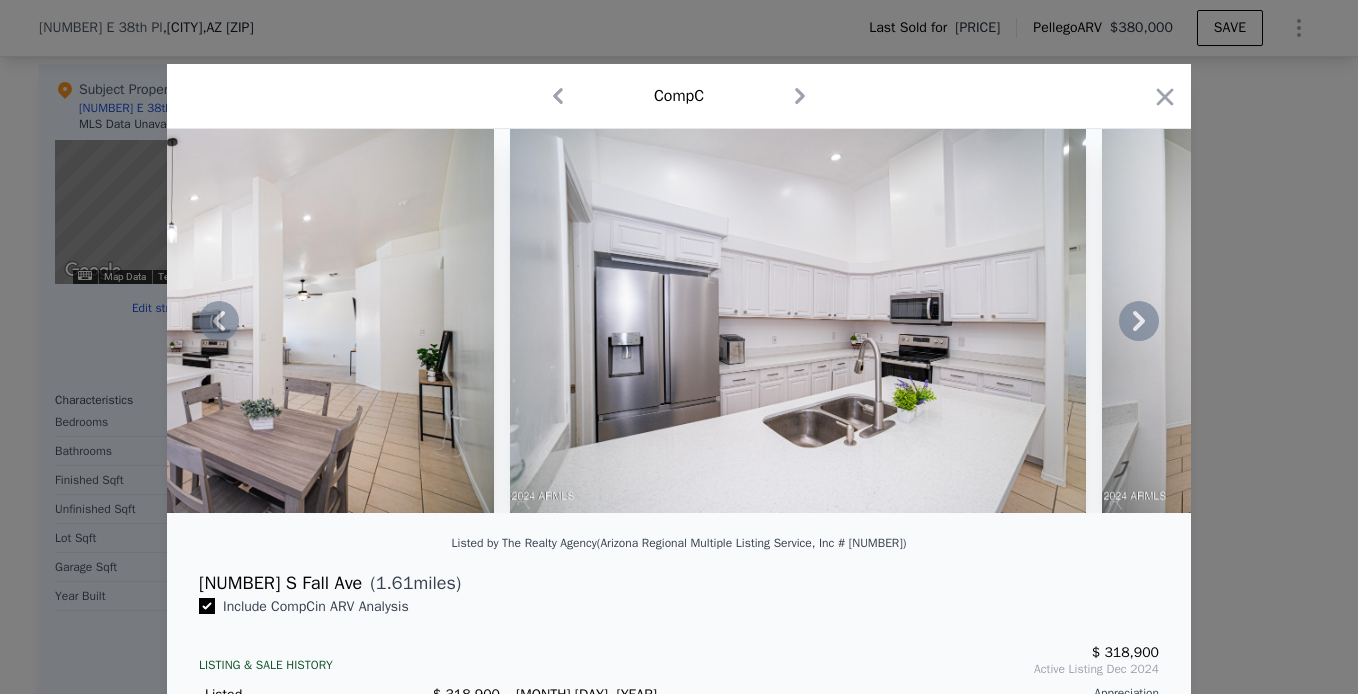 click 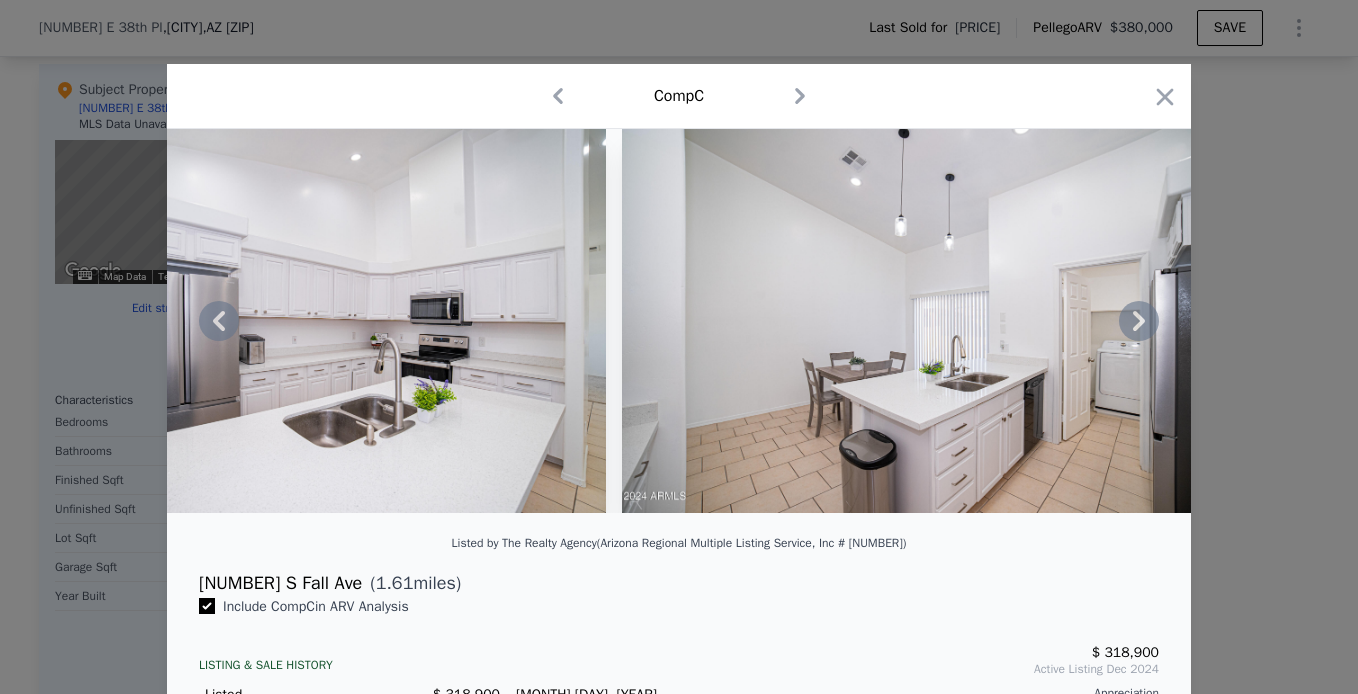 click 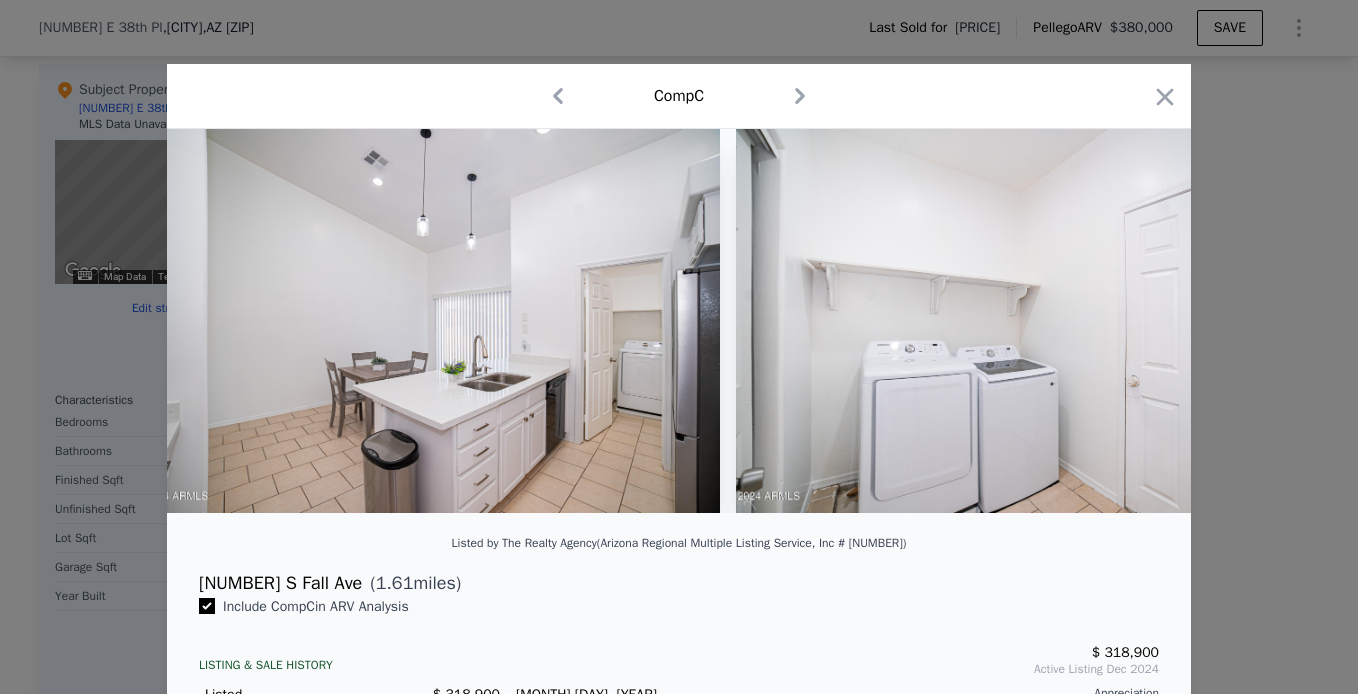 scroll, scrollTop: 0, scrollLeft: 7720, axis: horizontal 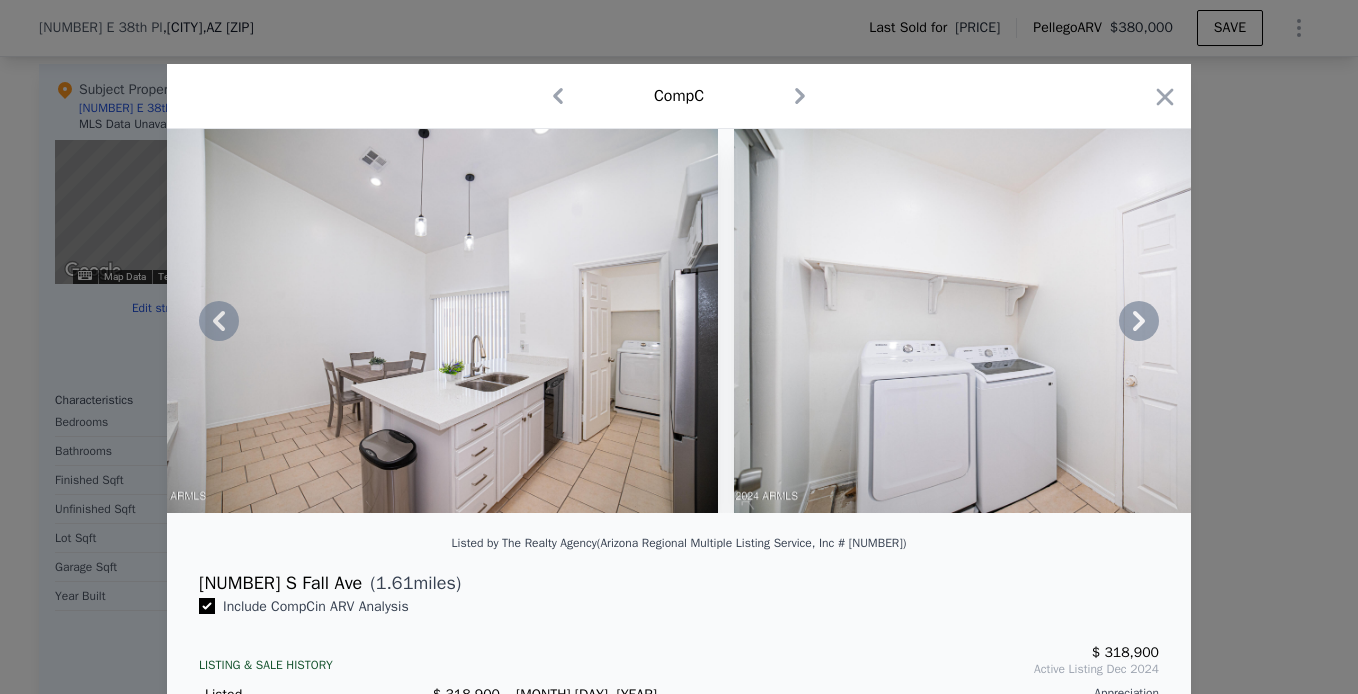 click 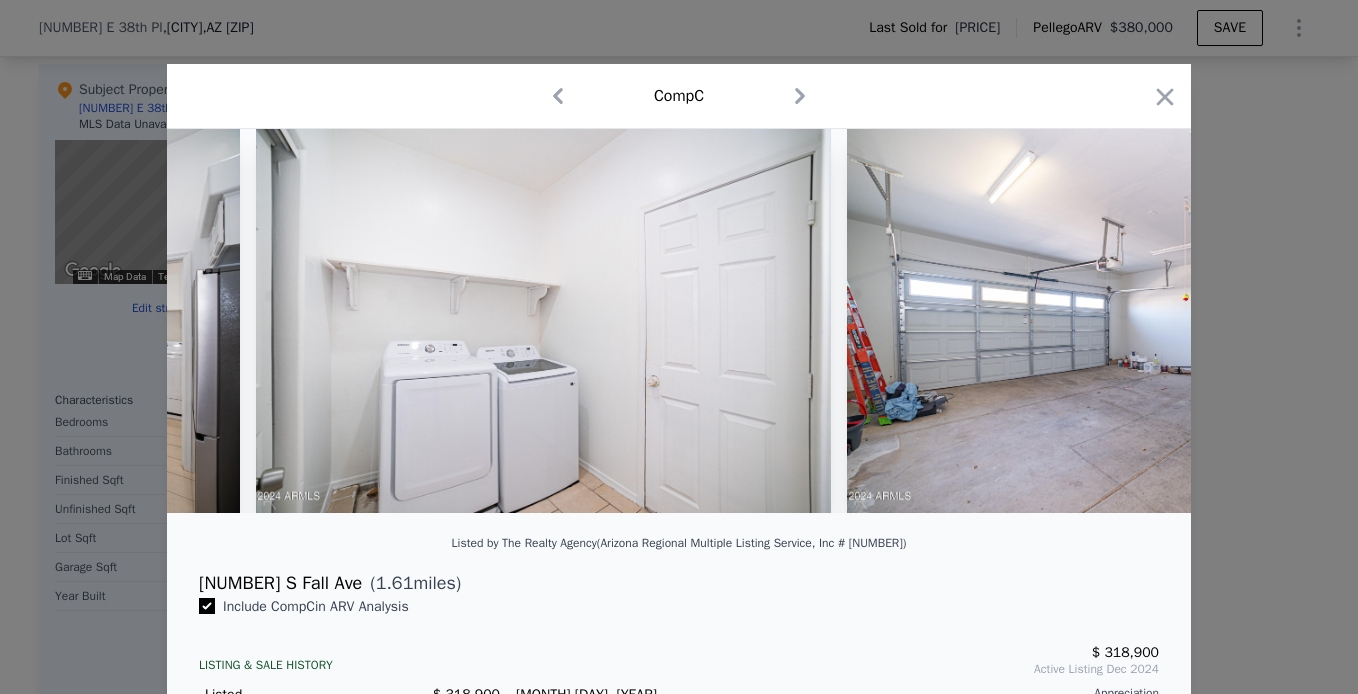 scroll, scrollTop: 0, scrollLeft: 8200, axis: horizontal 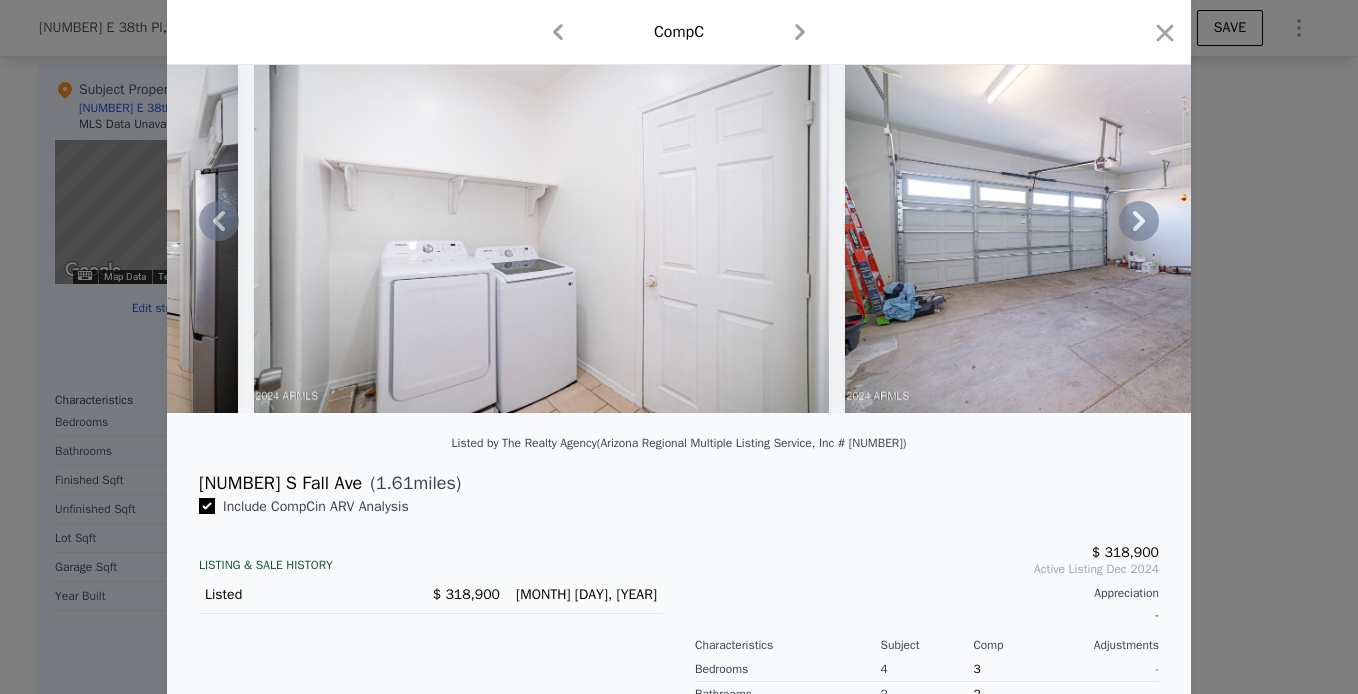 click 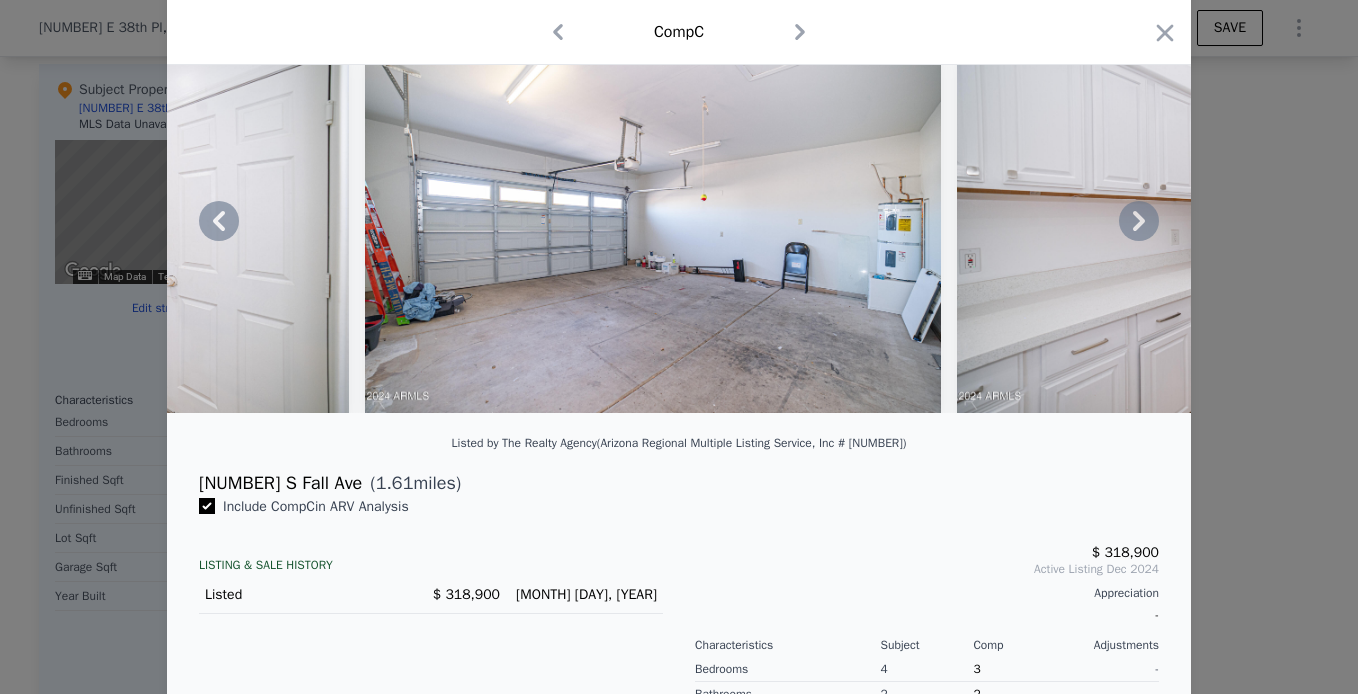 click 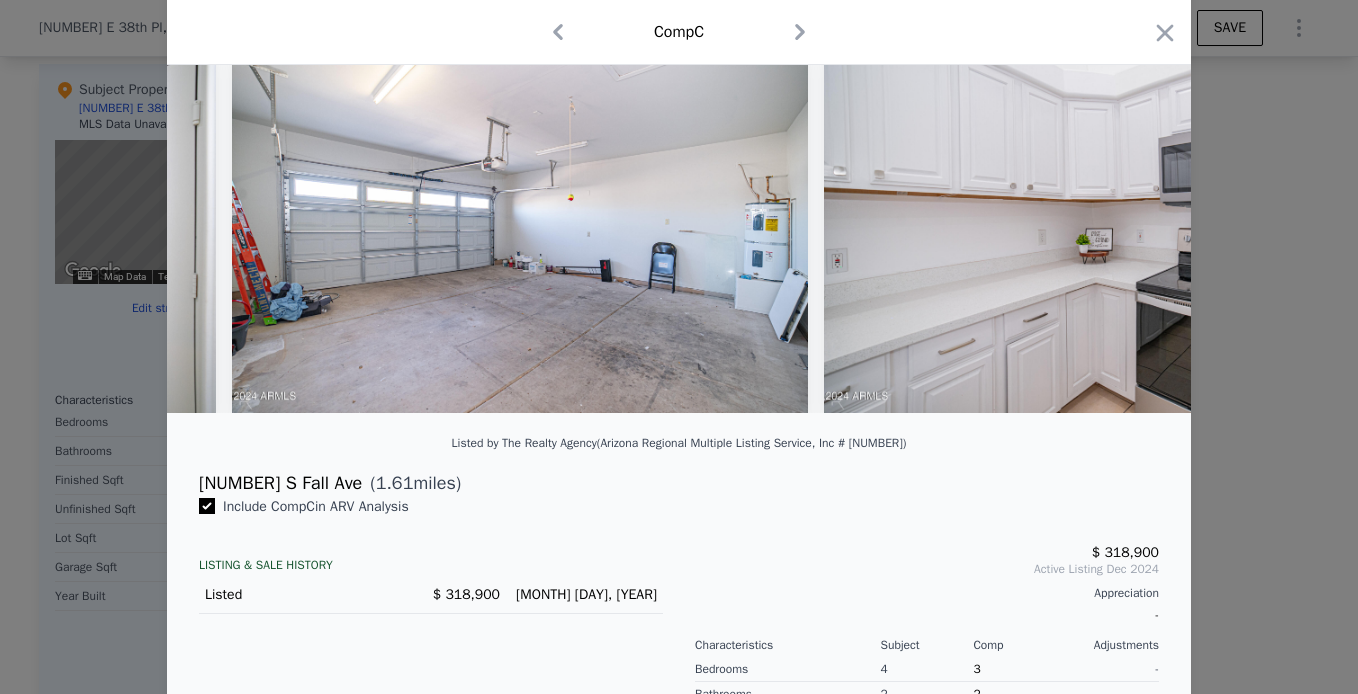 scroll, scrollTop: 0, scrollLeft: 9160, axis: horizontal 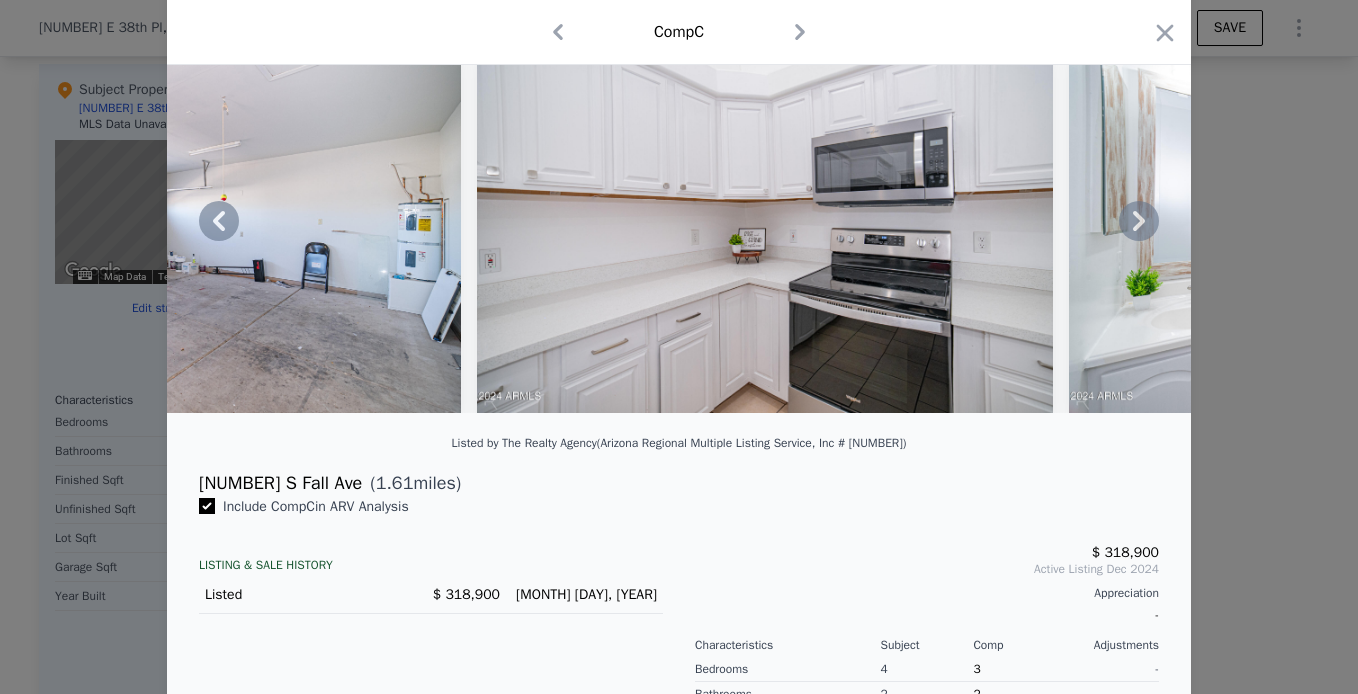click 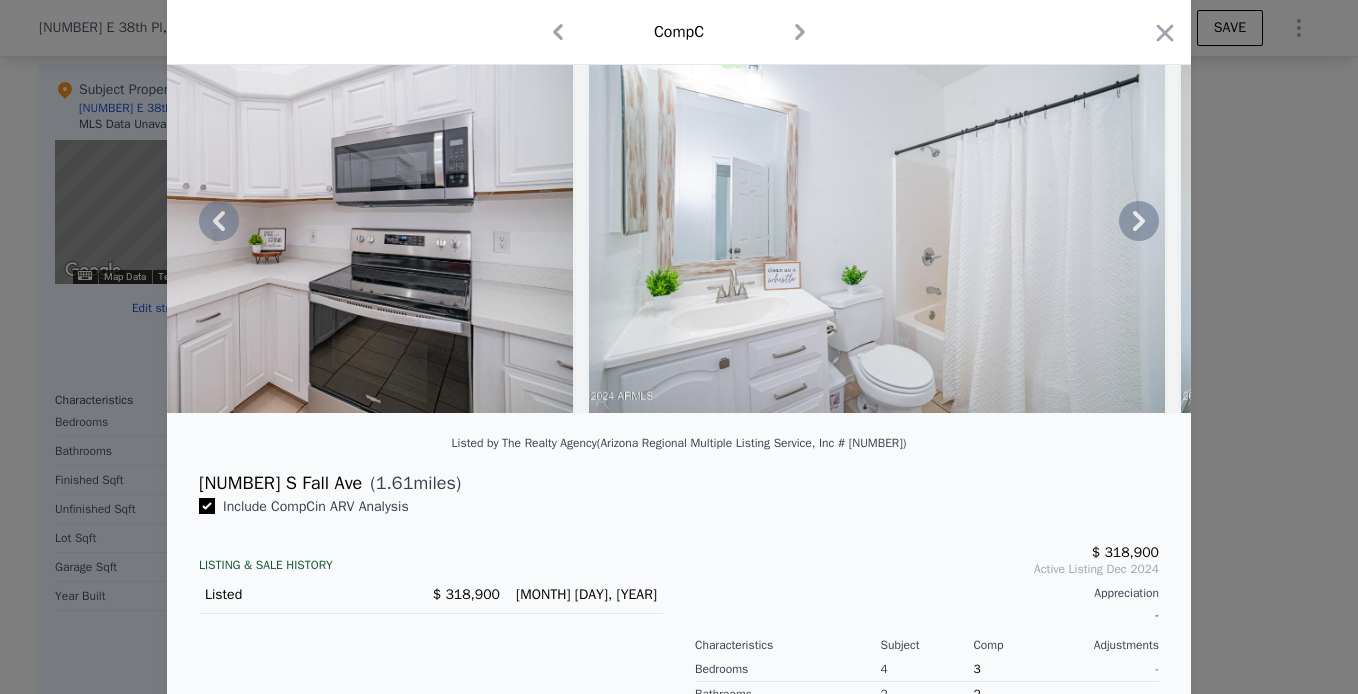 click 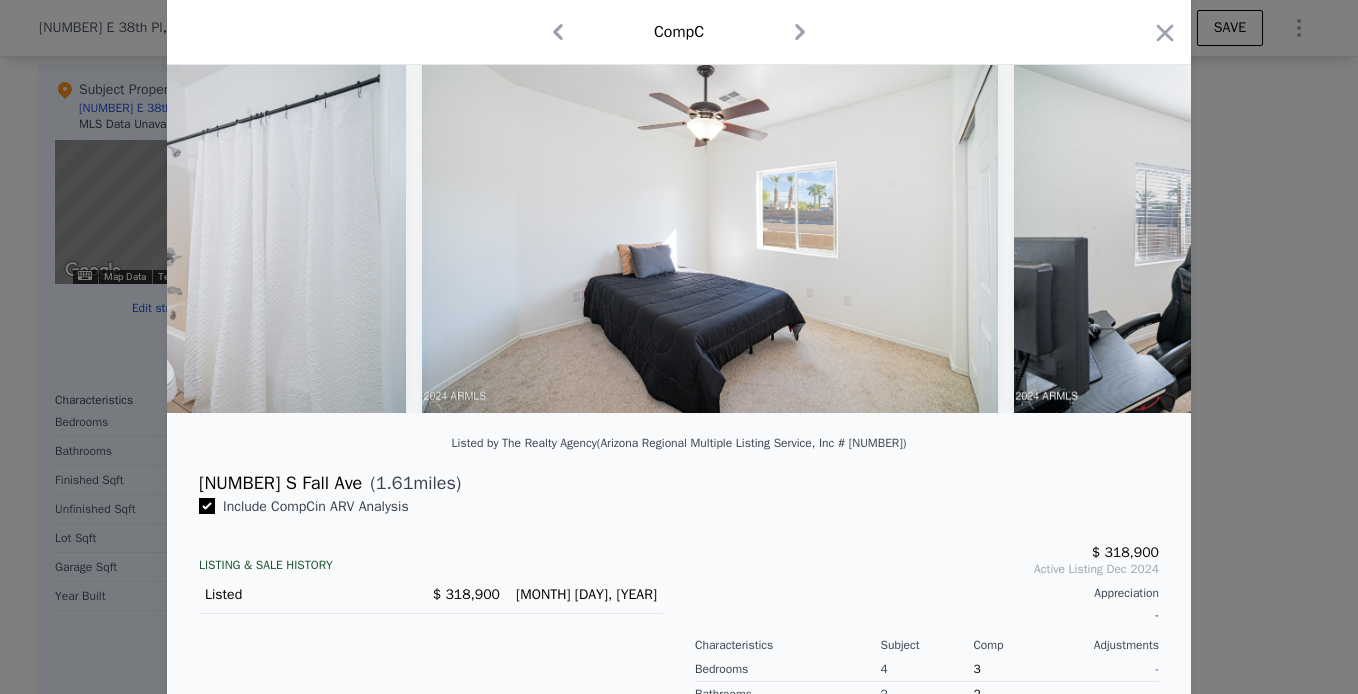 scroll, scrollTop: 0, scrollLeft: 10600, axis: horizontal 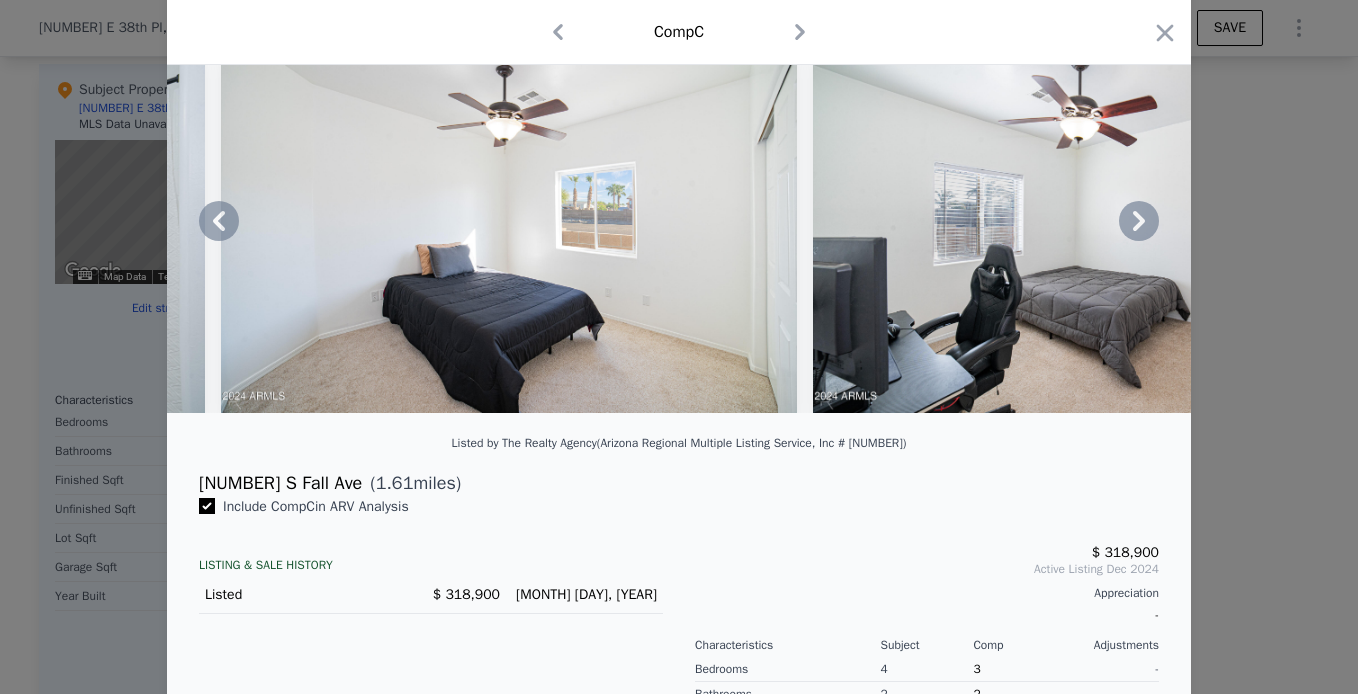 click 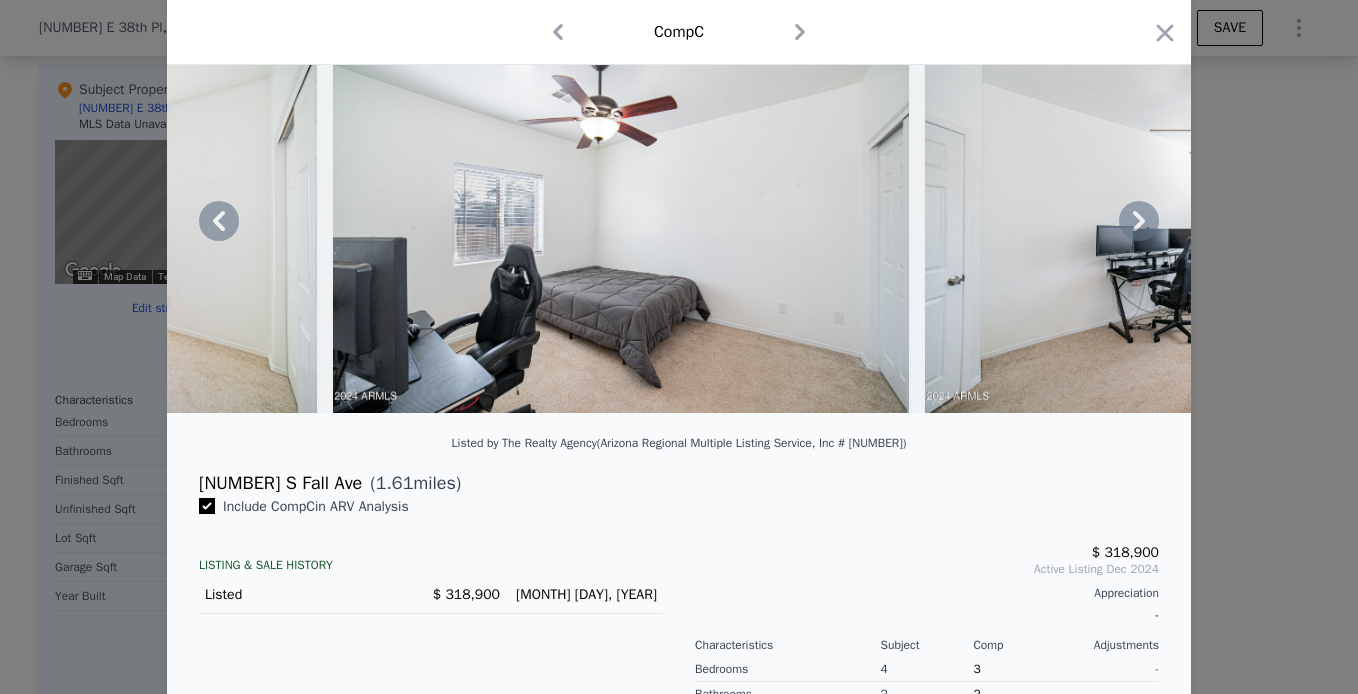 click 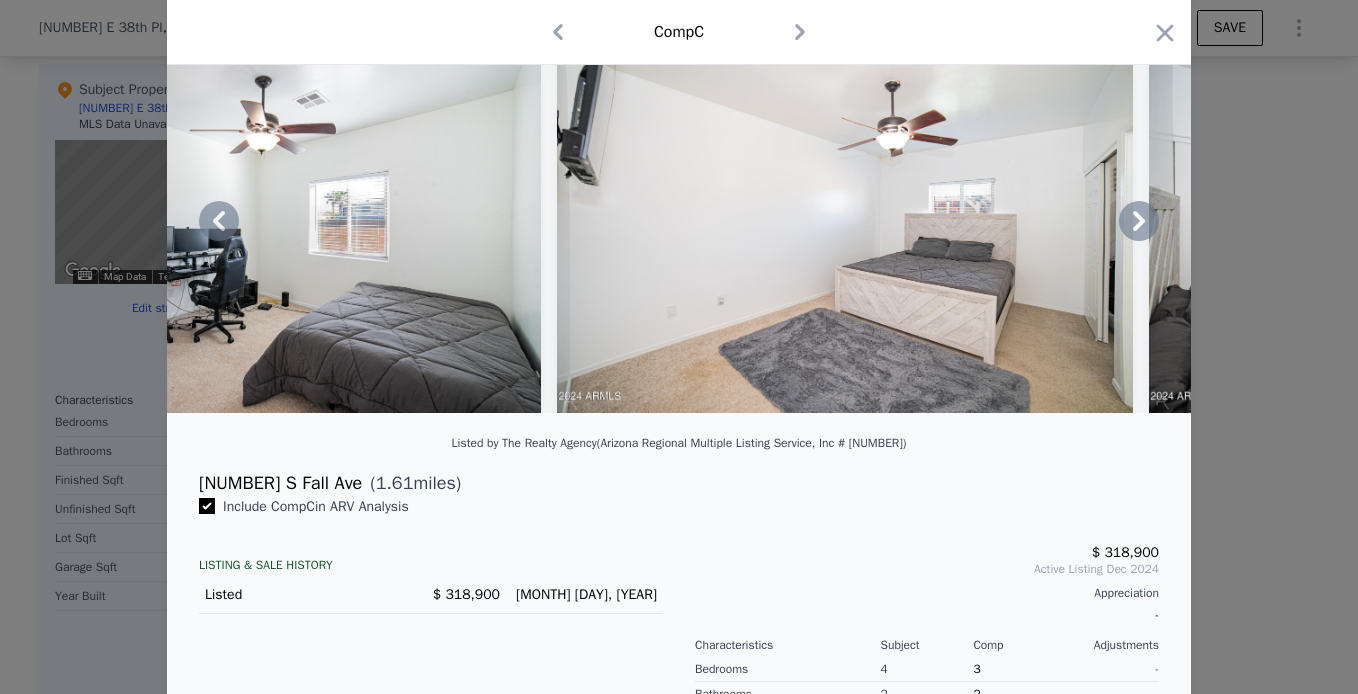 click 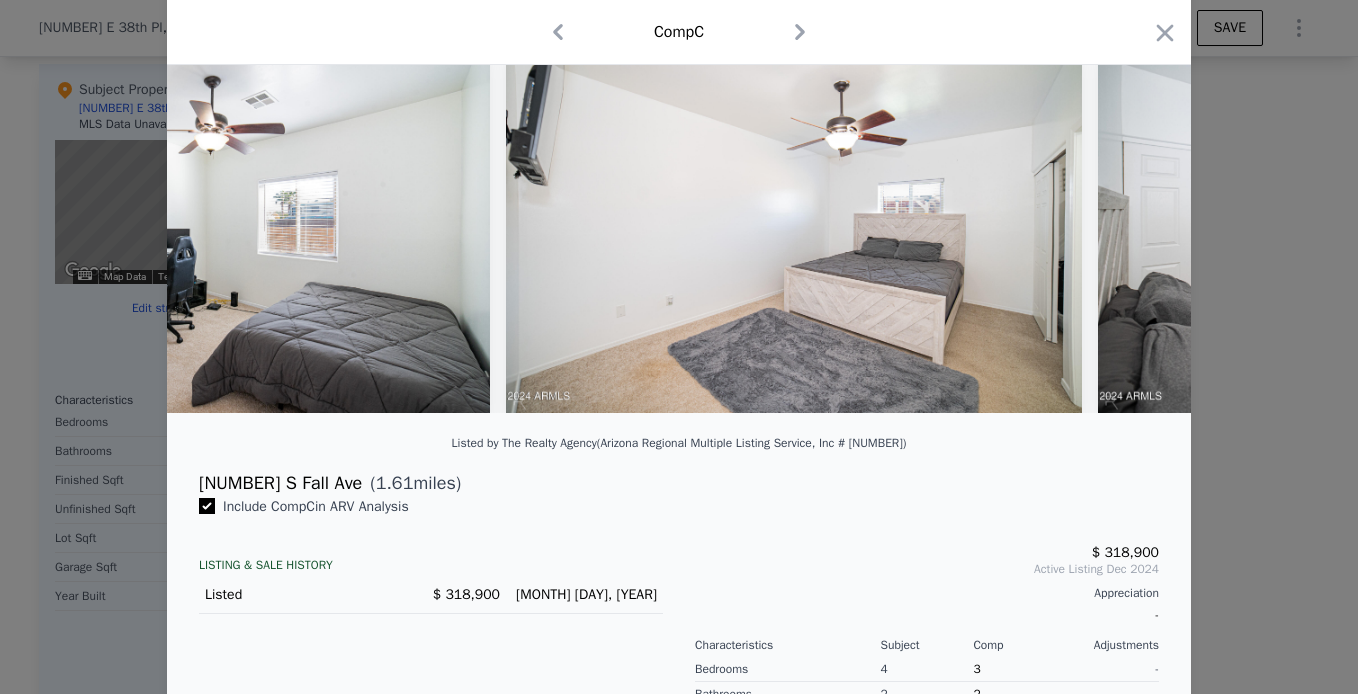 scroll, scrollTop: 0, scrollLeft: 12520, axis: horizontal 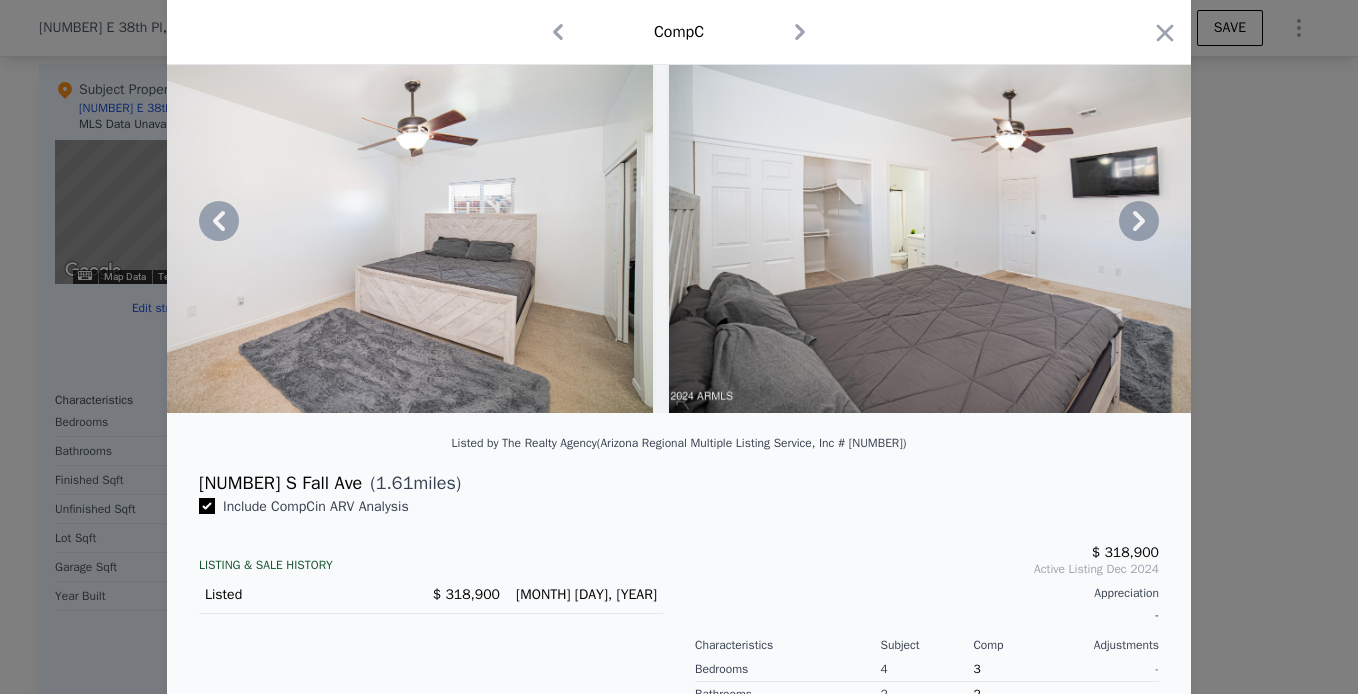 click 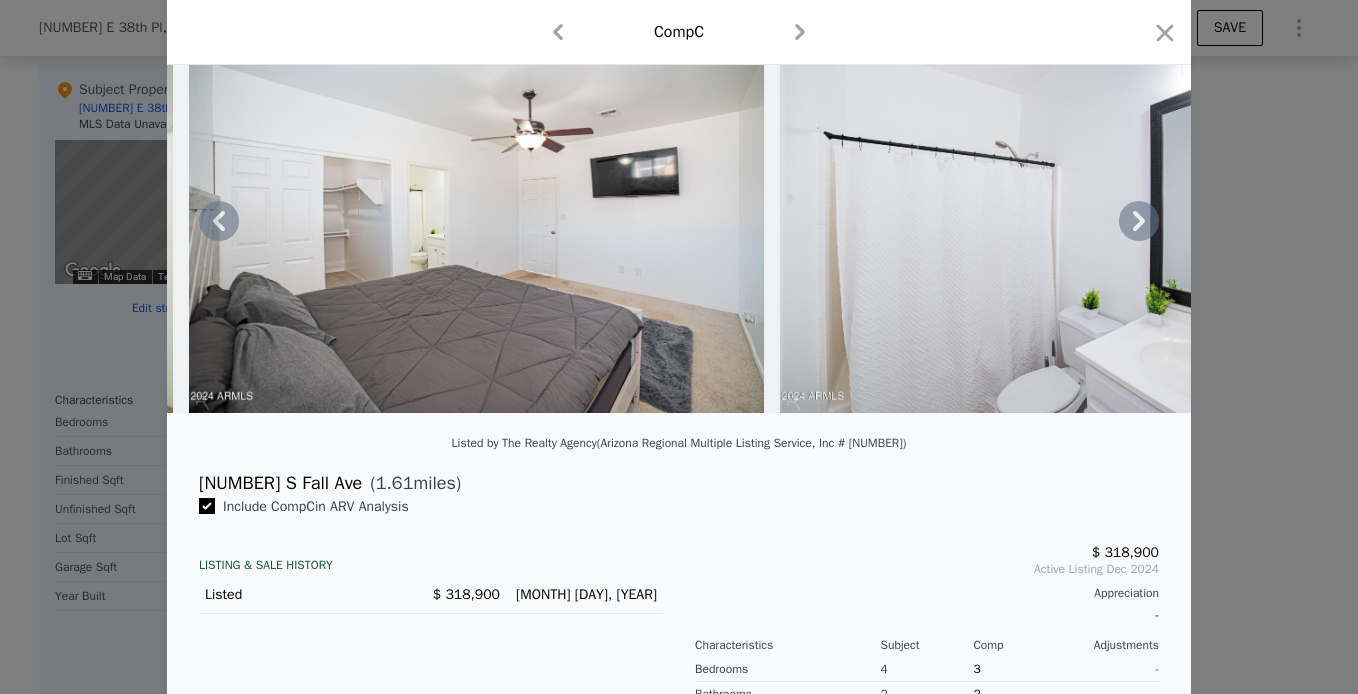 click 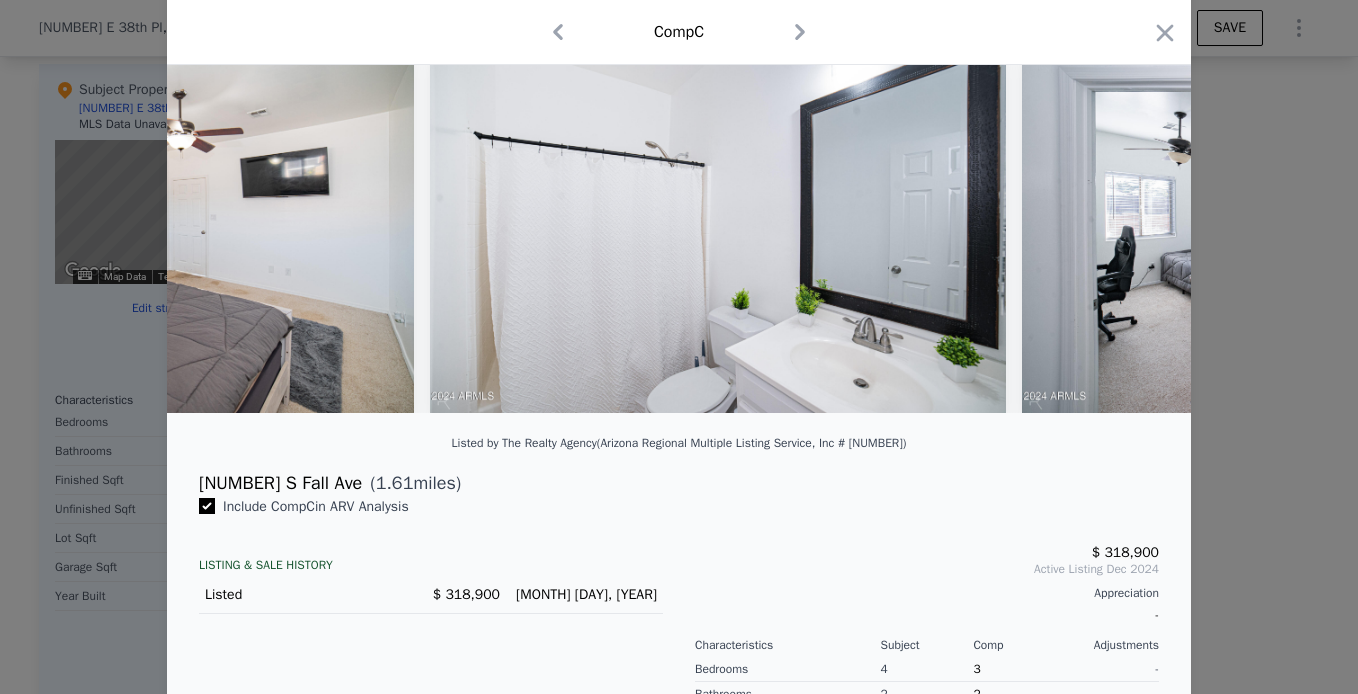 scroll, scrollTop: 0, scrollLeft: 13480, axis: horizontal 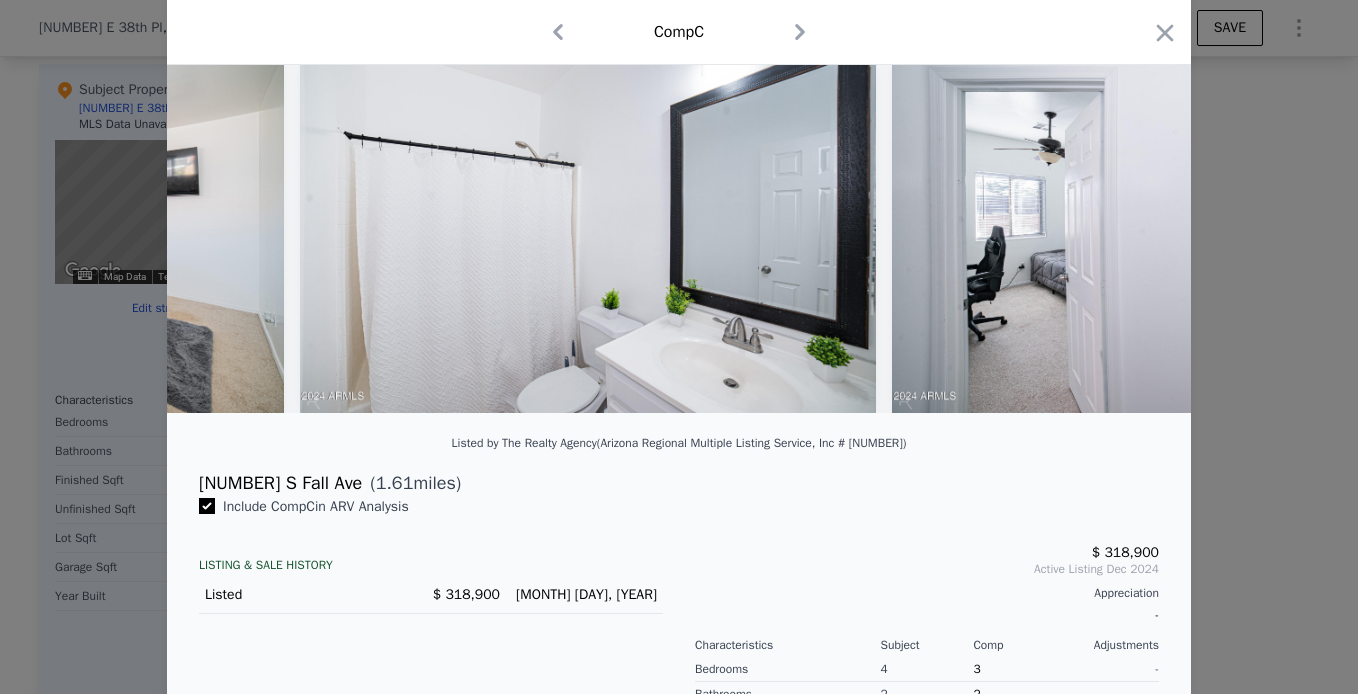 click at bounding box center [1180, 221] 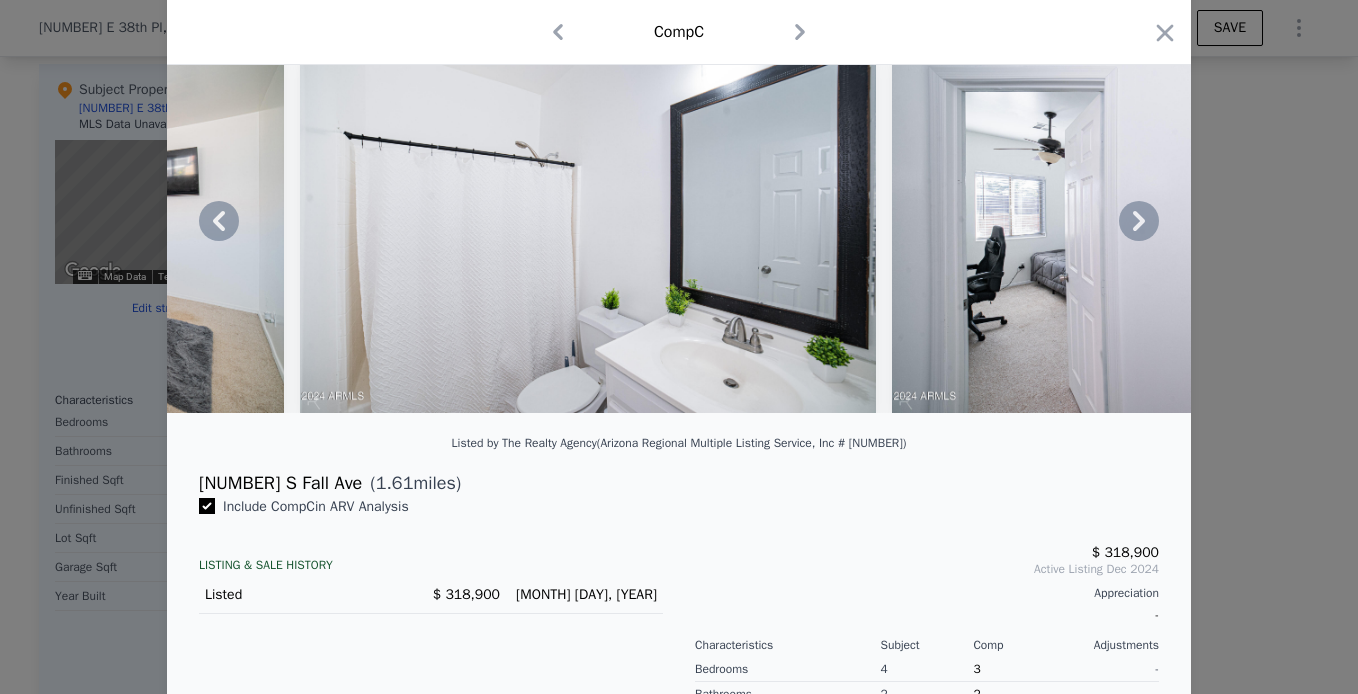 click 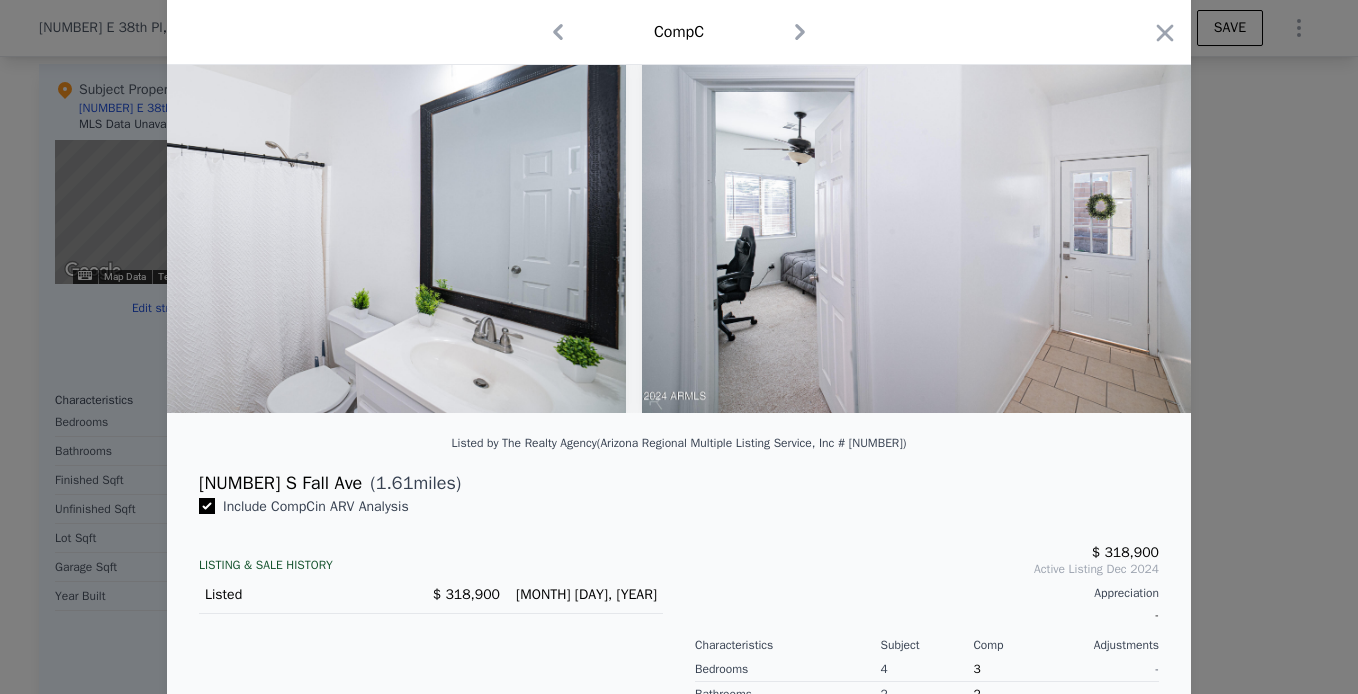 scroll, scrollTop: 0, scrollLeft: 13757, axis: horizontal 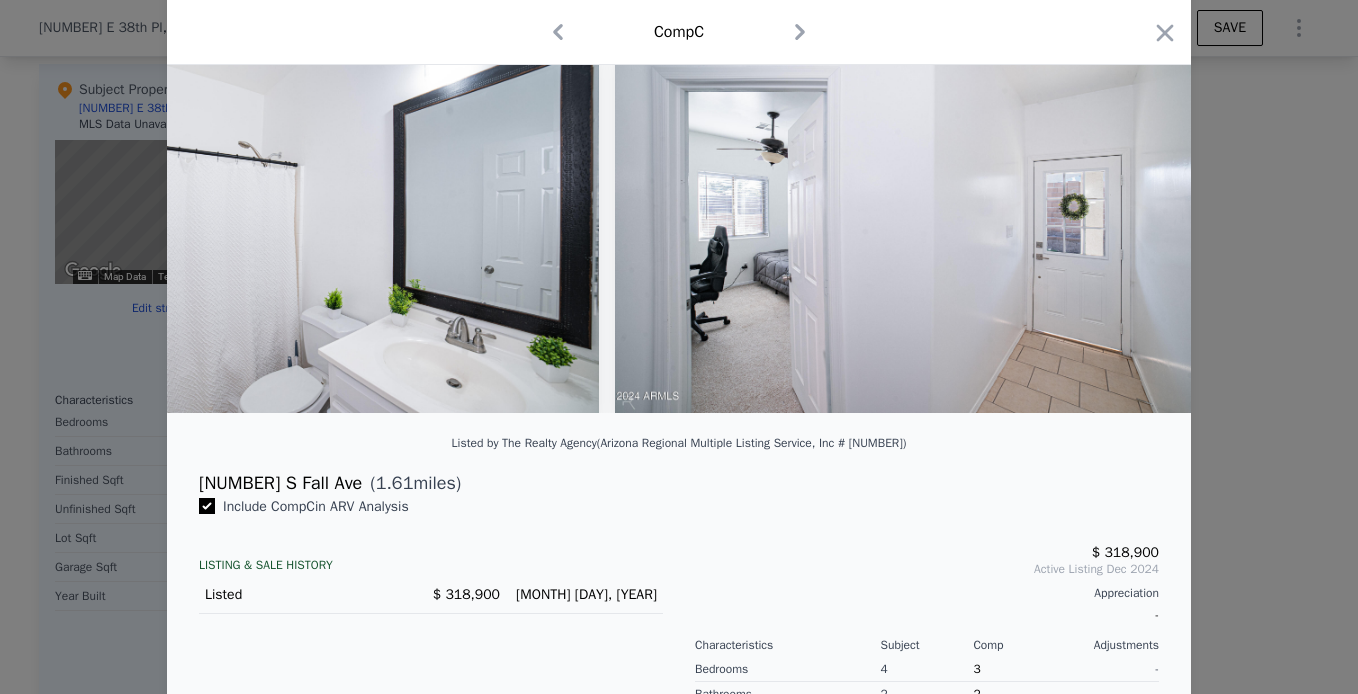 click at bounding box center [903, 221] 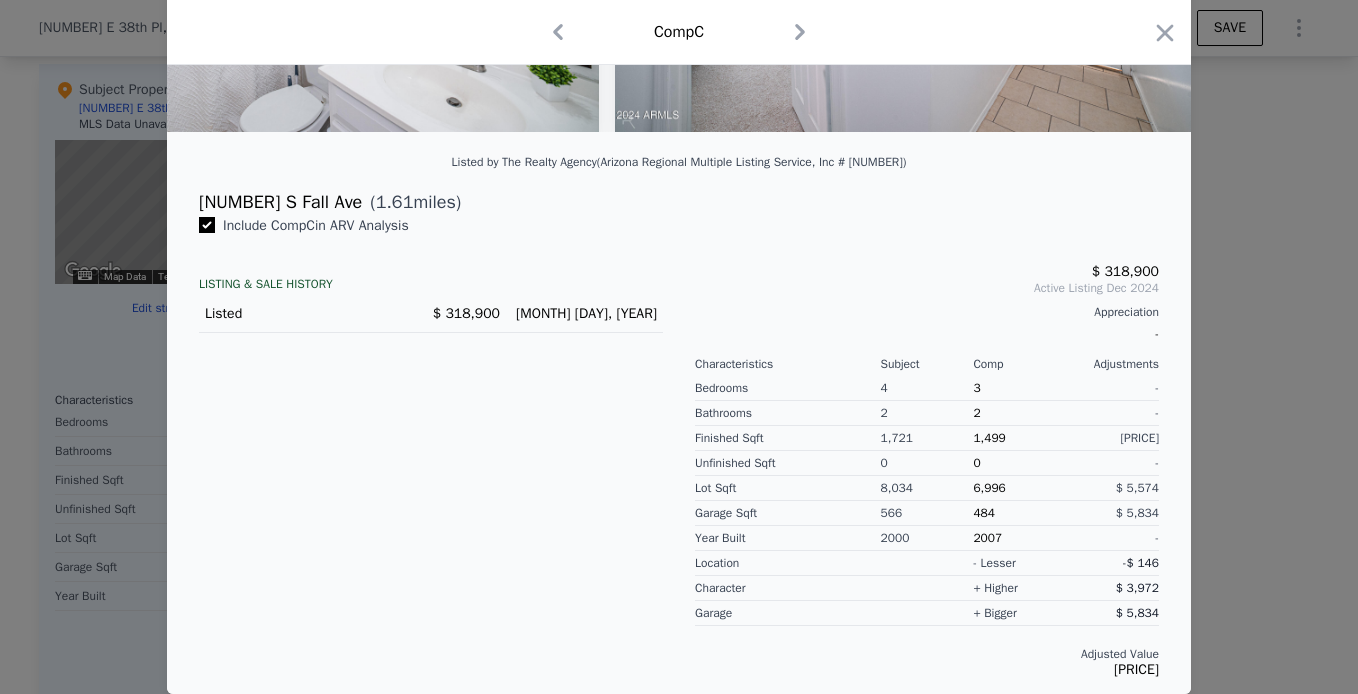 scroll, scrollTop: 0, scrollLeft: 0, axis: both 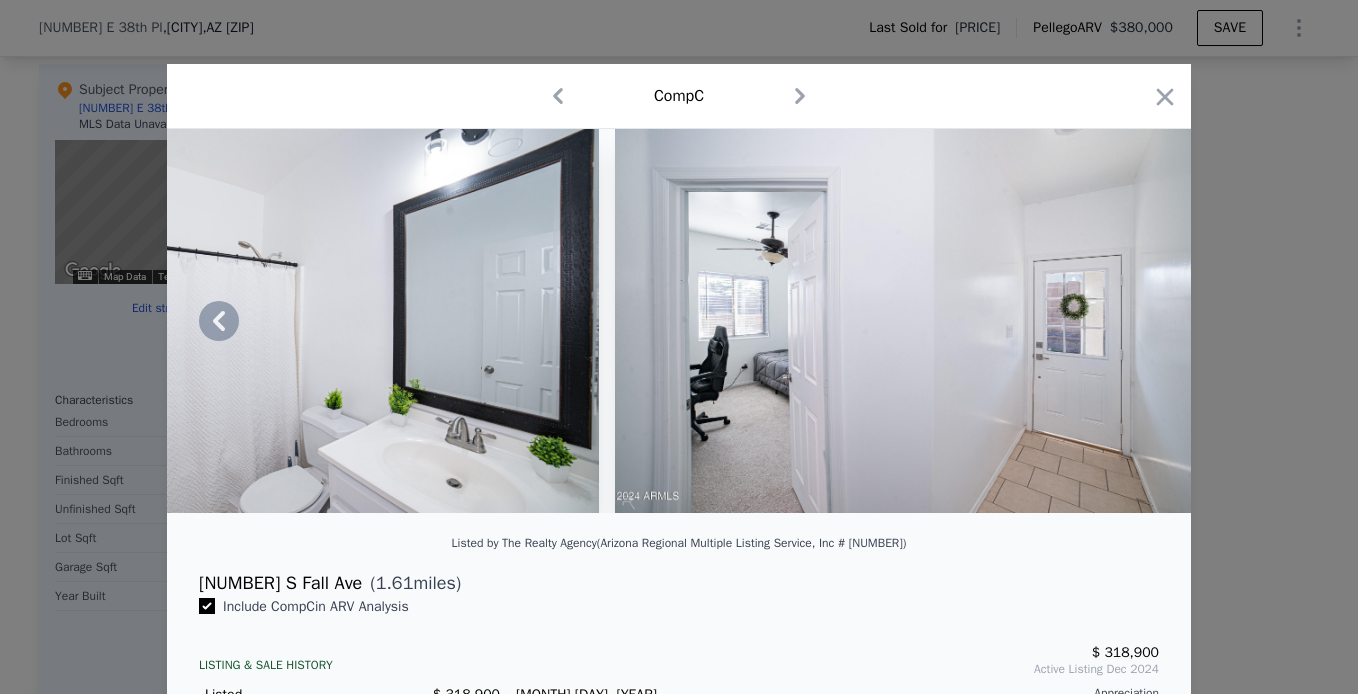 click 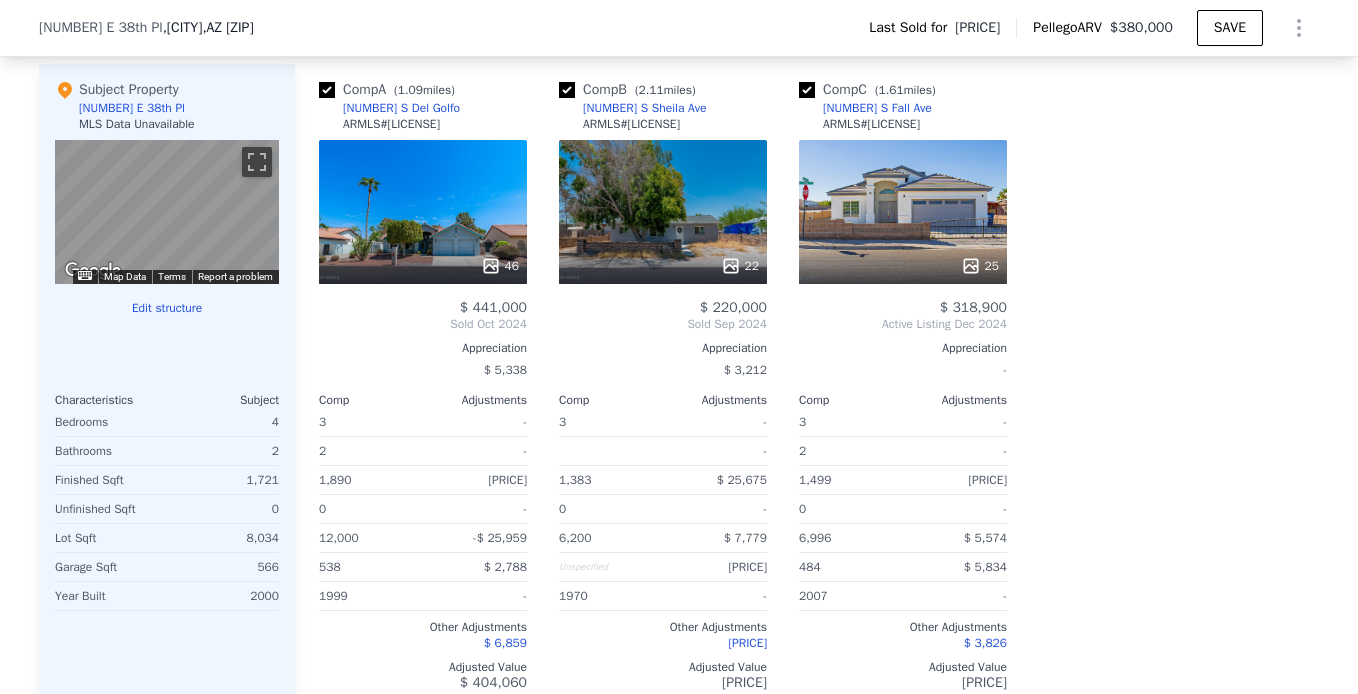 click on "46" at bounding box center [423, 212] 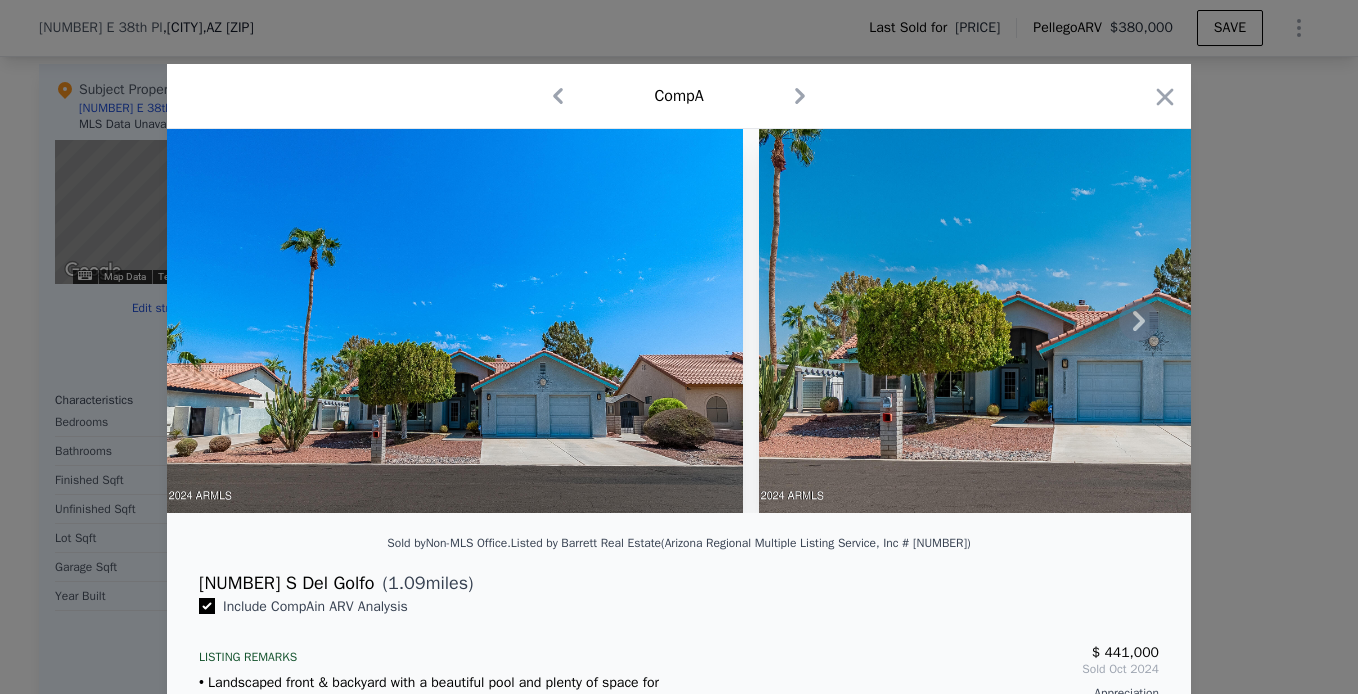 click 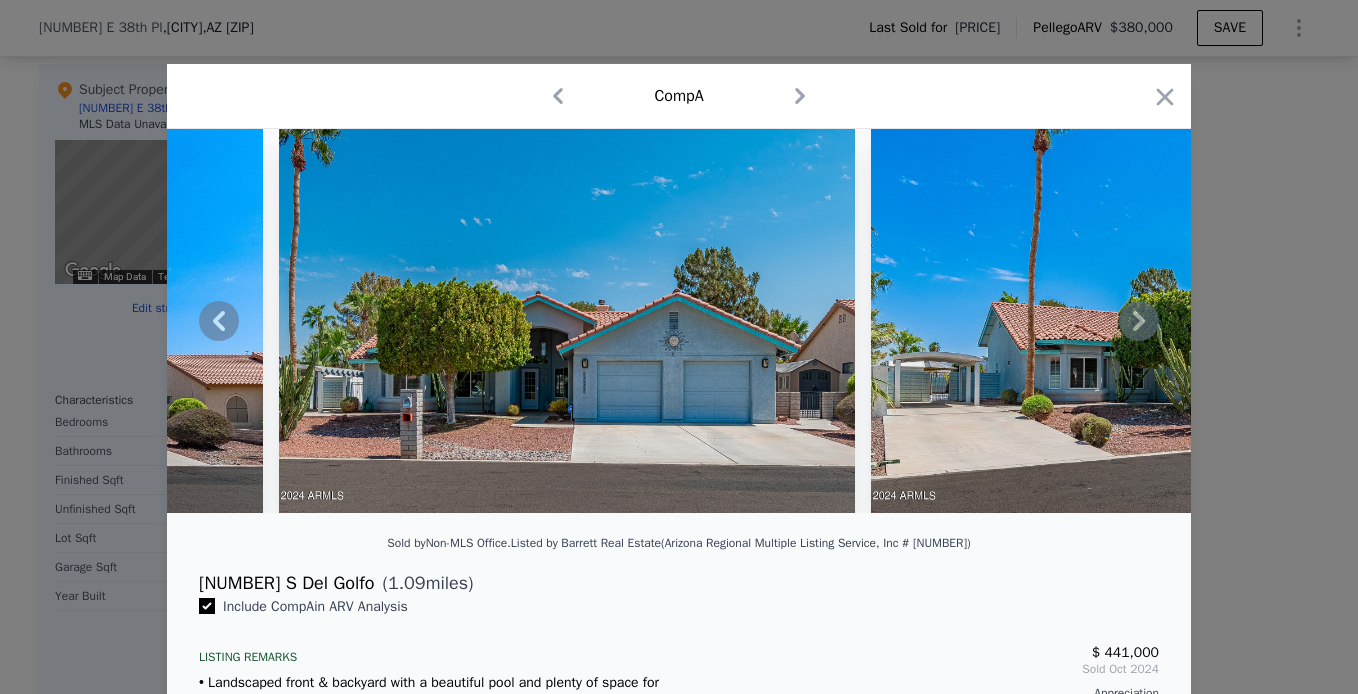 click 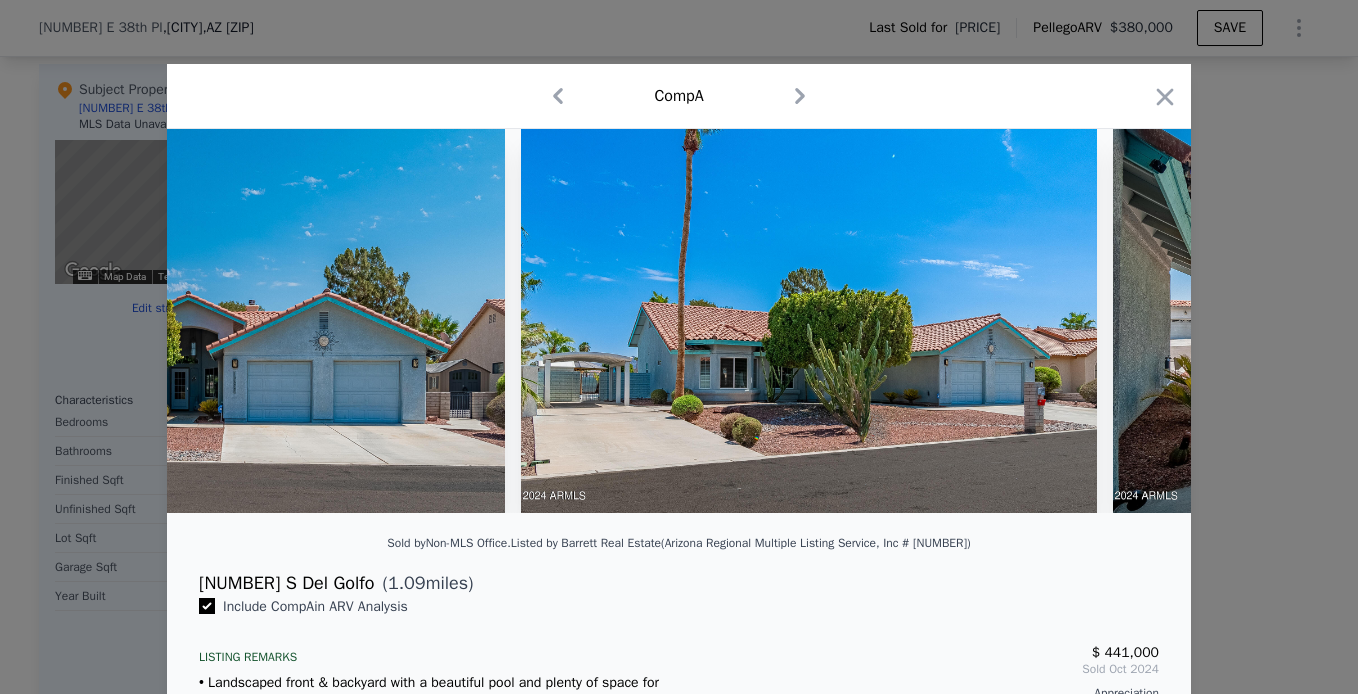 scroll, scrollTop: 0, scrollLeft: 960, axis: horizontal 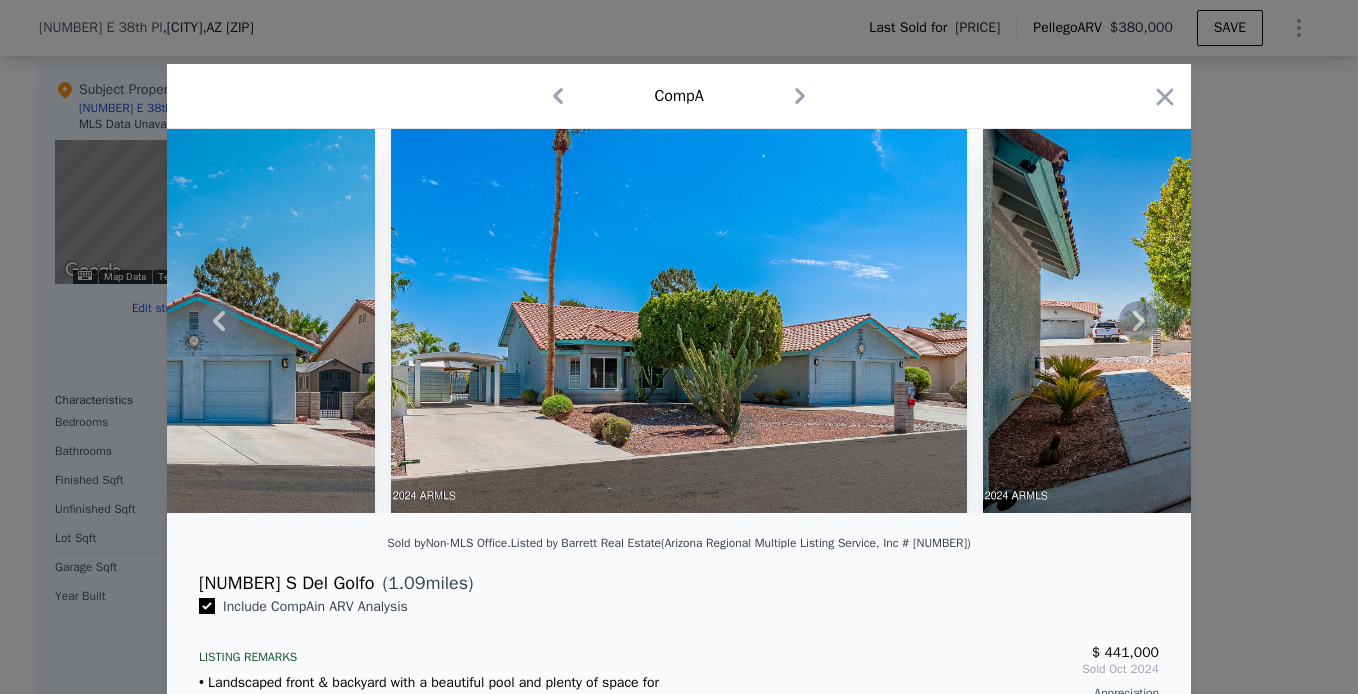 click 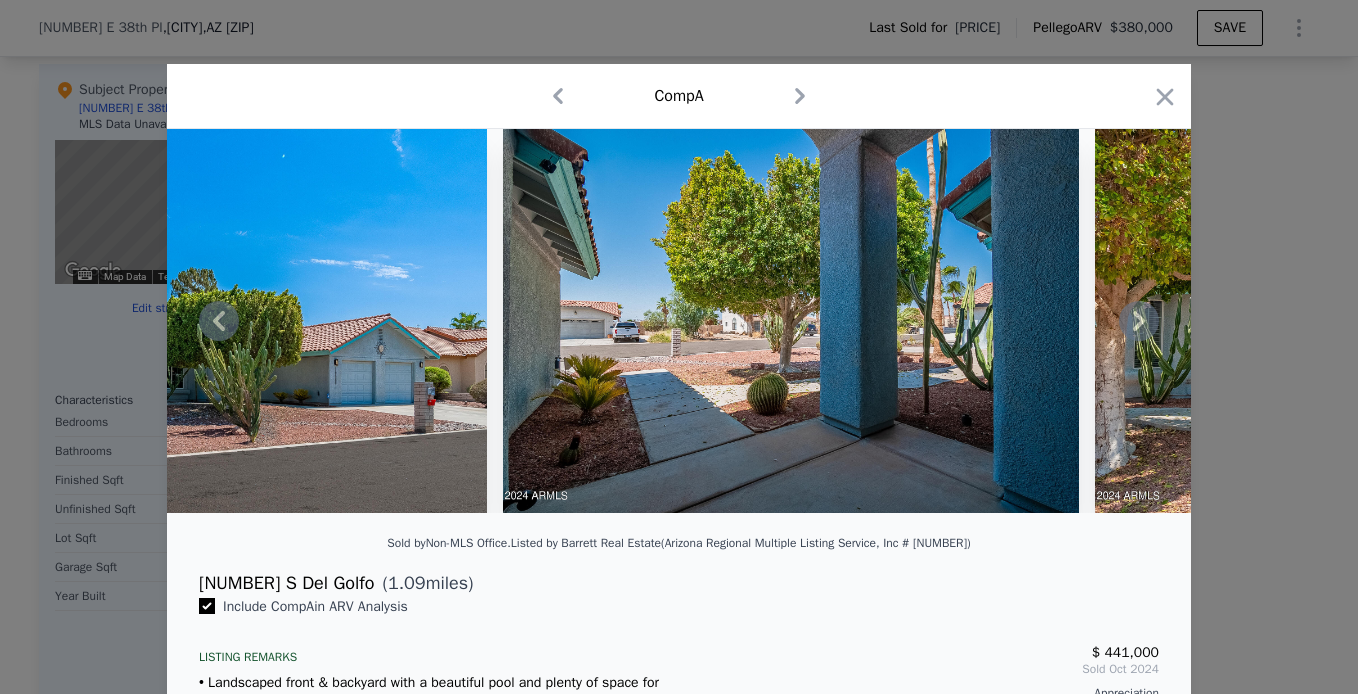 click 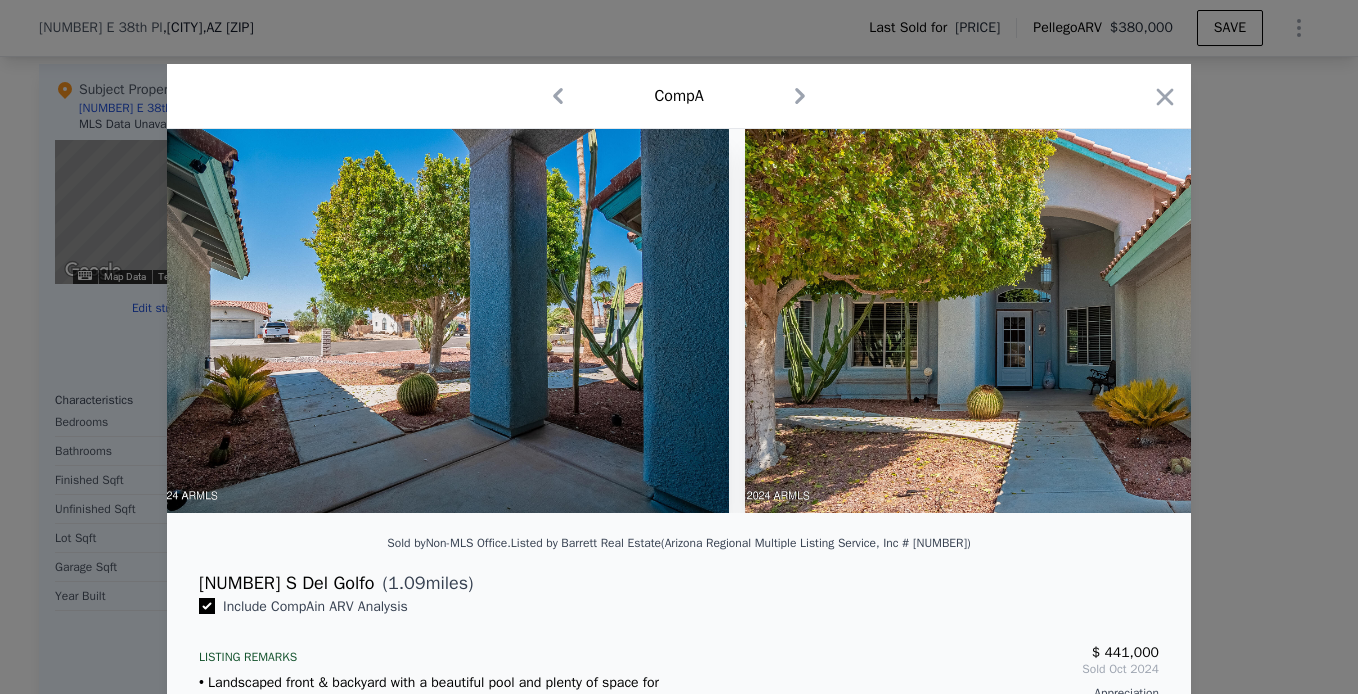 scroll, scrollTop: 0, scrollLeft: 1920, axis: horizontal 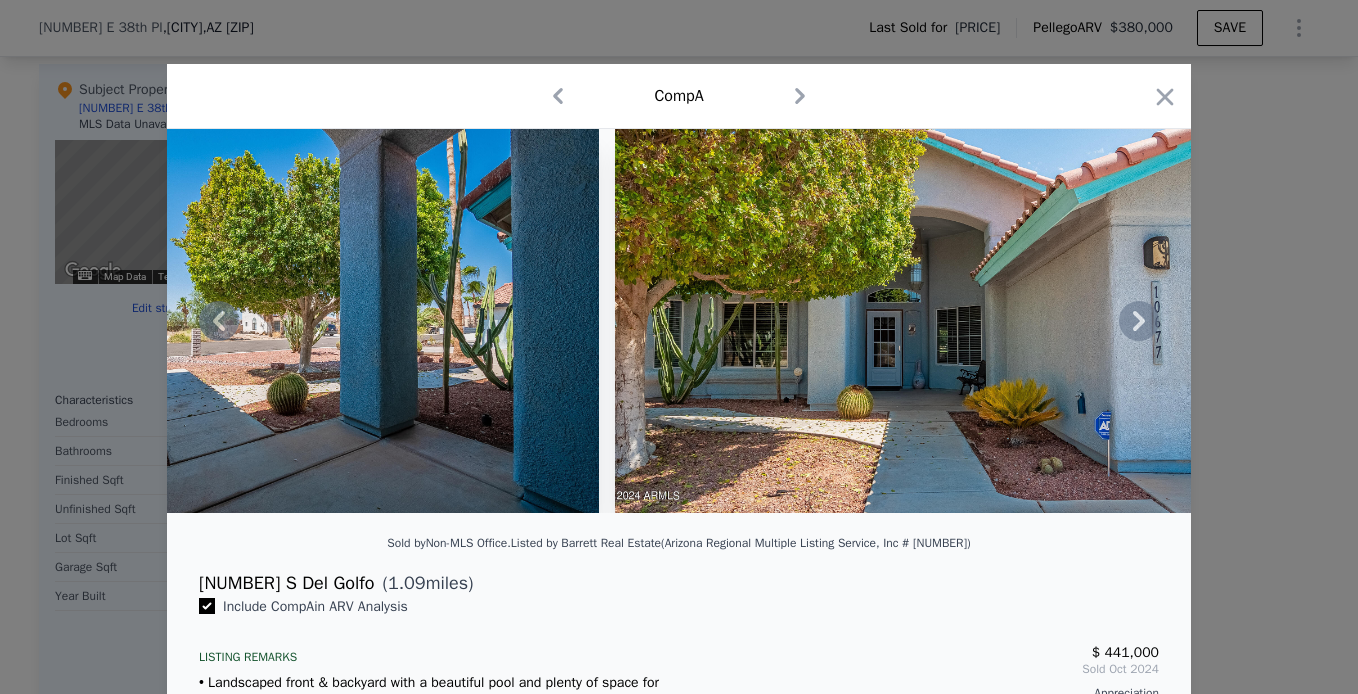 click 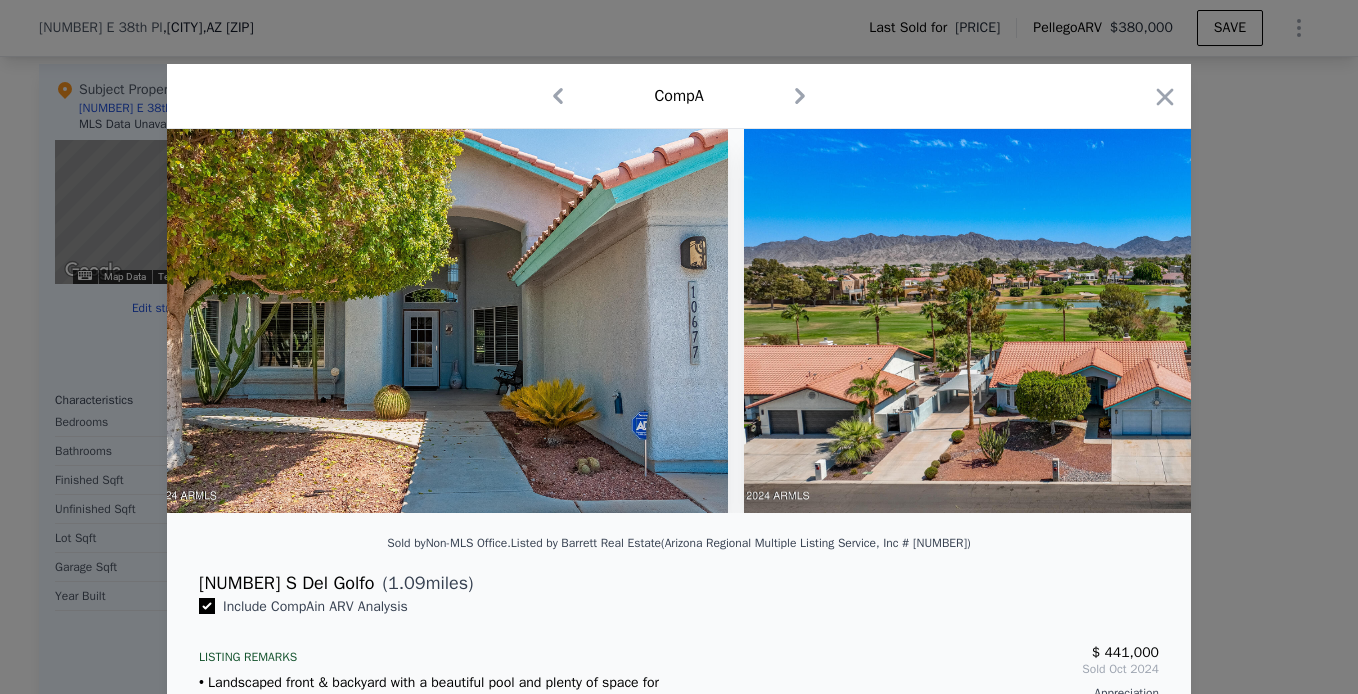 scroll, scrollTop: 0, scrollLeft: 2400, axis: horizontal 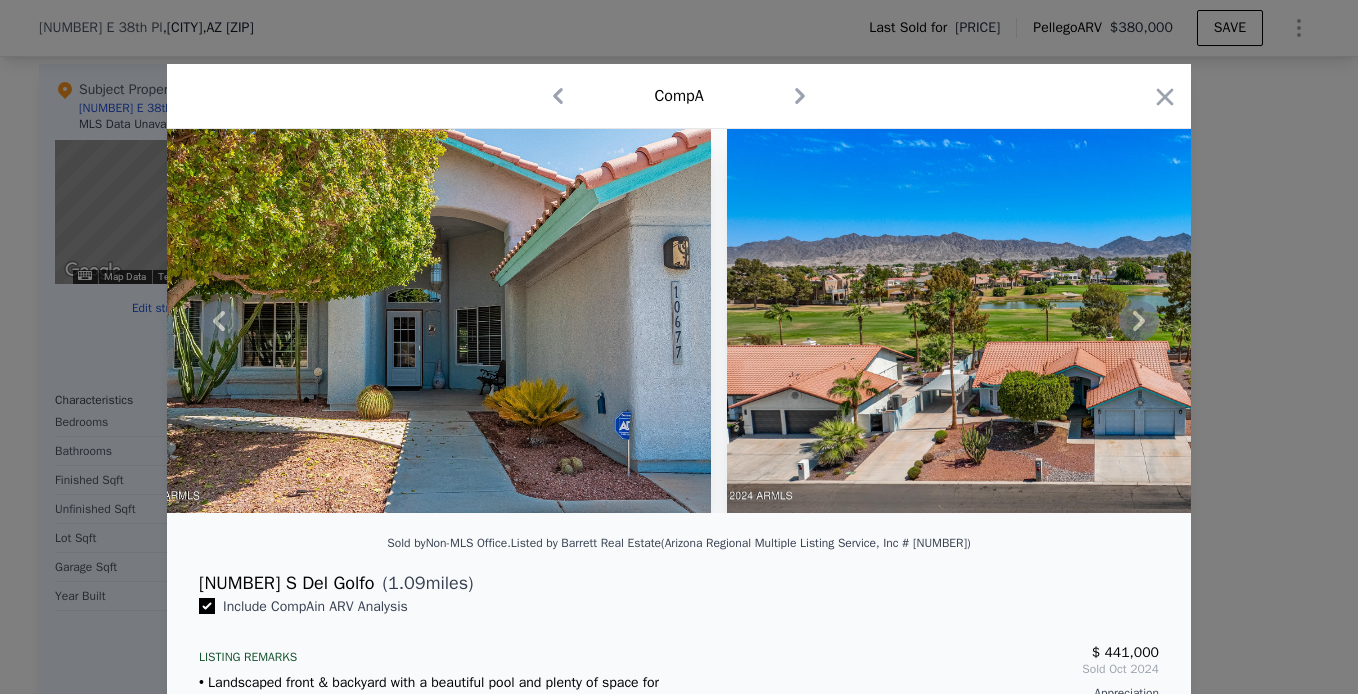click 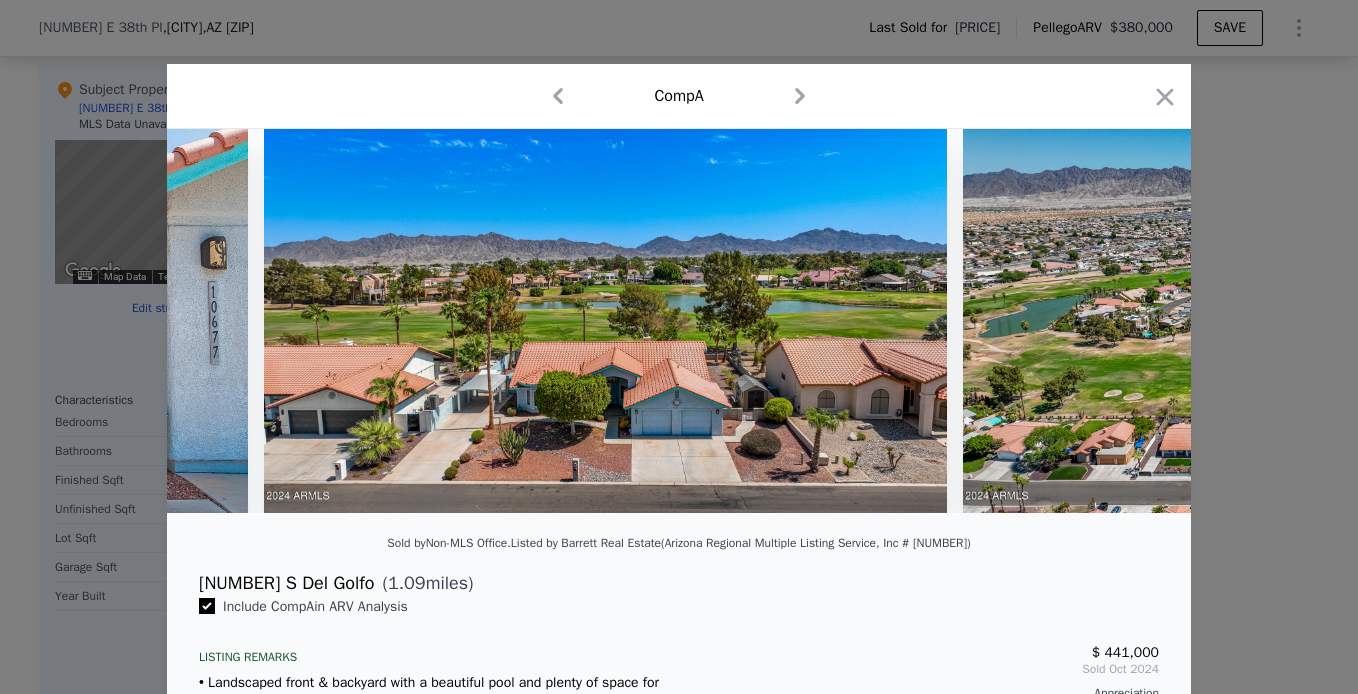scroll, scrollTop: 0, scrollLeft: 2880, axis: horizontal 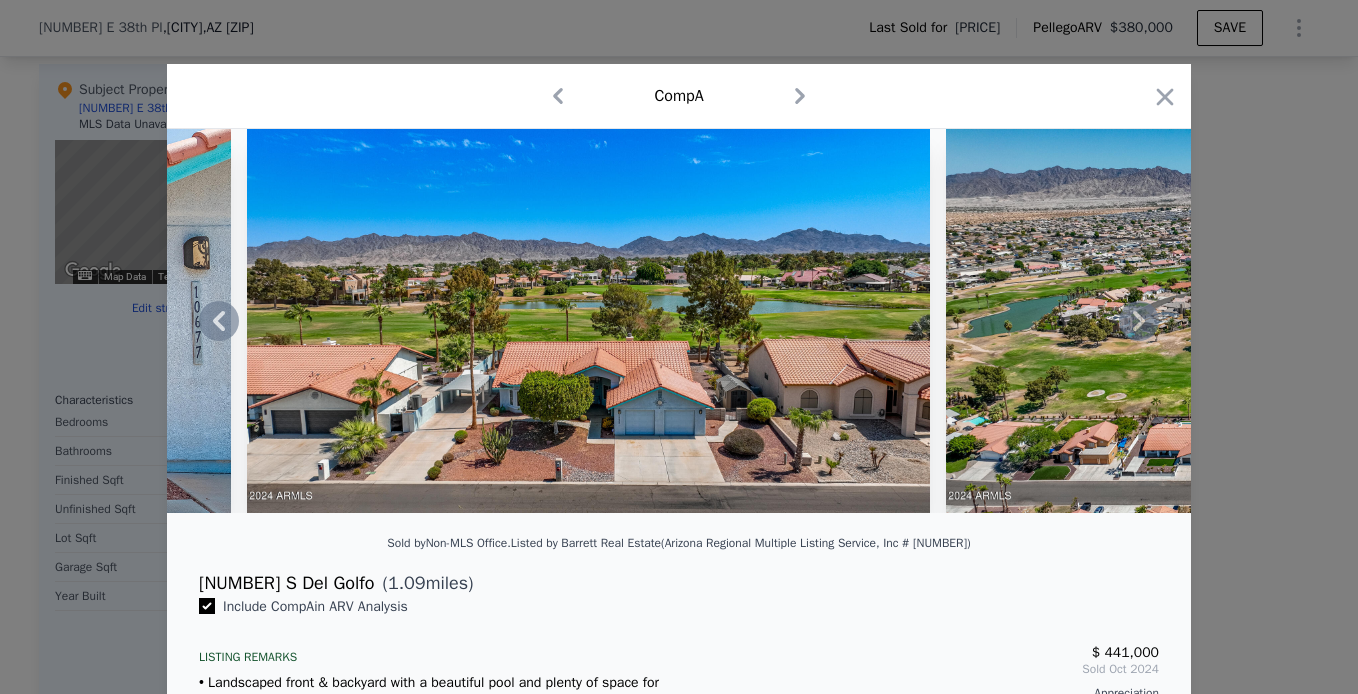 click 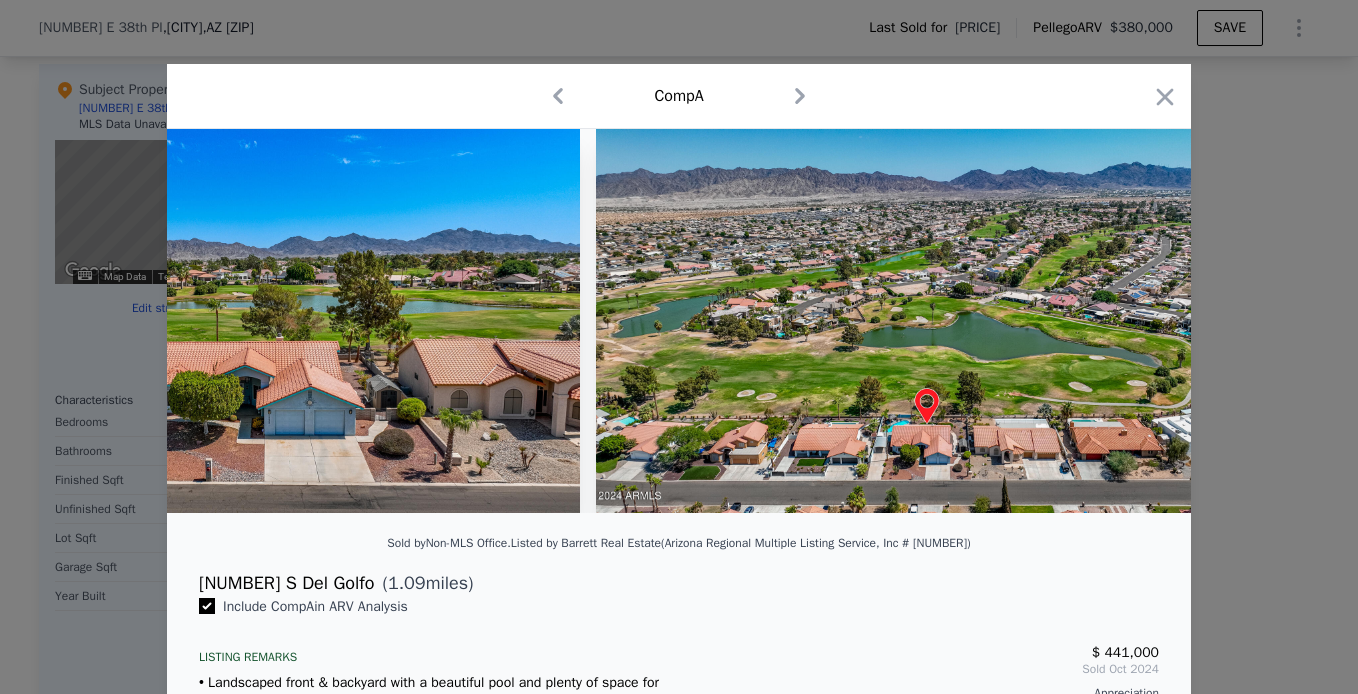 scroll, scrollTop: 0, scrollLeft: 3360, axis: horizontal 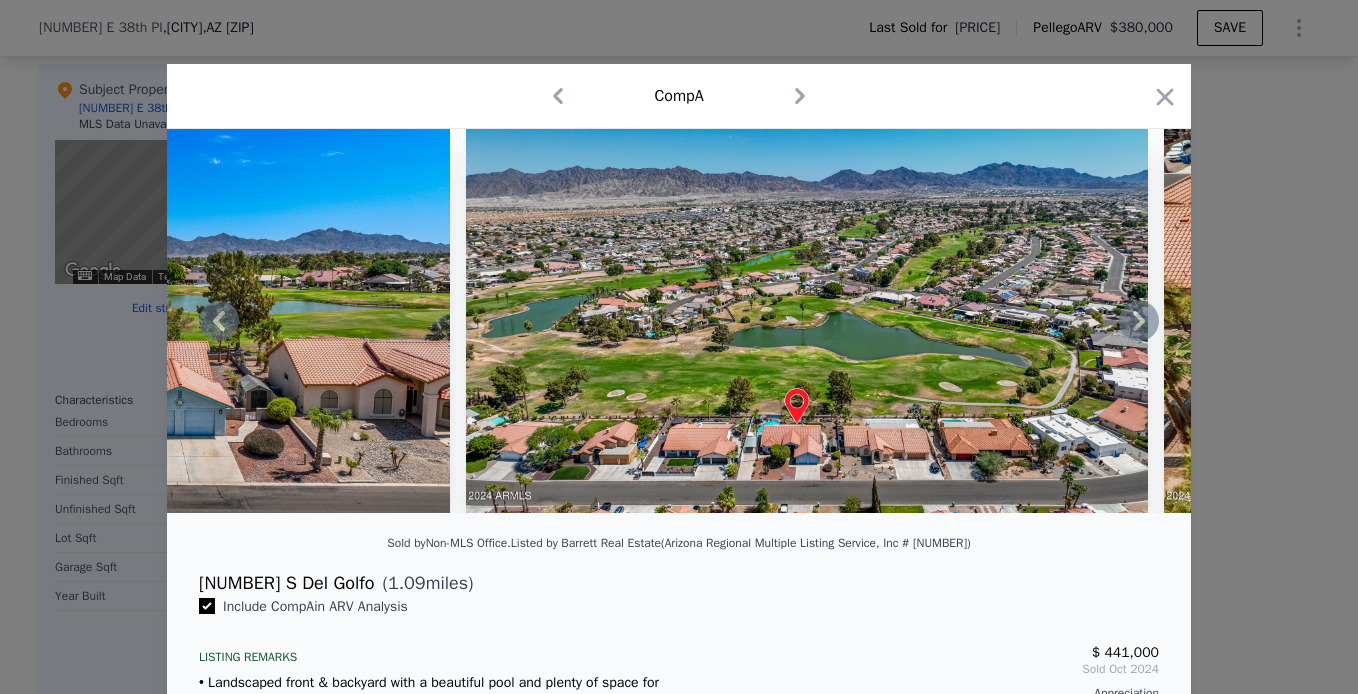 click 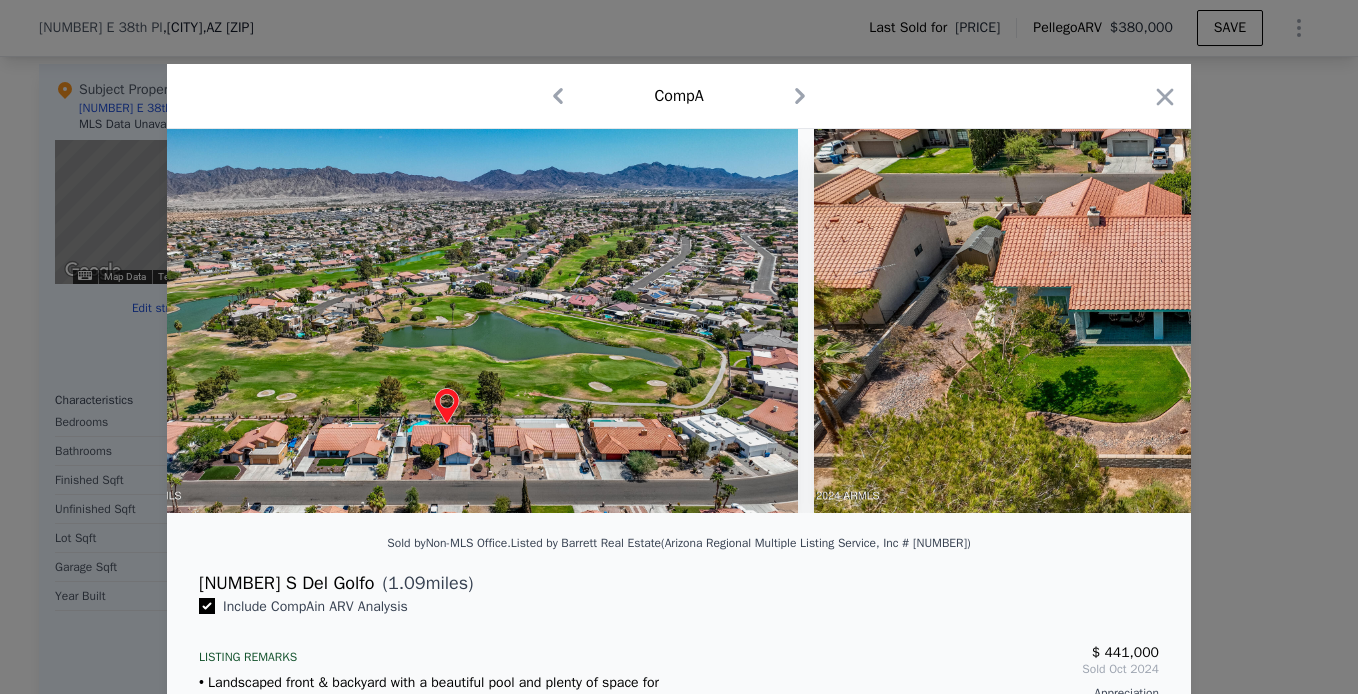 scroll, scrollTop: 0, scrollLeft: 3840, axis: horizontal 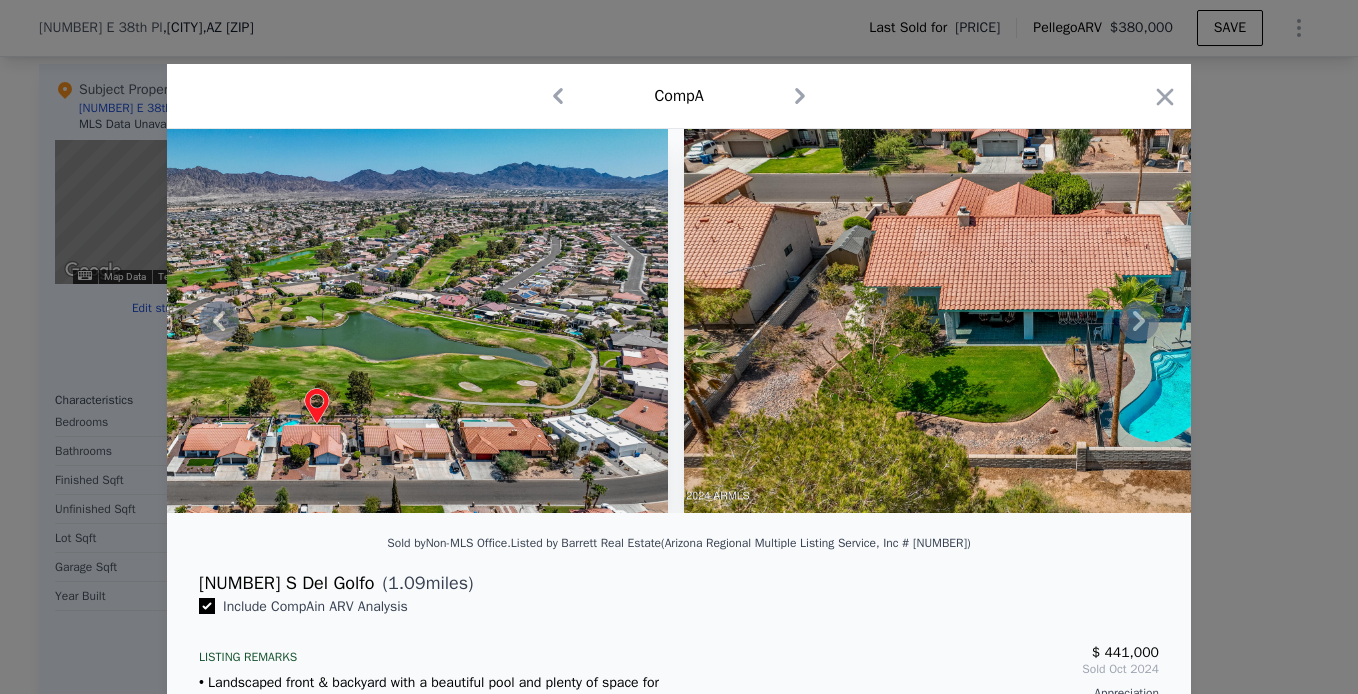 click 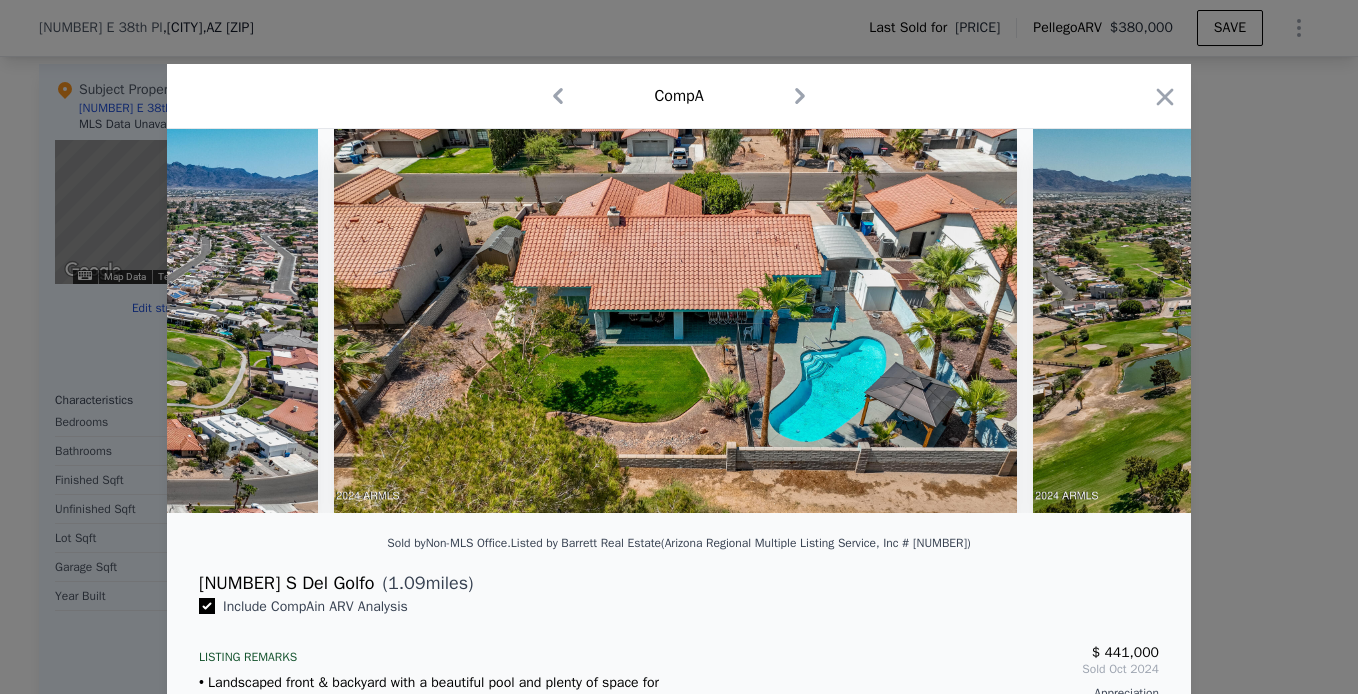 scroll, scrollTop: 0, scrollLeft: 4320, axis: horizontal 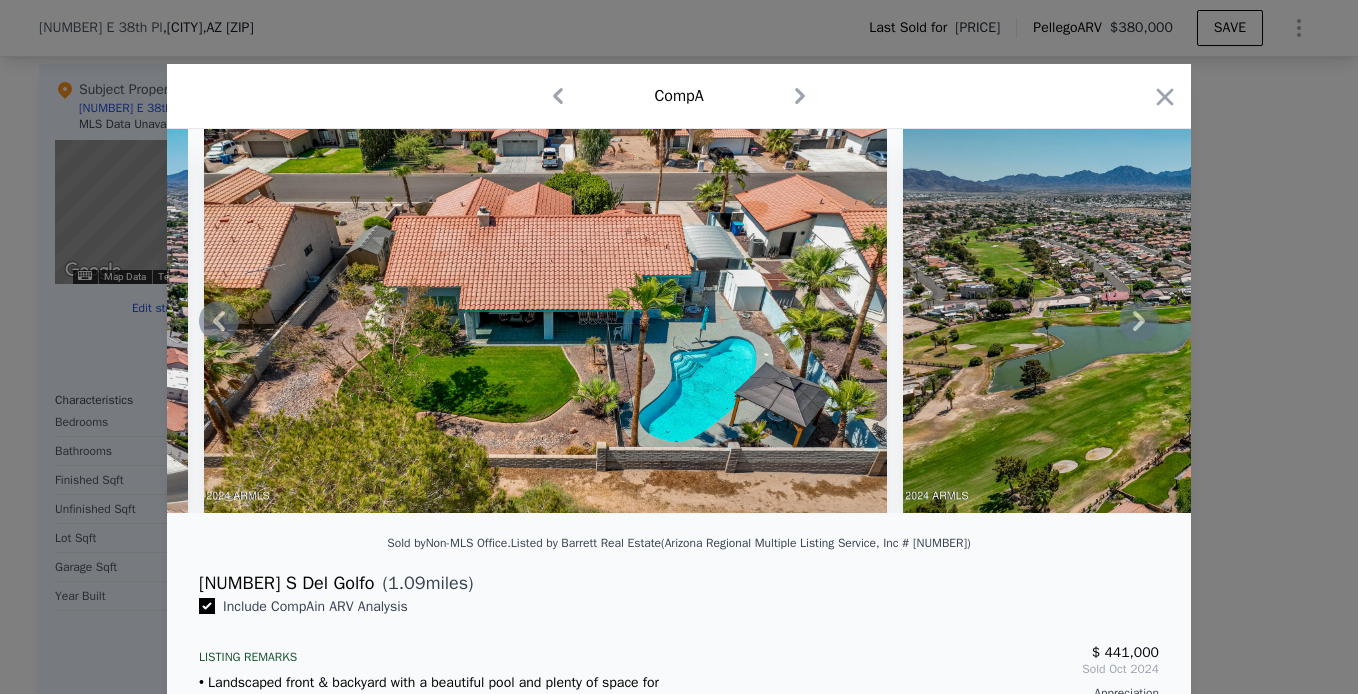 click 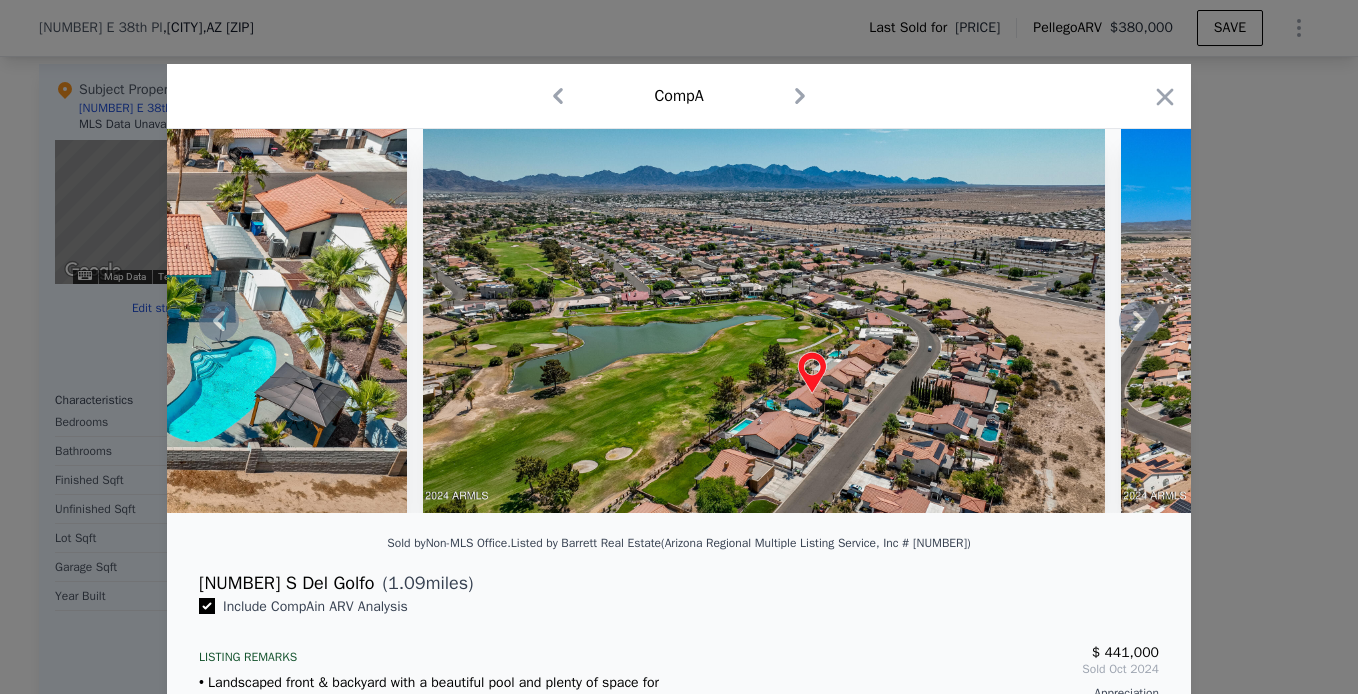click 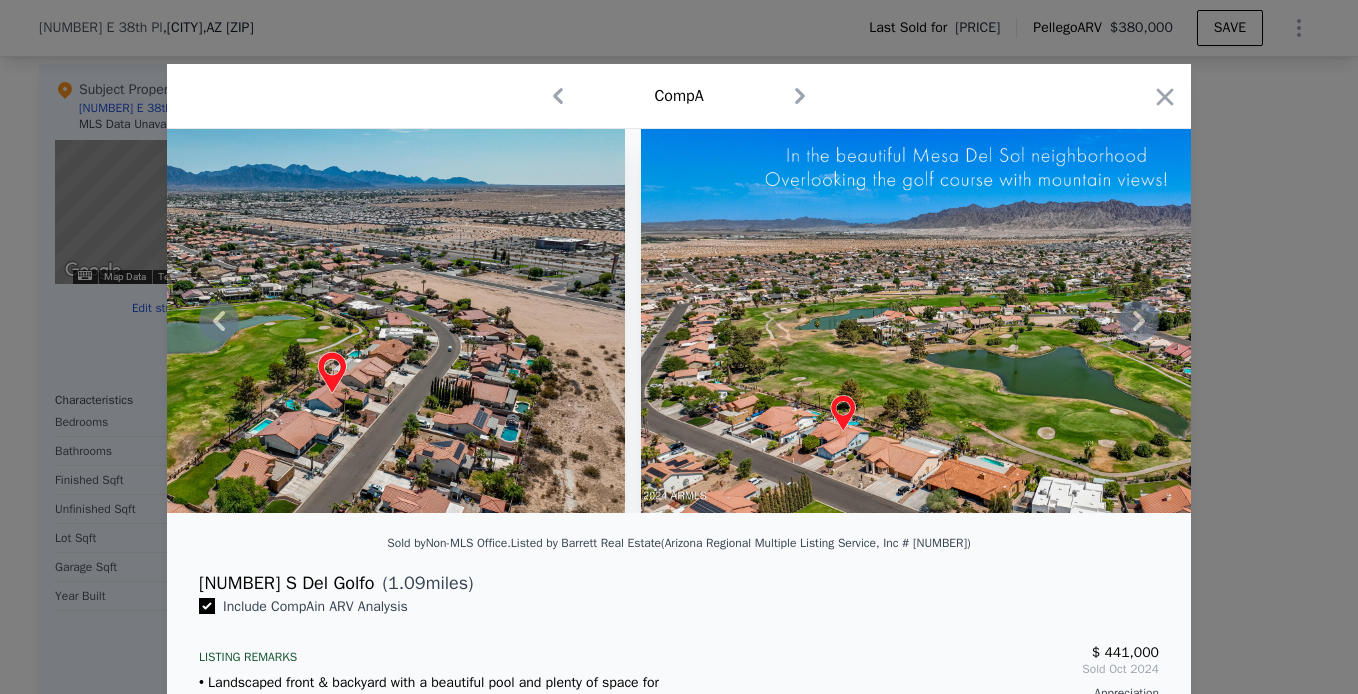 click 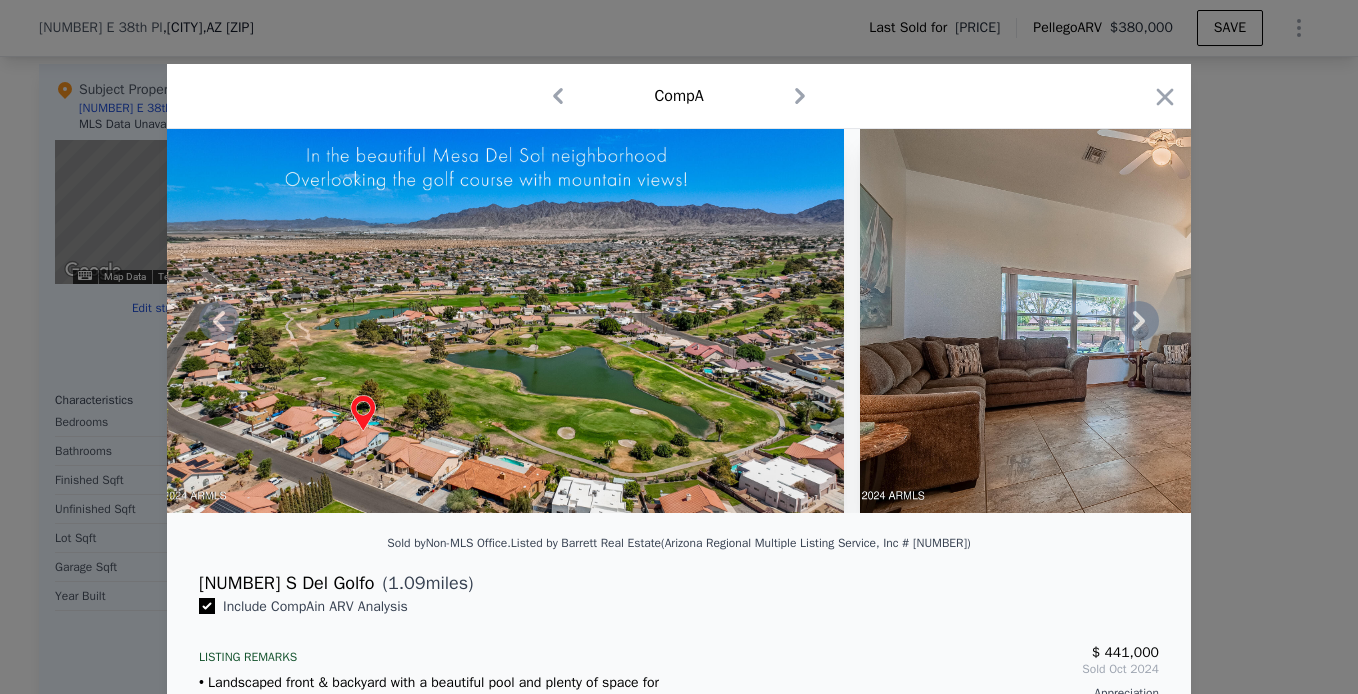 click 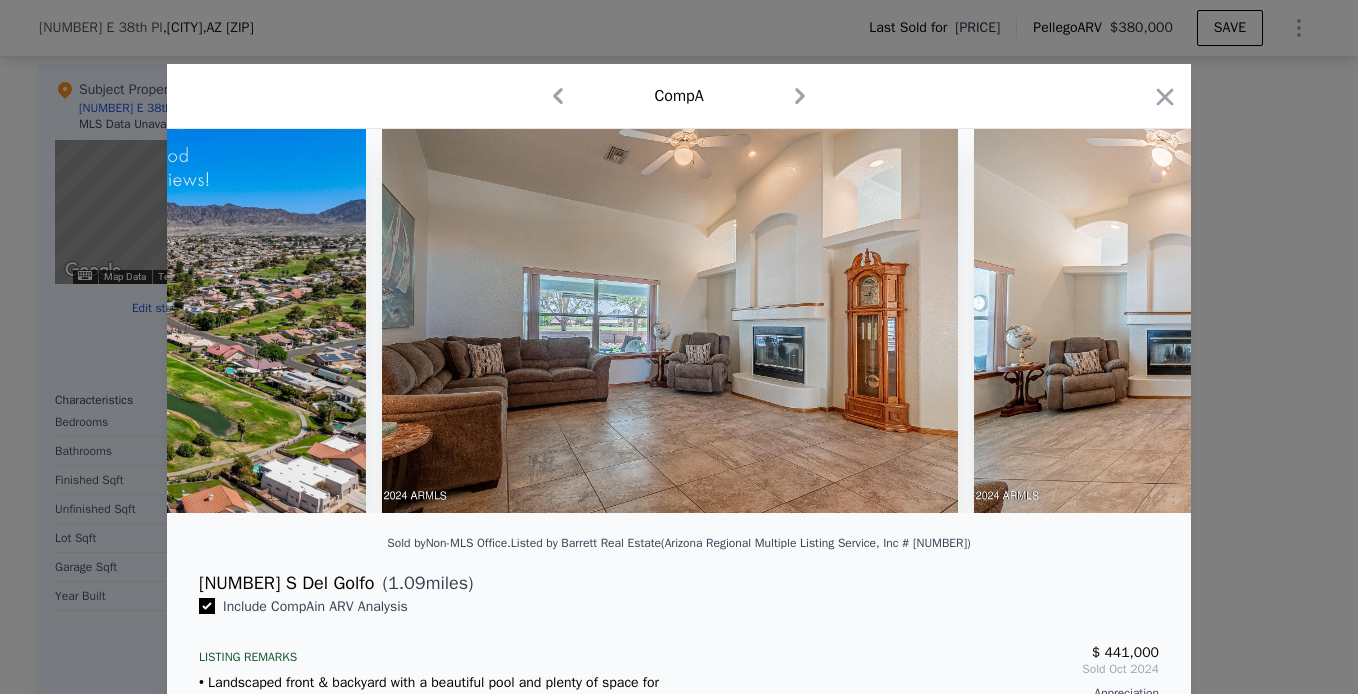 scroll, scrollTop: 0, scrollLeft: 6240, axis: horizontal 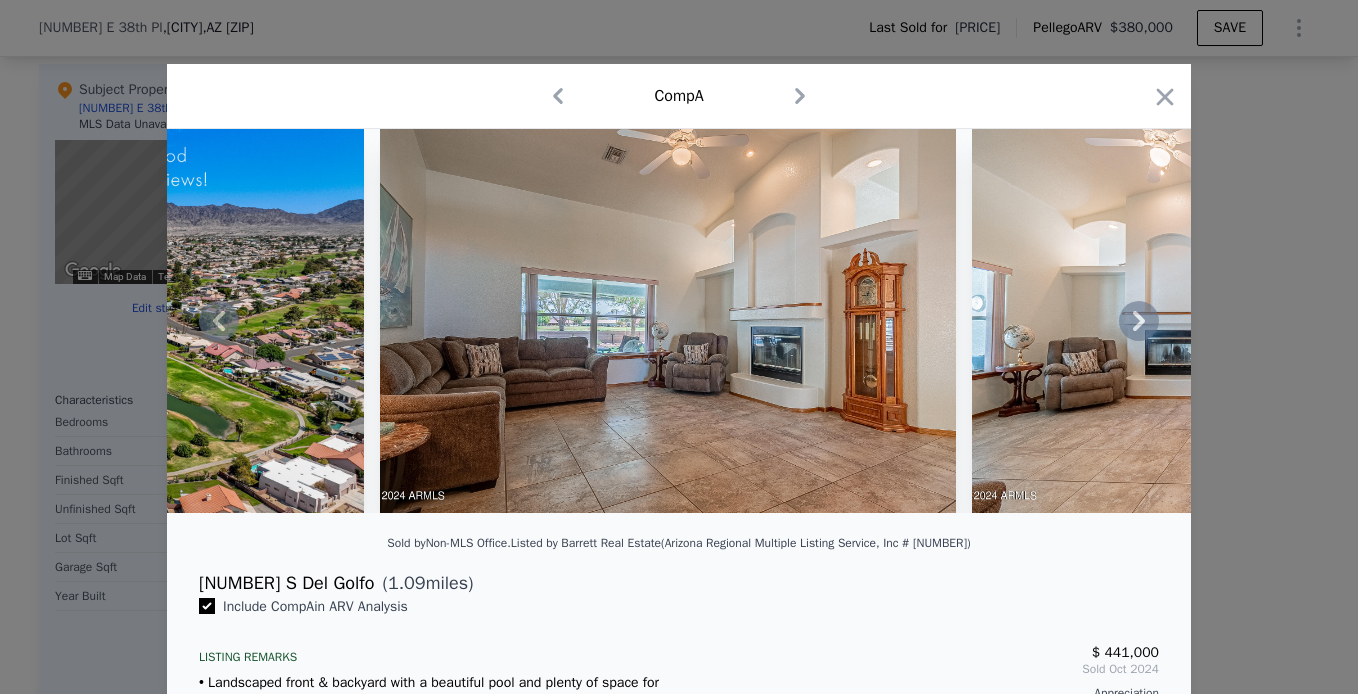 click 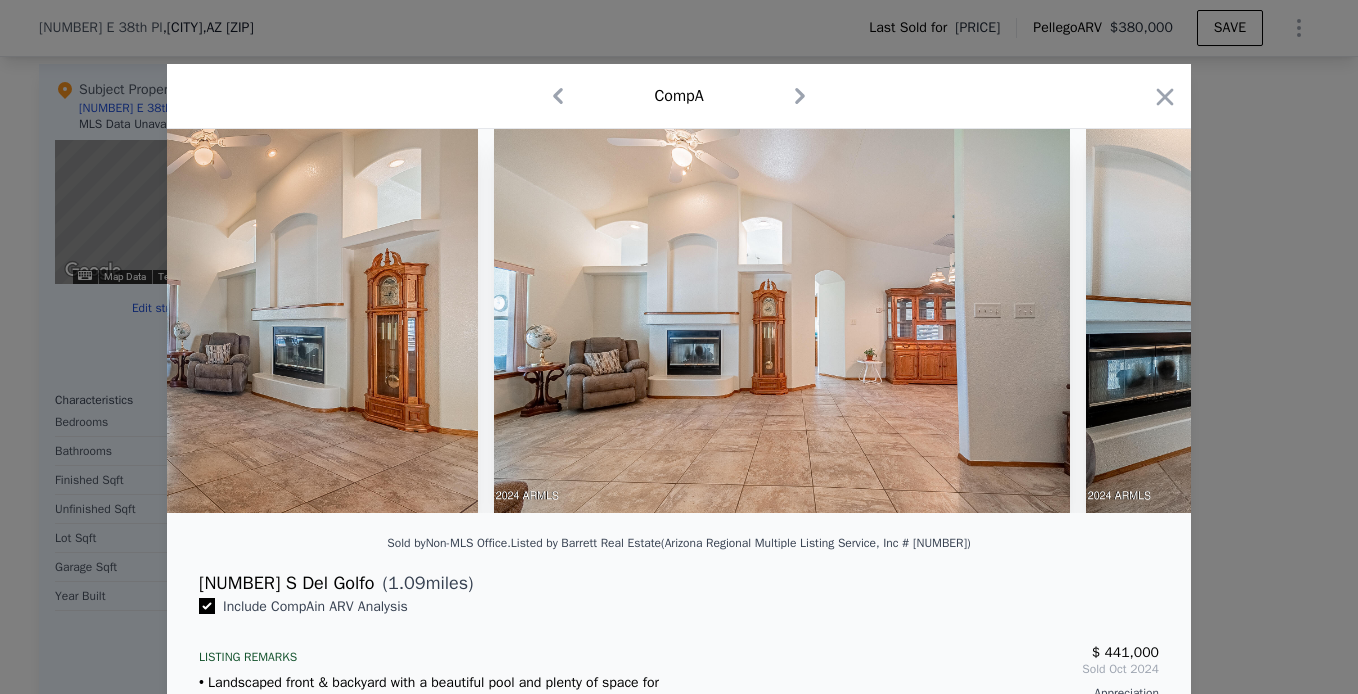scroll, scrollTop: 0, scrollLeft: 6720, axis: horizontal 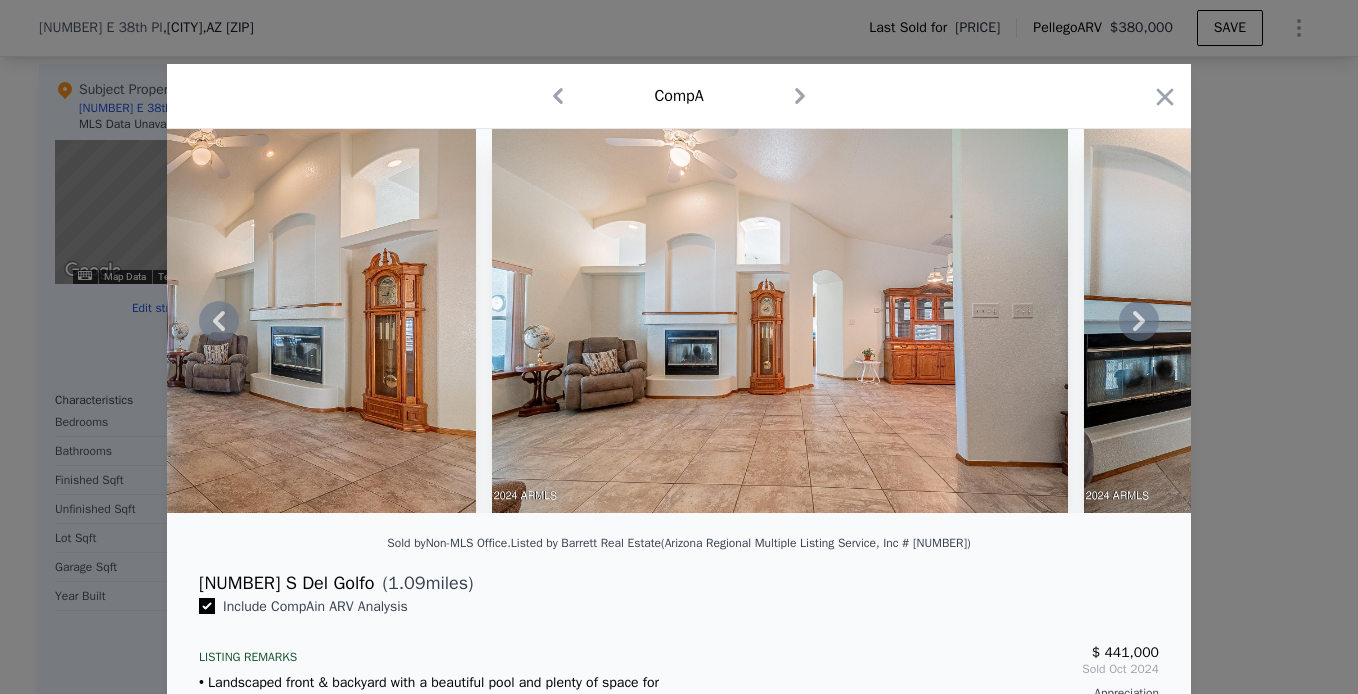 click 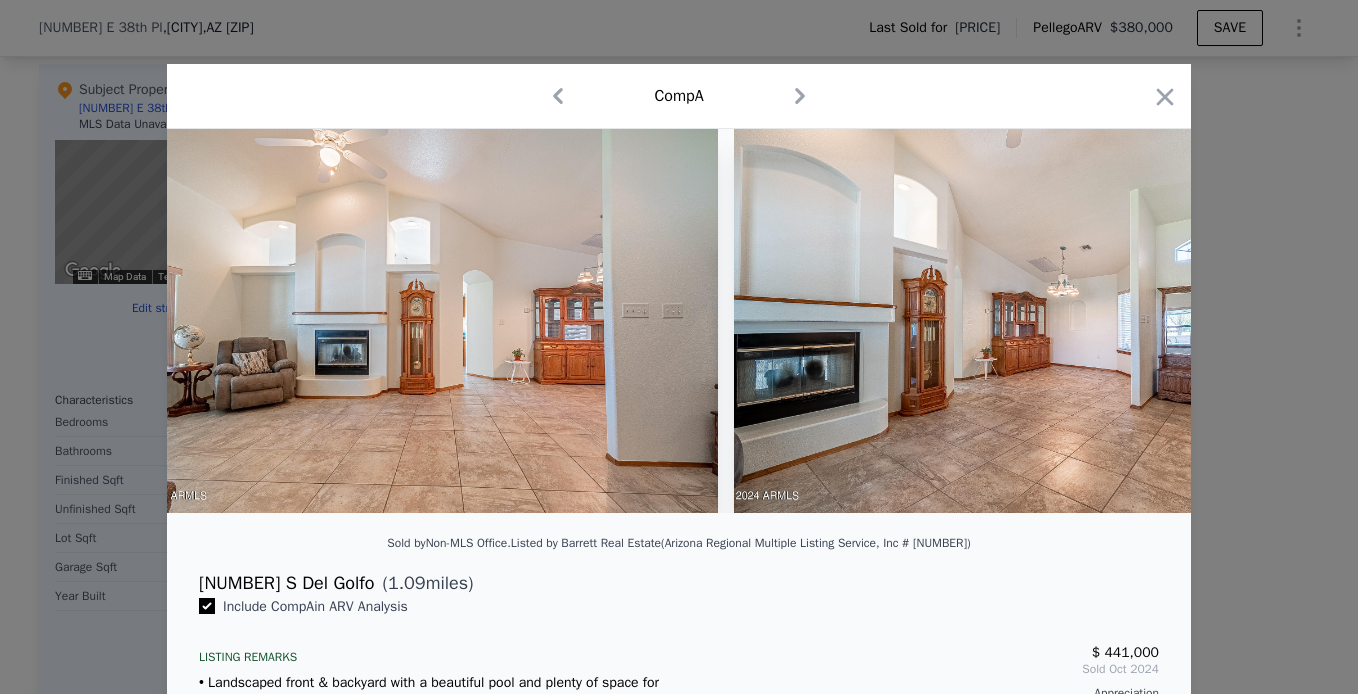 scroll, scrollTop: 0, scrollLeft: 7200, axis: horizontal 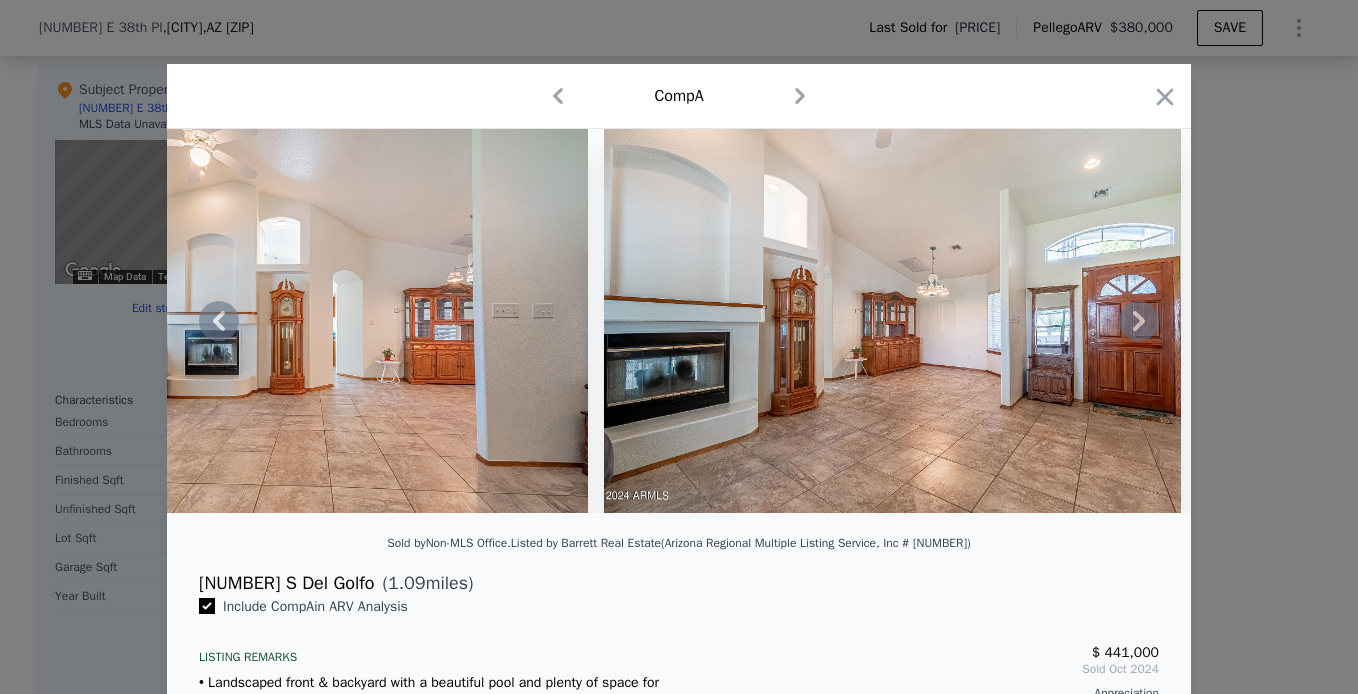 click 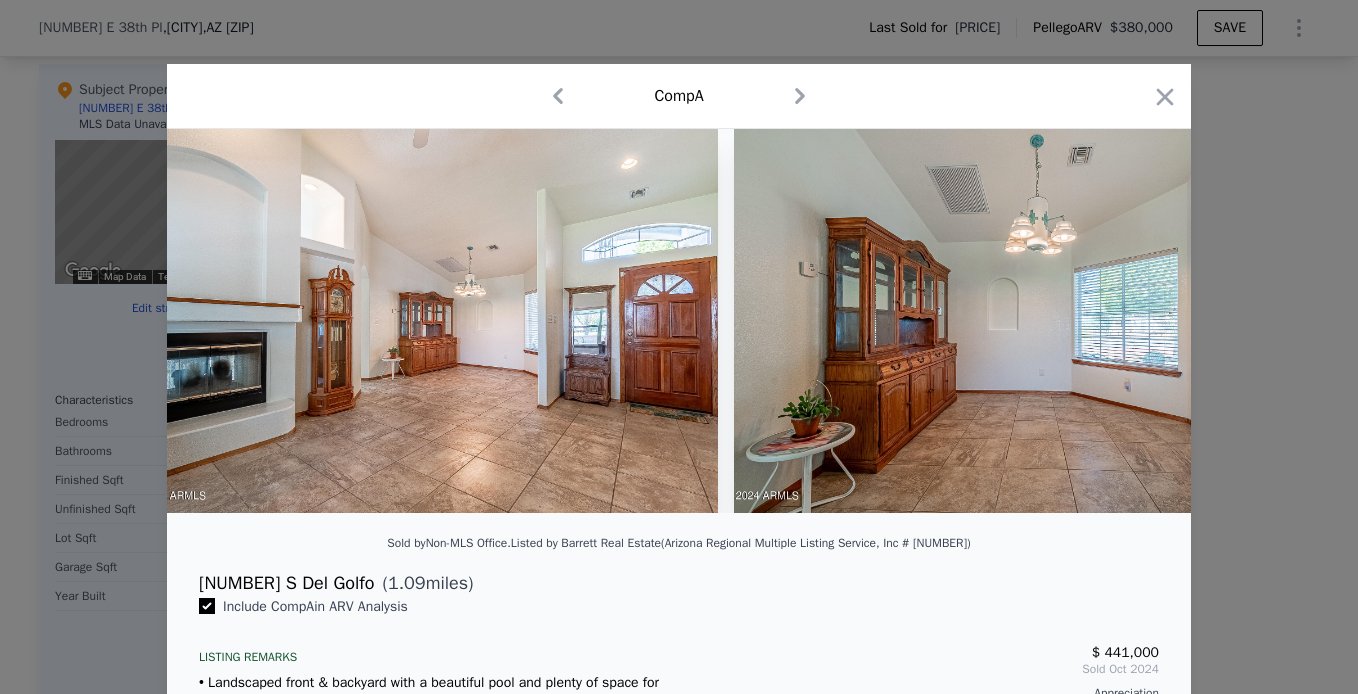scroll, scrollTop: 0, scrollLeft: 7680, axis: horizontal 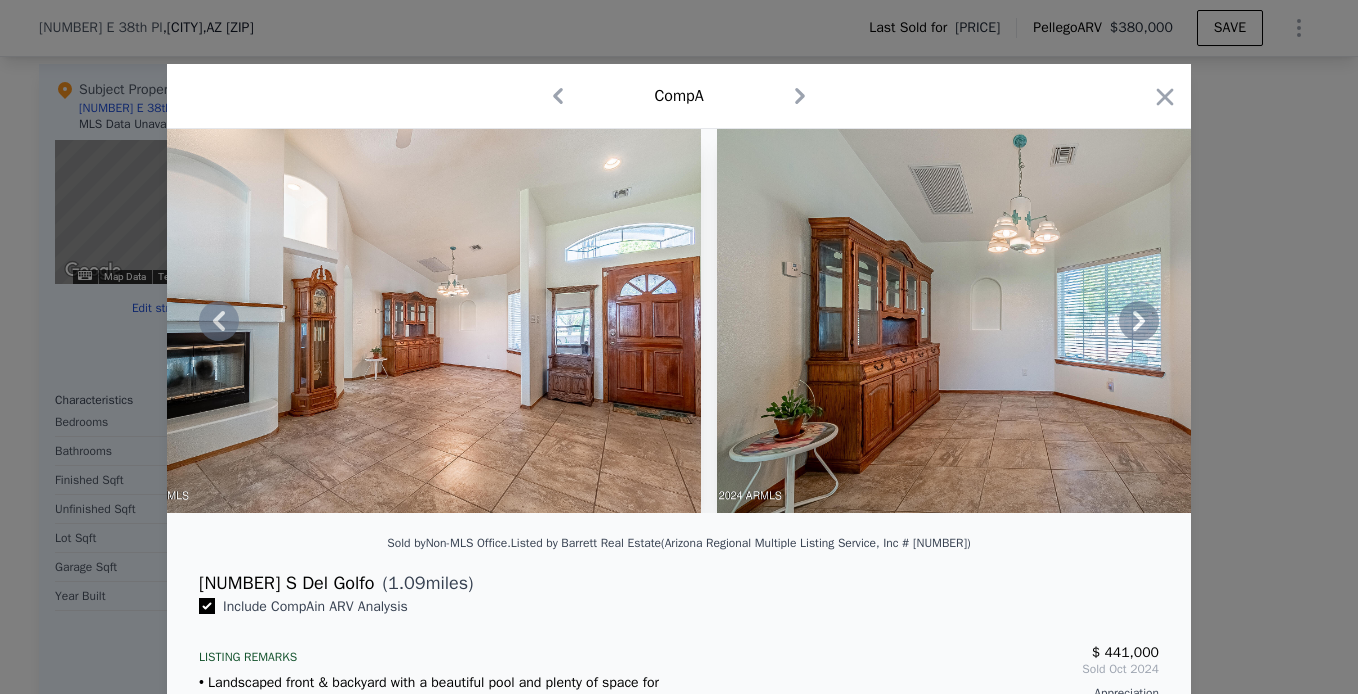 click 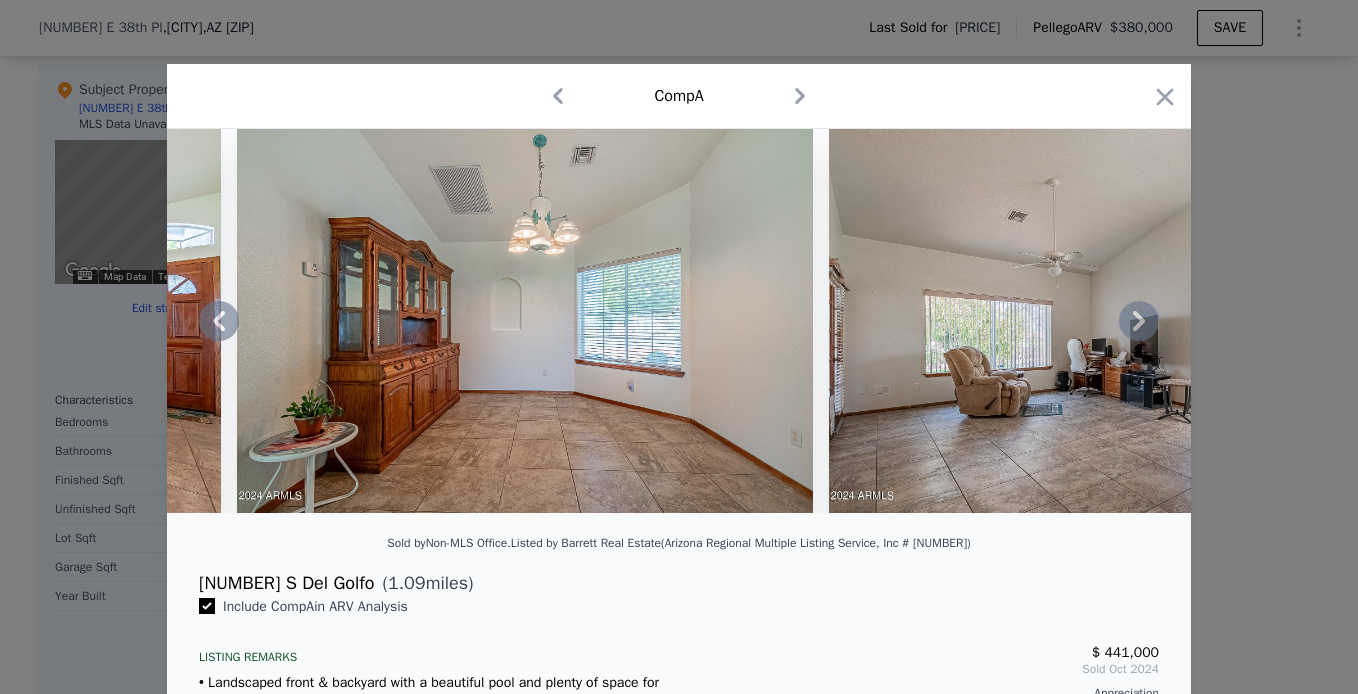 click 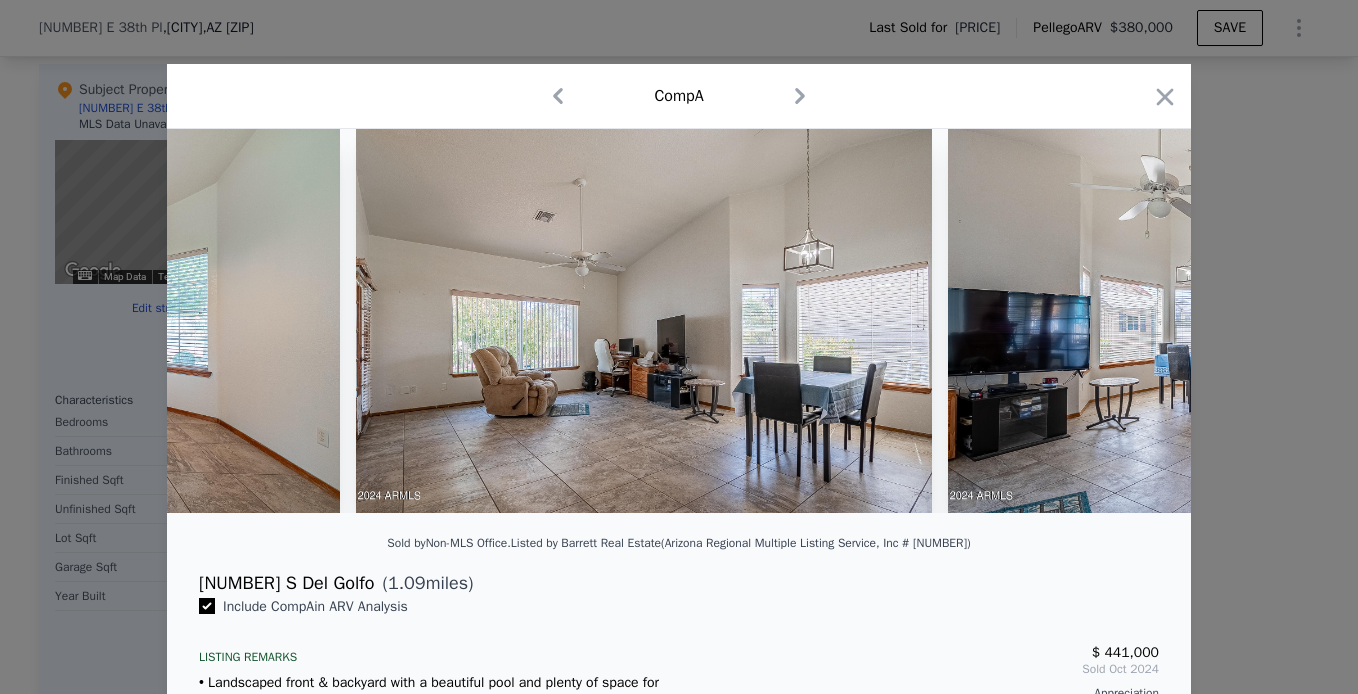 scroll, scrollTop: 0, scrollLeft: 8640, axis: horizontal 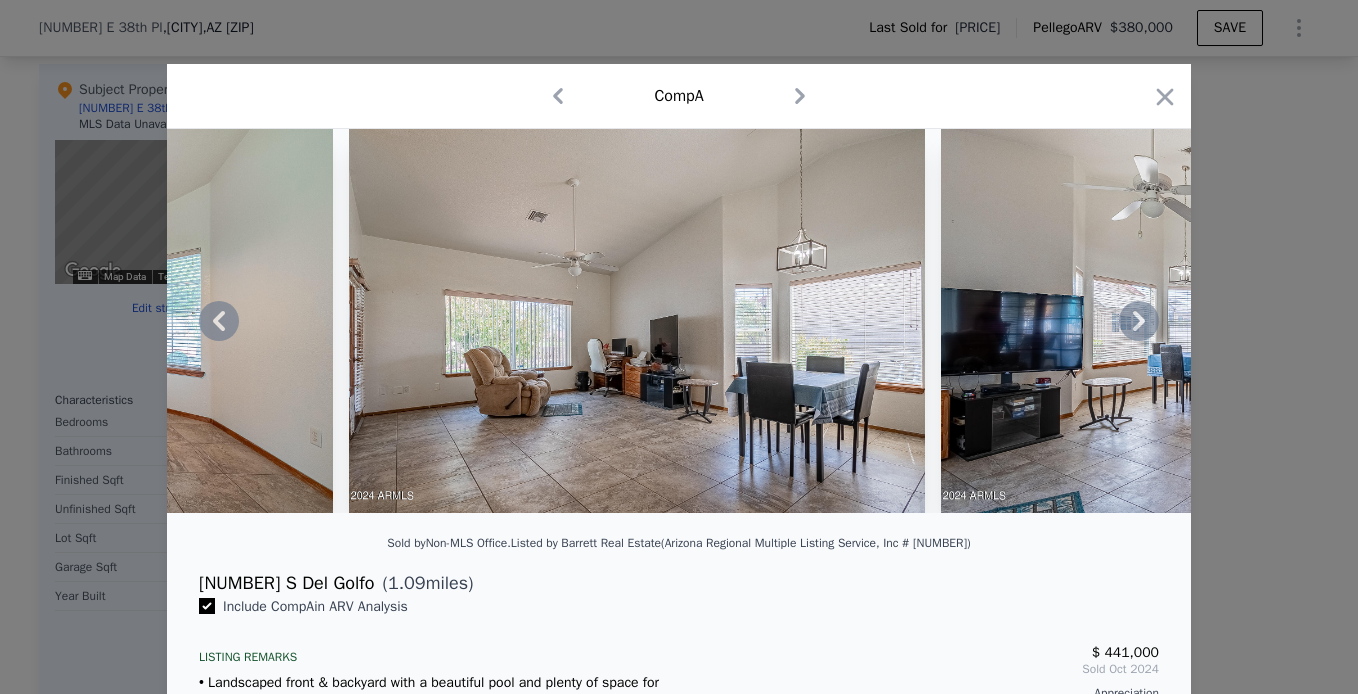 click 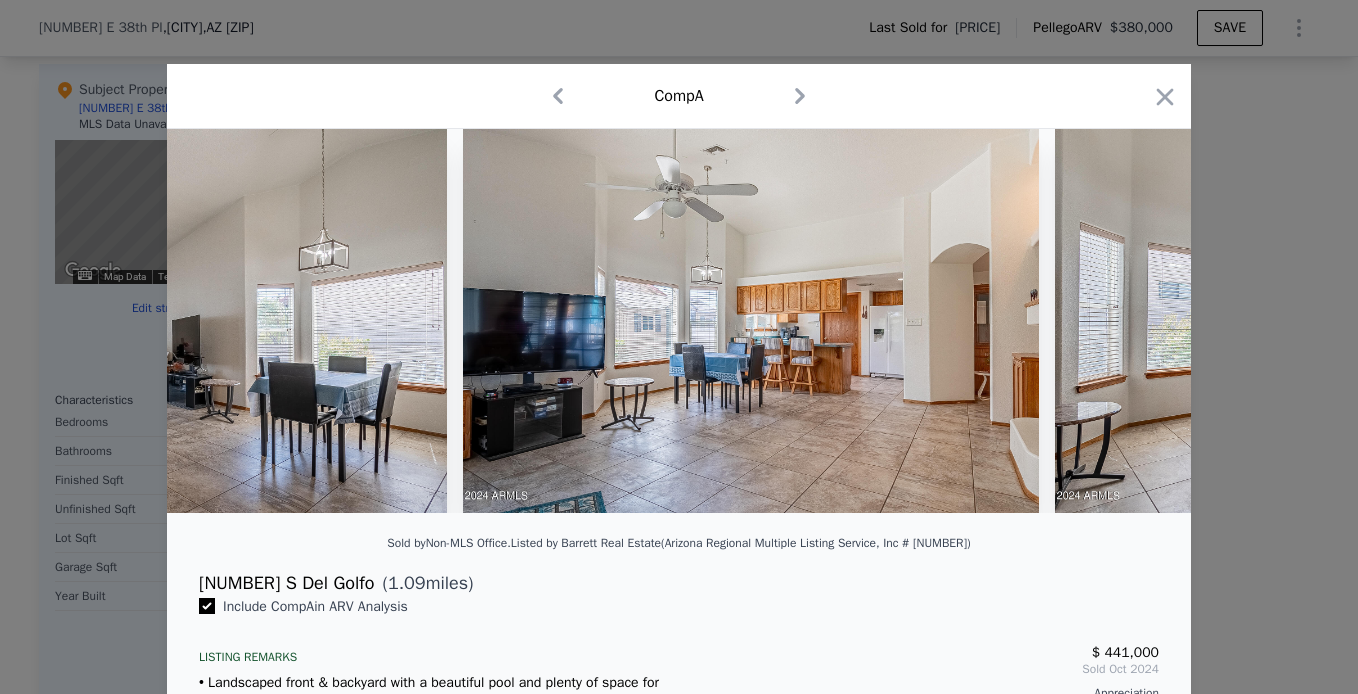 scroll, scrollTop: 0, scrollLeft: 9120, axis: horizontal 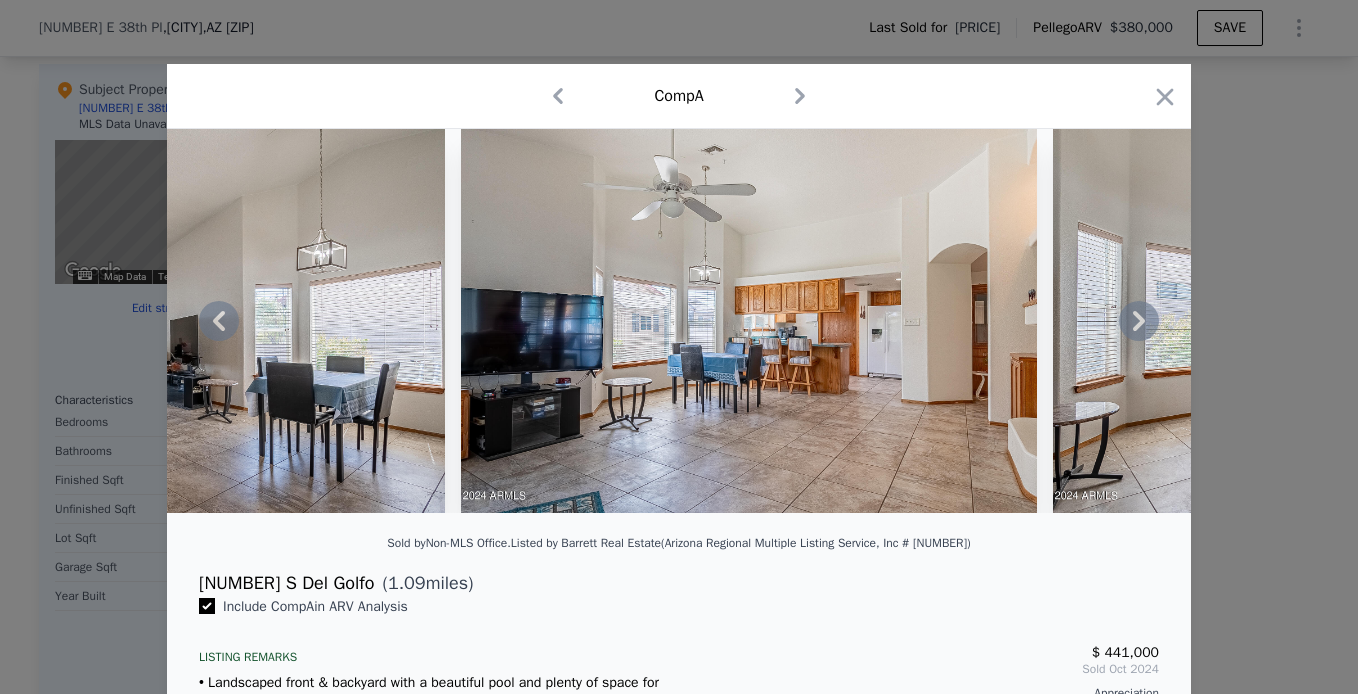 click 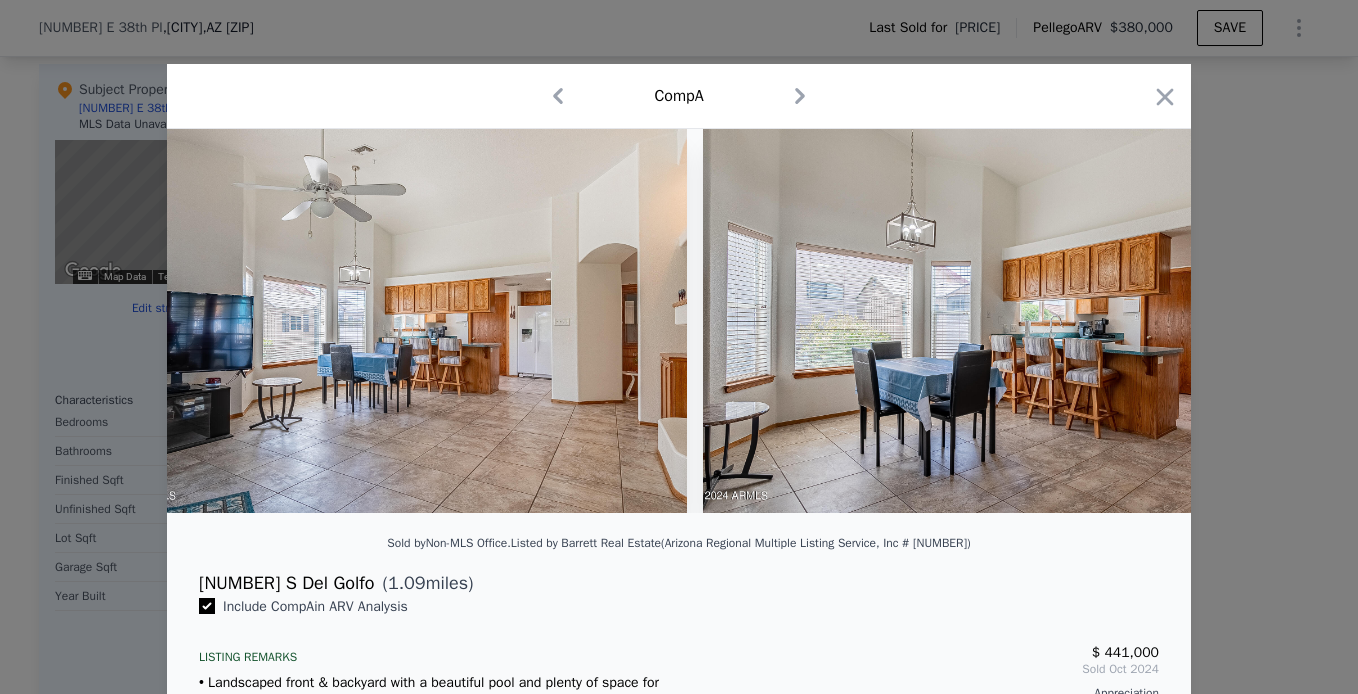 scroll, scrollTop: 0, scrollLeft: 9600, axis: horizontal 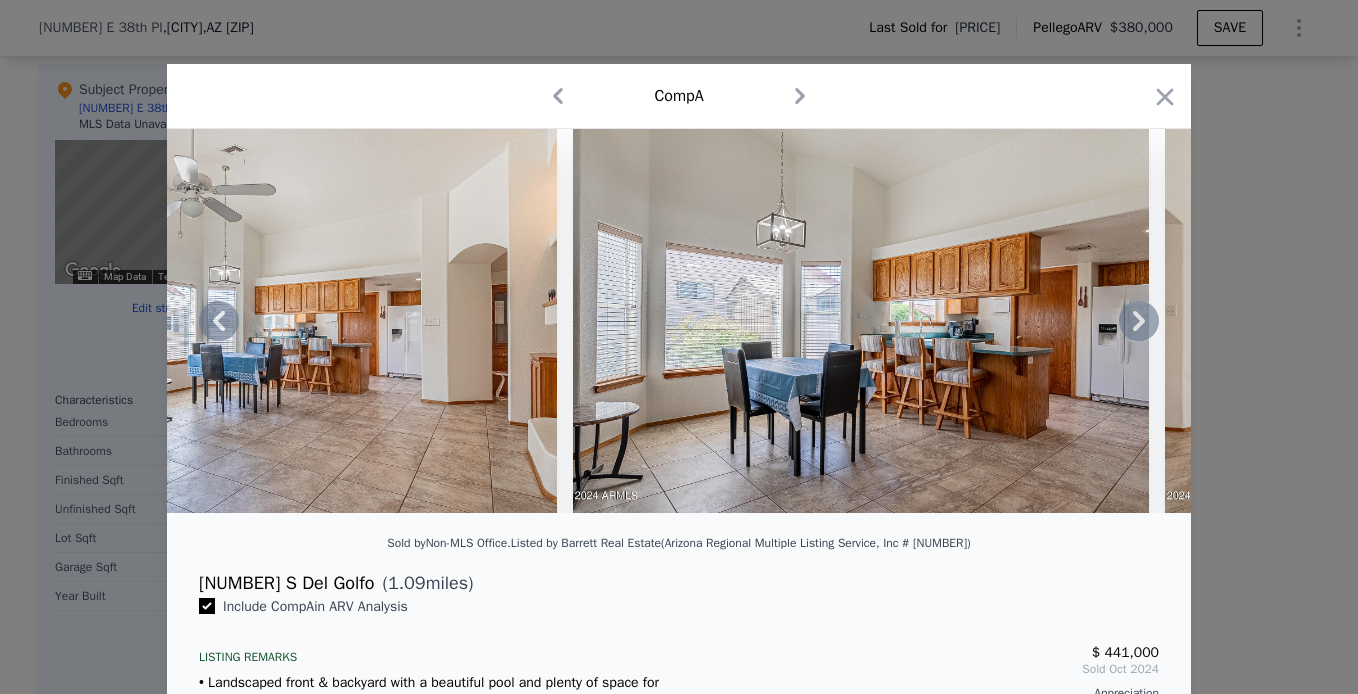 click at bounding box center (679, 321) 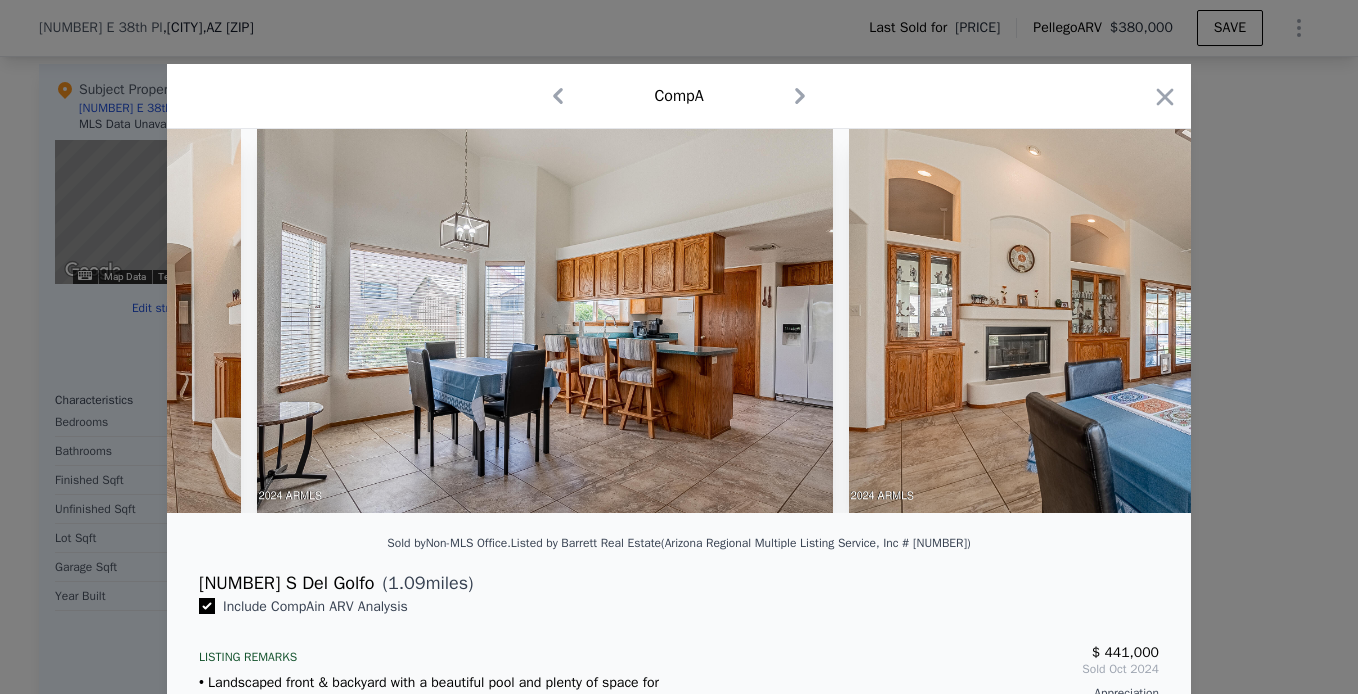 scroll, scrollTop: 0, scrollLeft: 10080, axis: horizontal 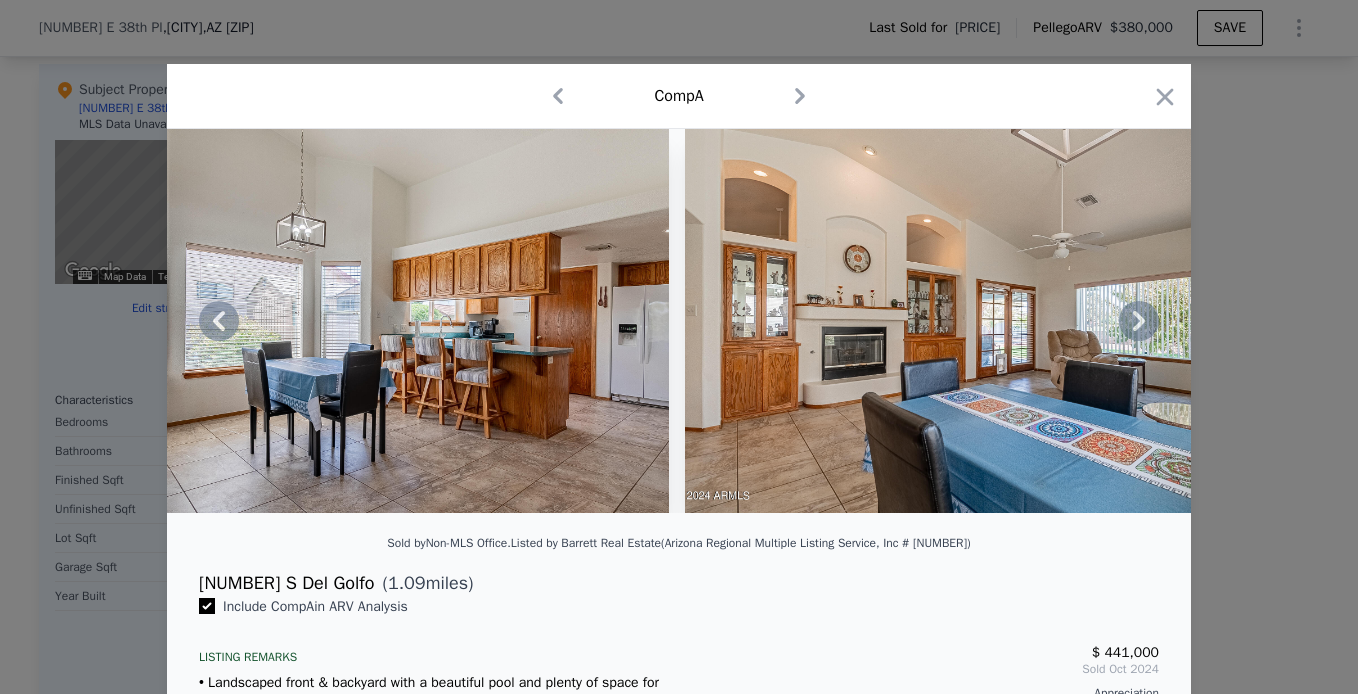 click 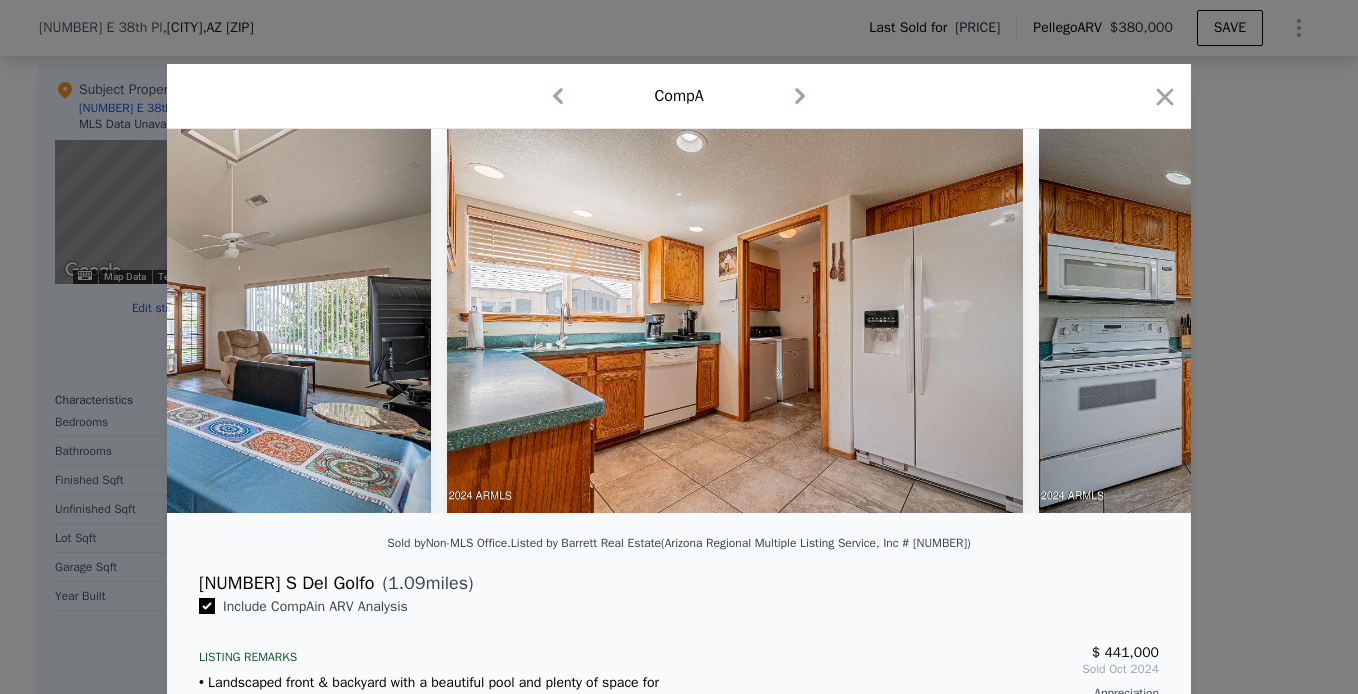 scroll, scrollTop: 0, scrollLeft: 11040, axis: horizontal 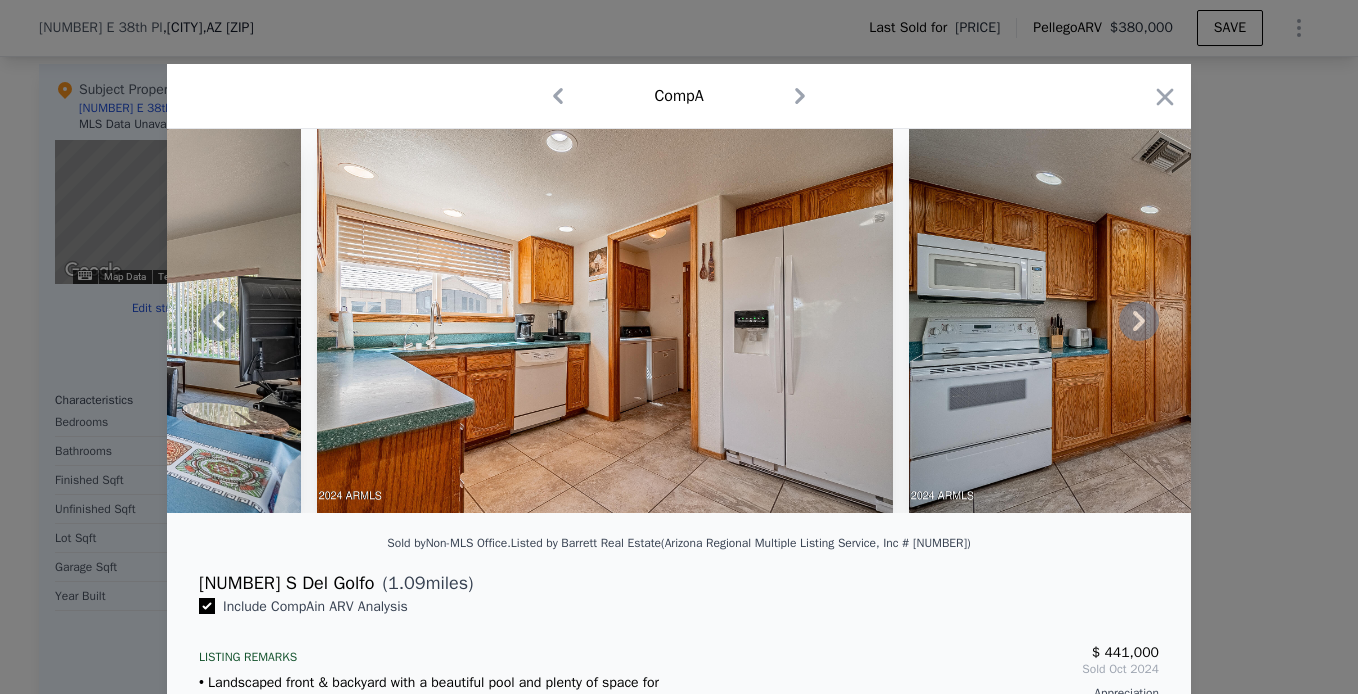 click 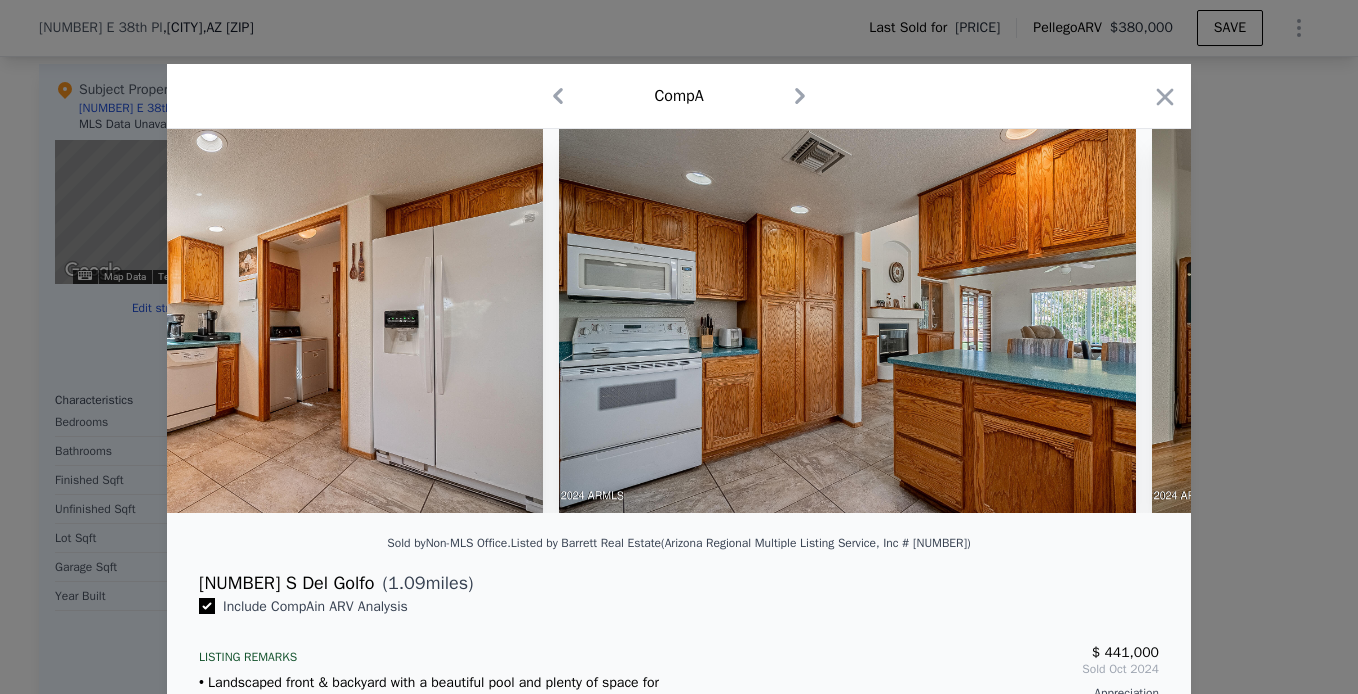 scroll, scrollTop: 0, scrollLeft: 11520, axis: horizontal 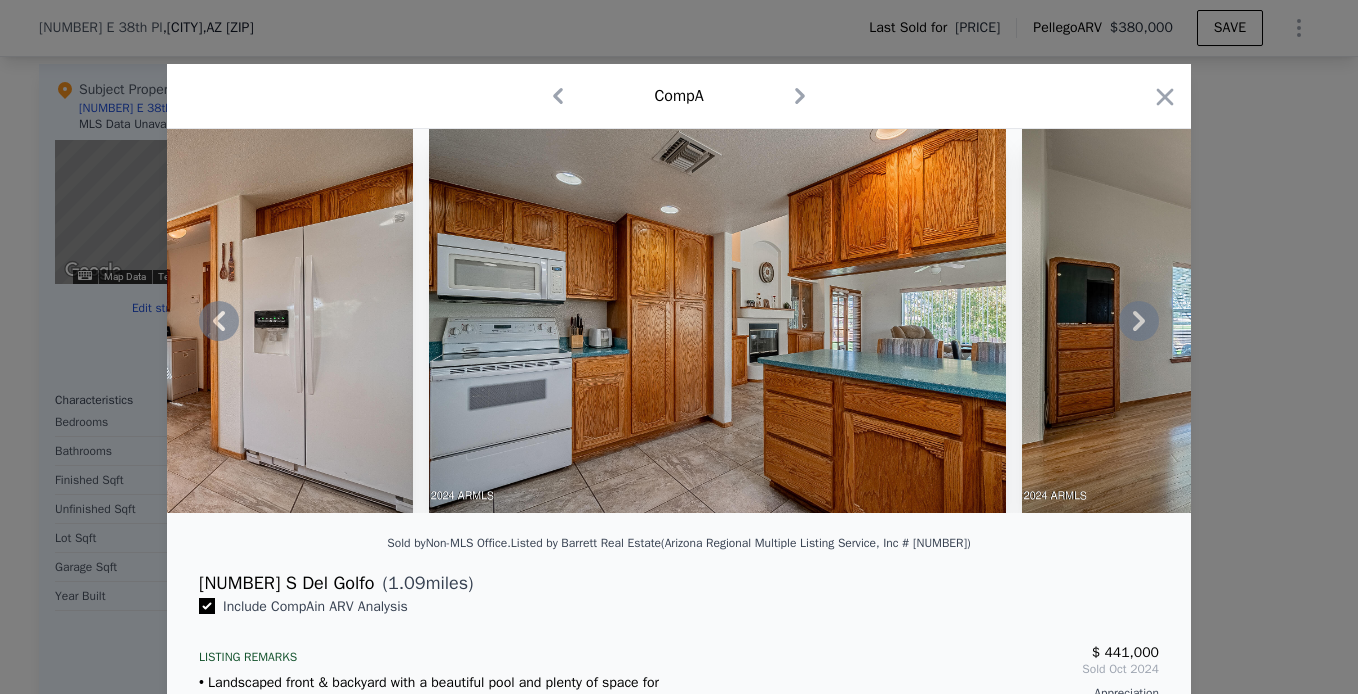 click 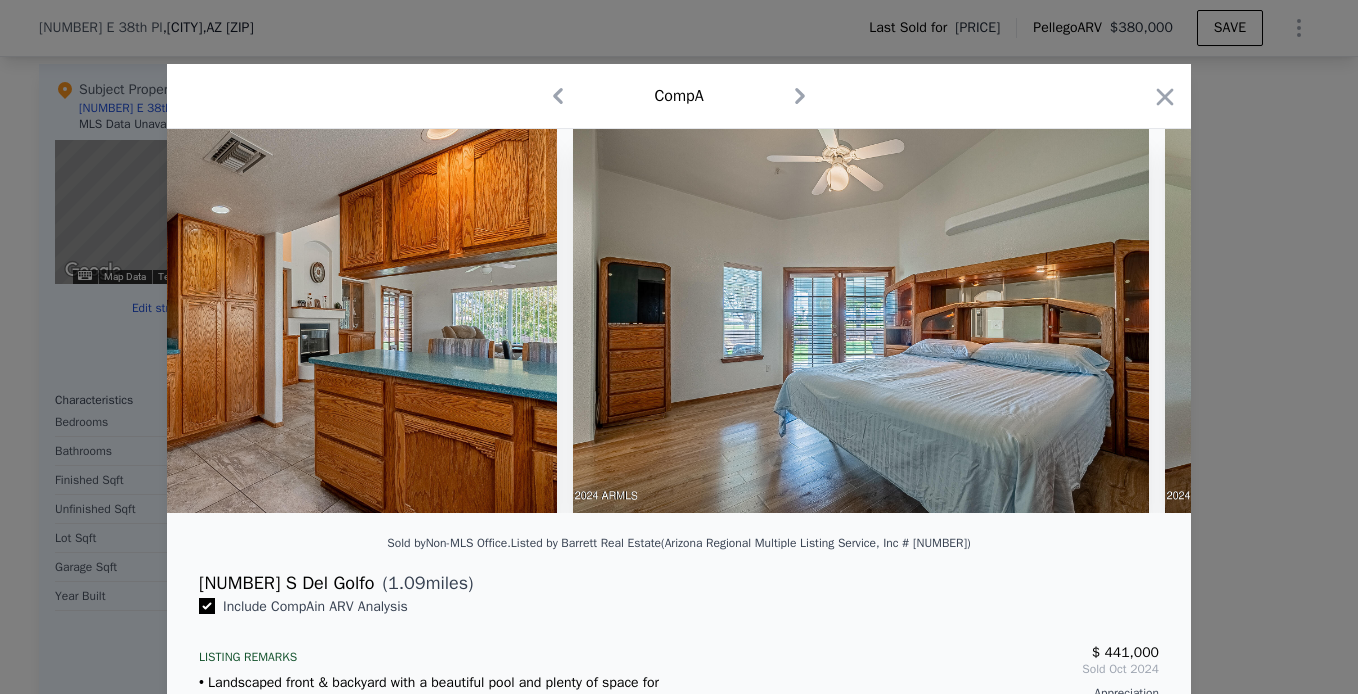 scroll, scrollTop: 0, scrollLeft: 12000, axis: horizontal 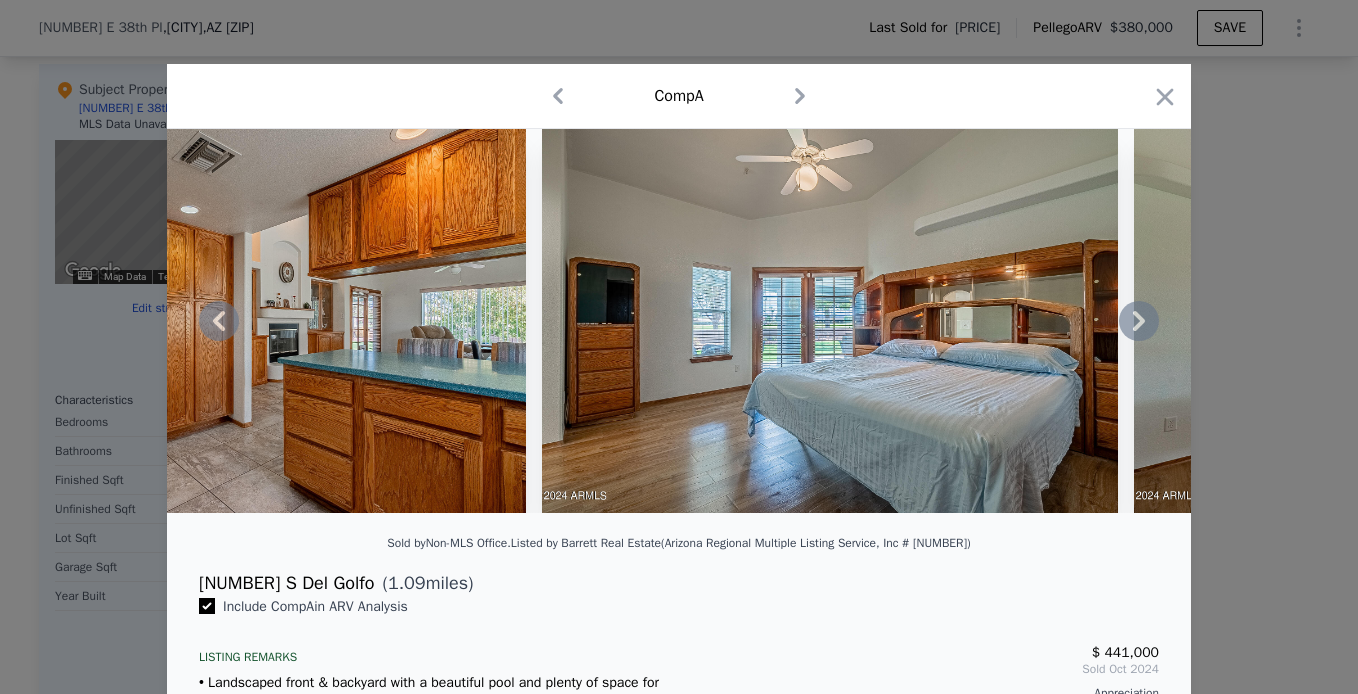 click 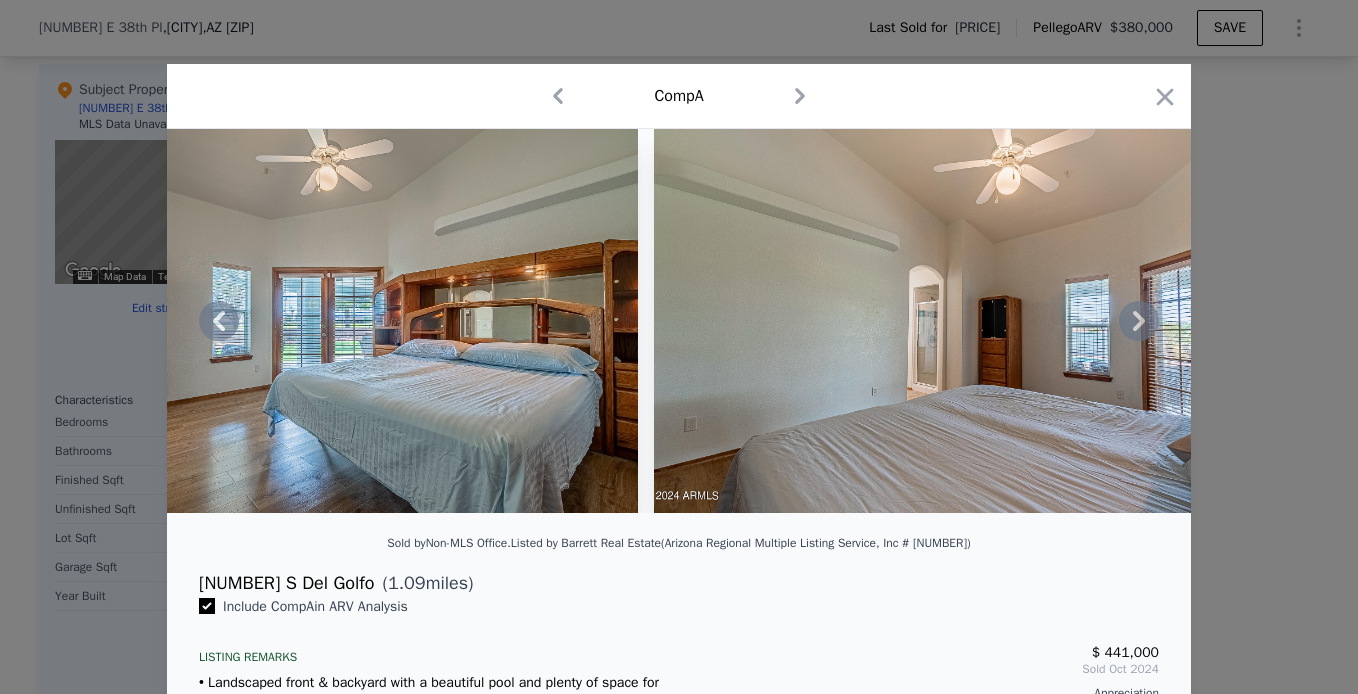 click 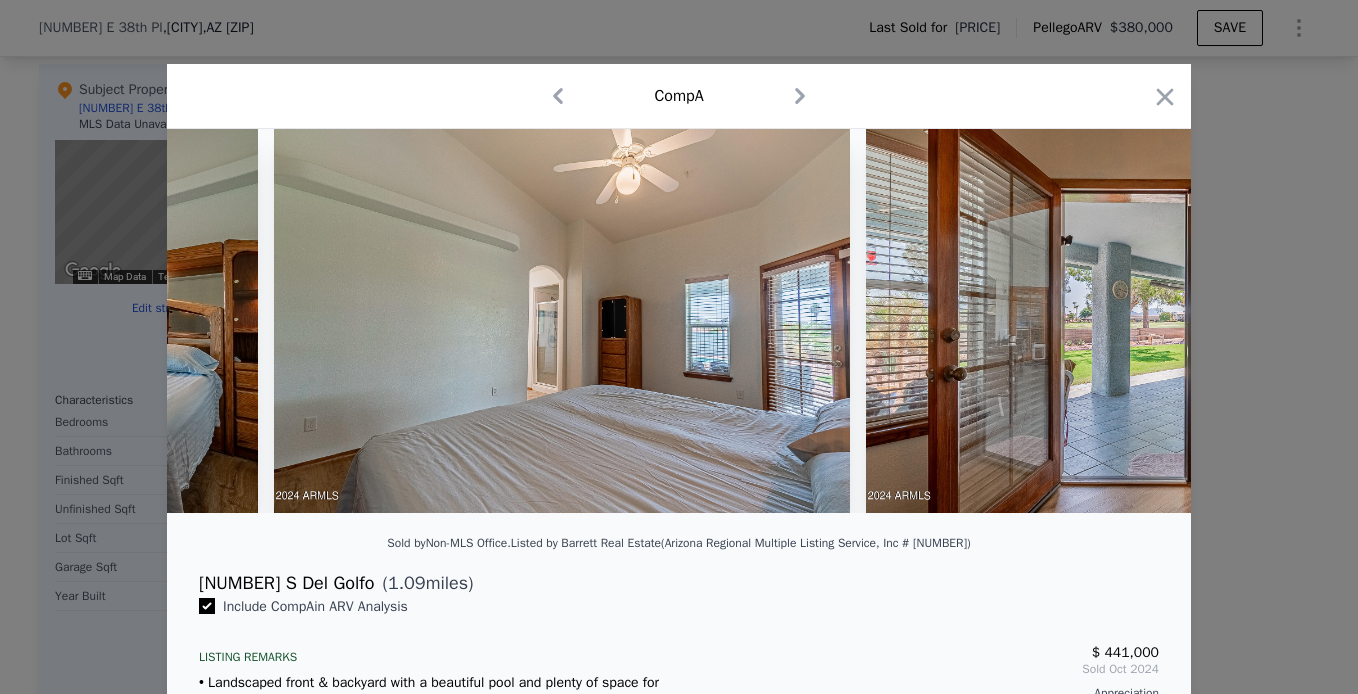 scroll, scrollTop: 0, scrollLeft: 12960, axis: horizontal 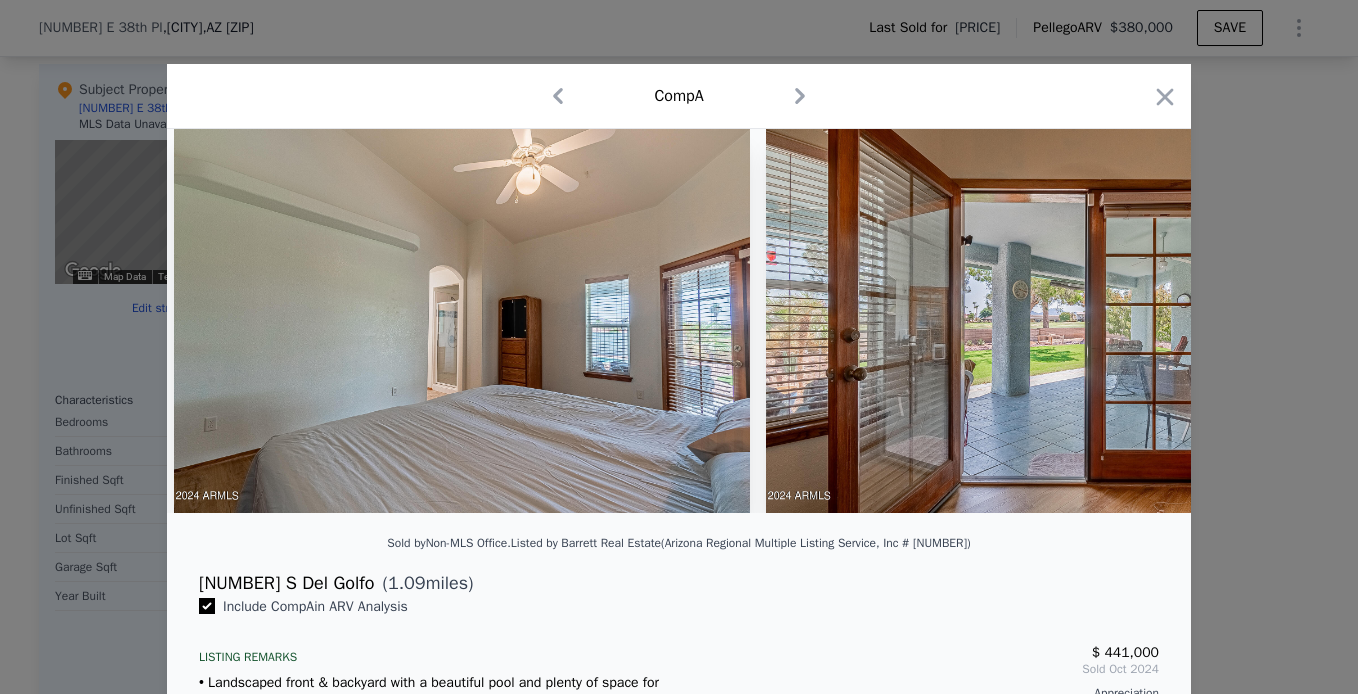 click at bounding box center (1054, 321) 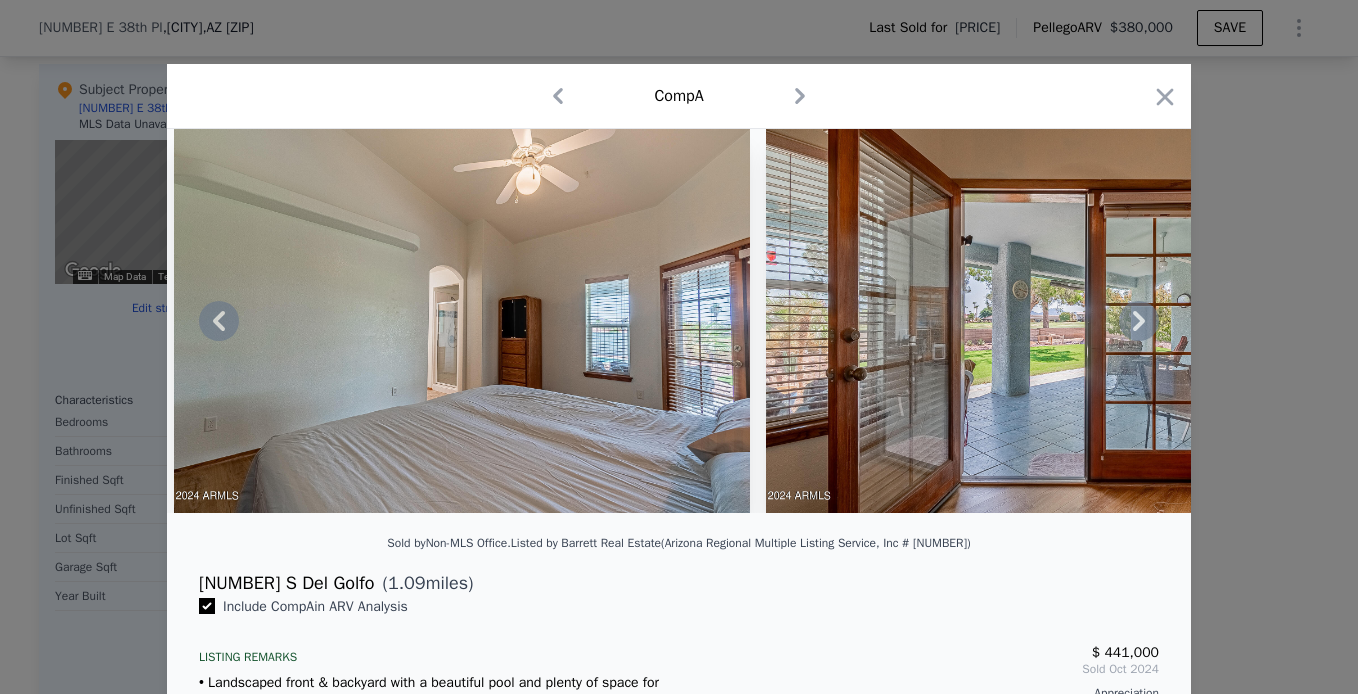 click 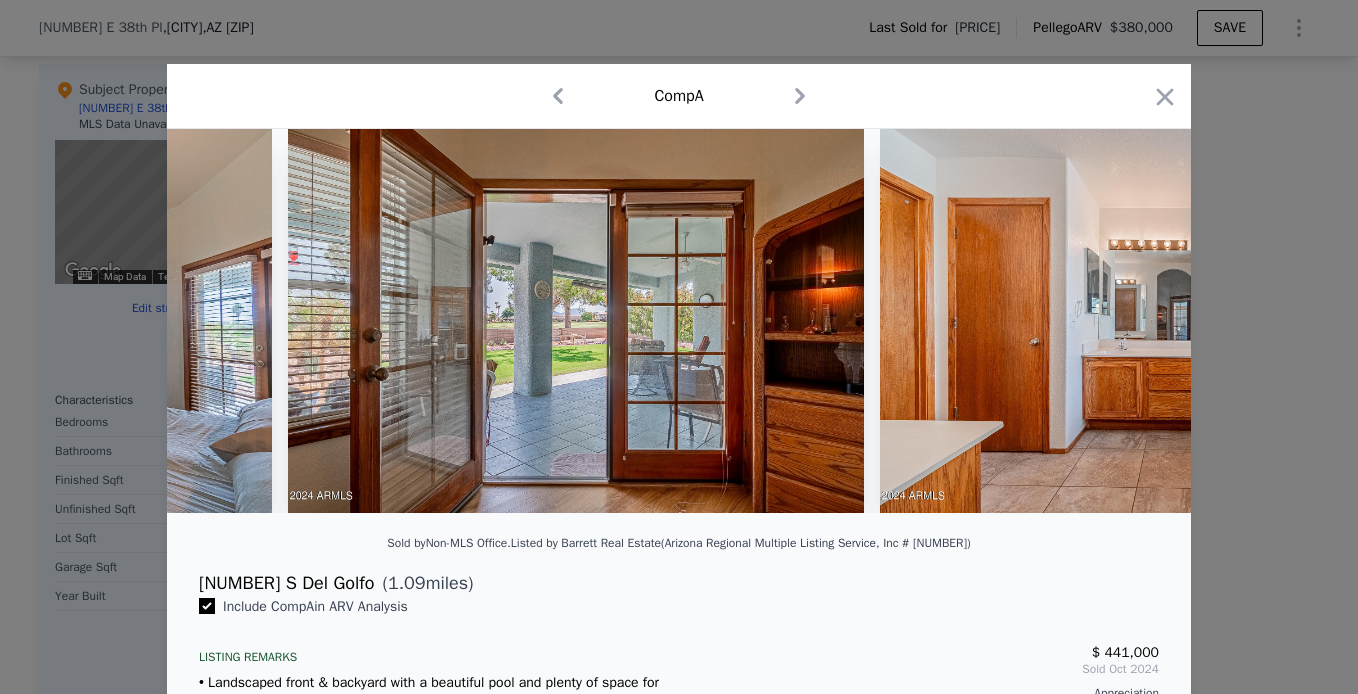 scroll, scrollTop: 0, scrollLeft: 13440, axis: horizontal 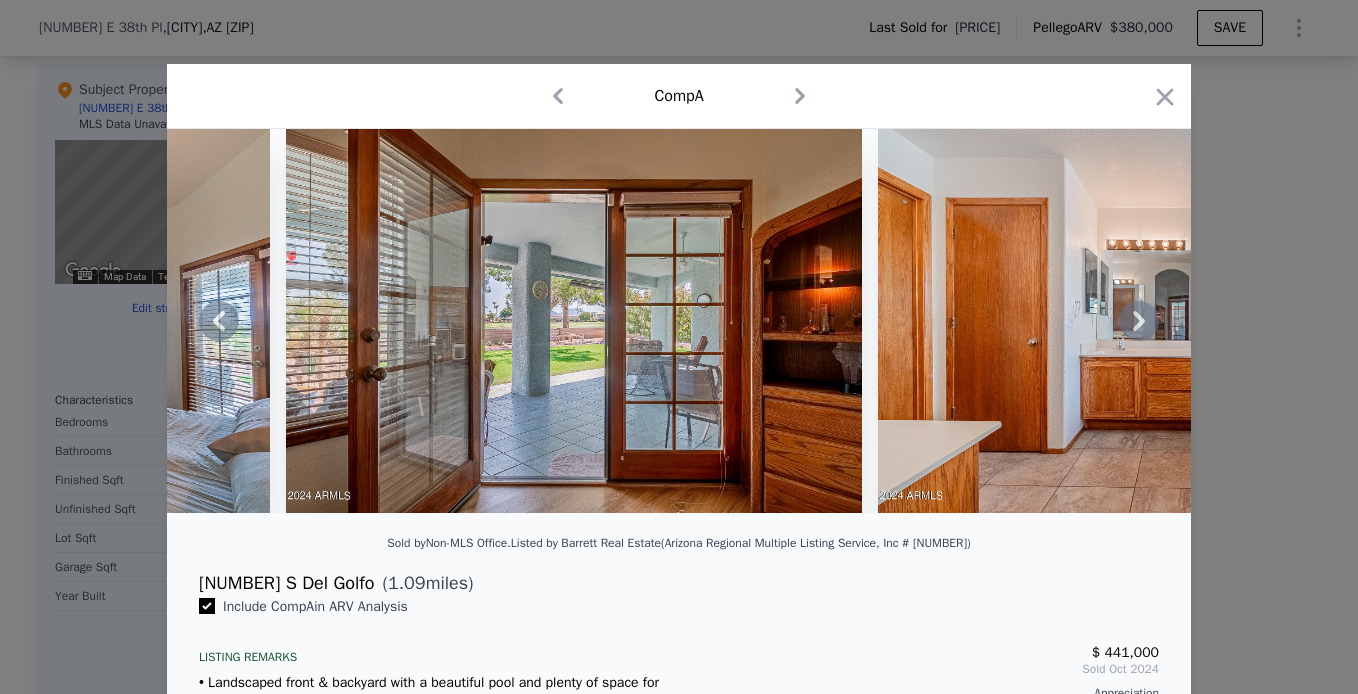 click 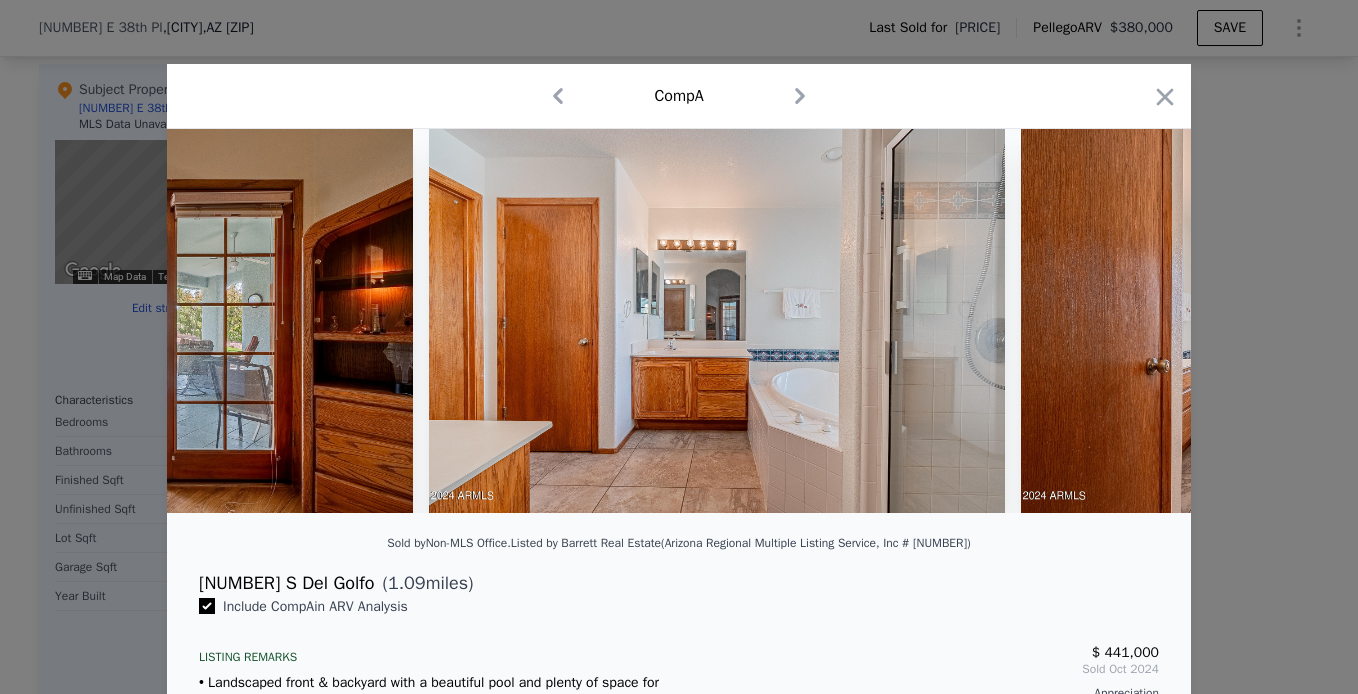 scroll, scrollTop: 0, scrollLeft: 13920, axis: horizontal 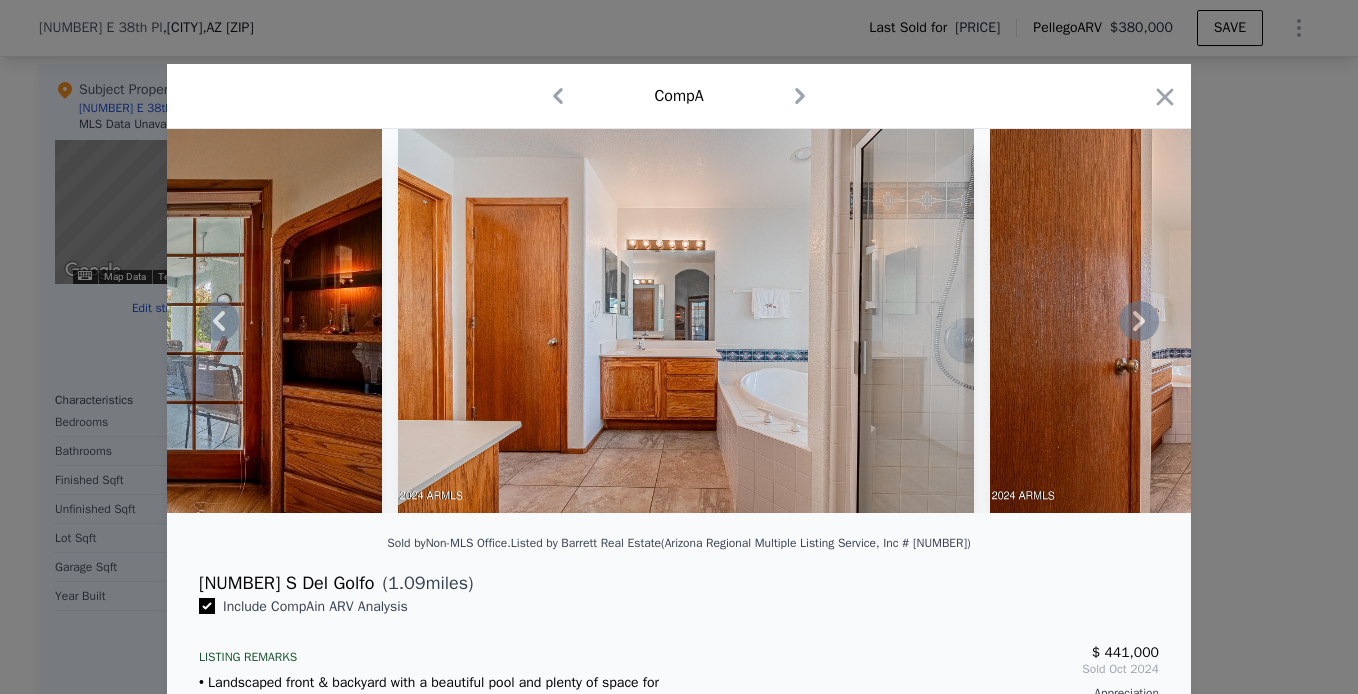 click 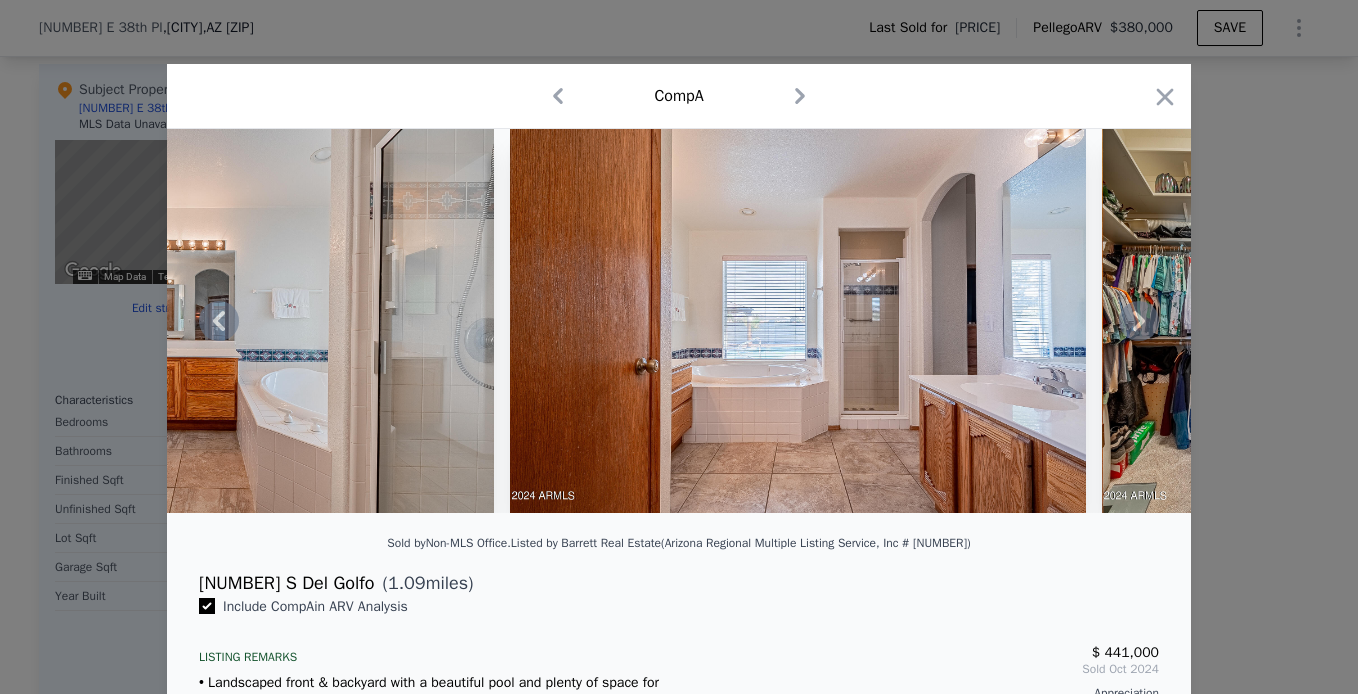 click 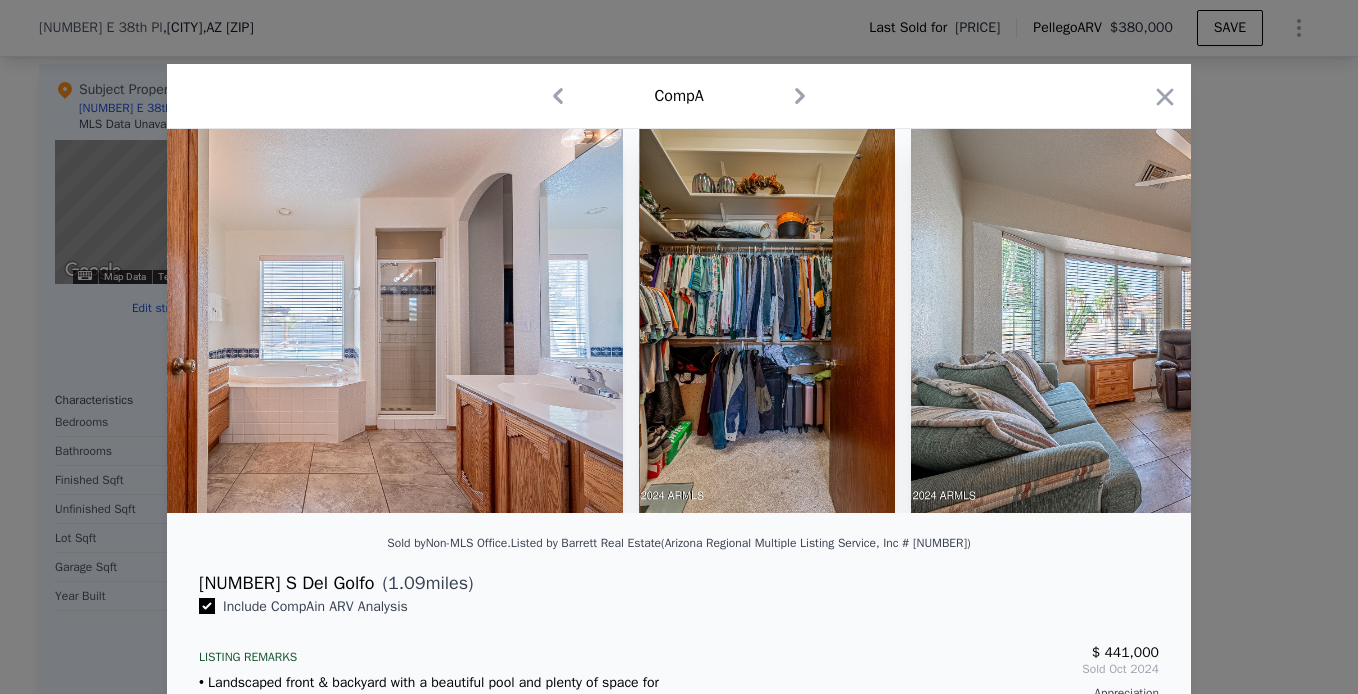scroll, scrollTop: 0, scrollLeft: 14880, axis: horizontal 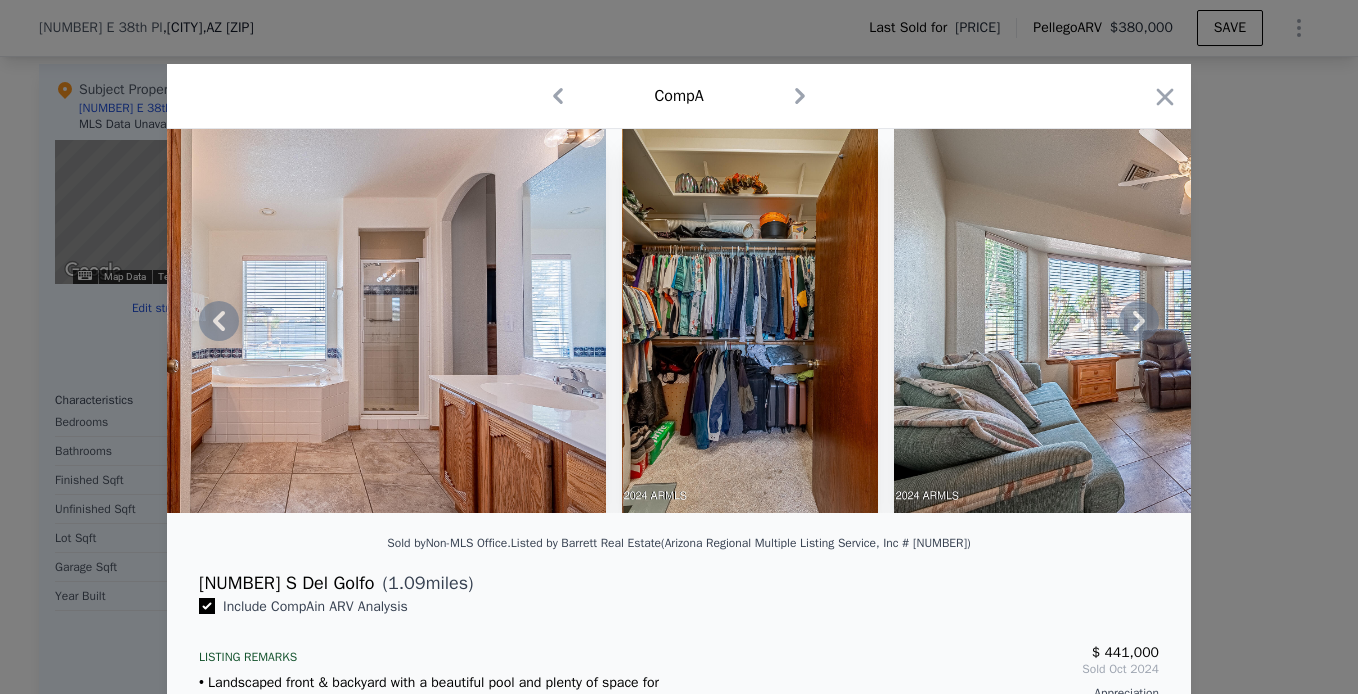 click 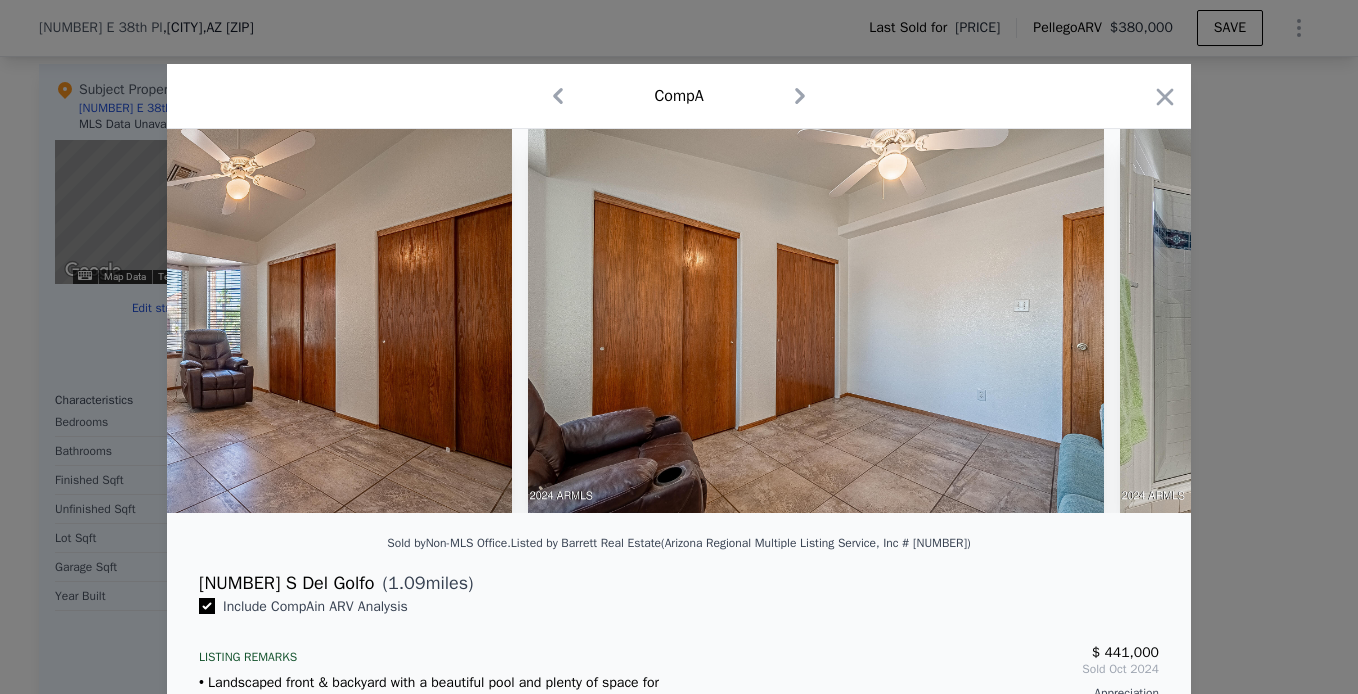 scroll, scrollTop: 0, scrollLeft: 15840, axis: horizontal 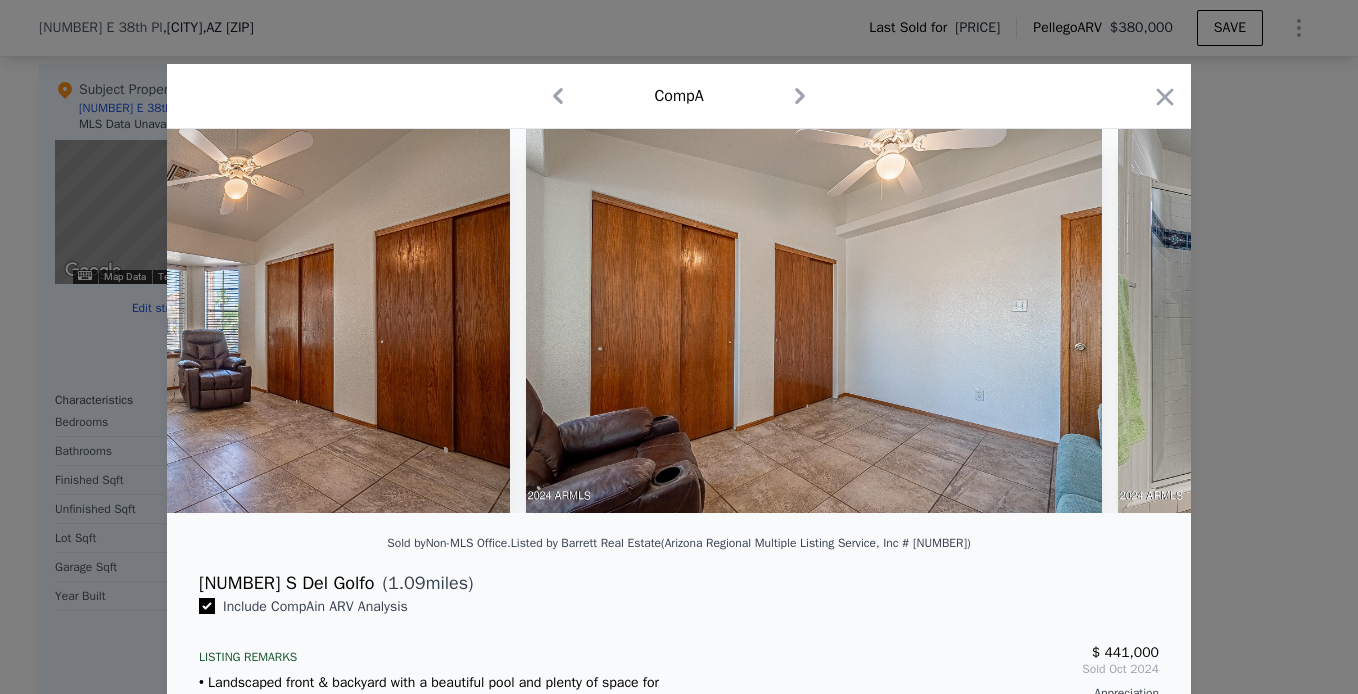 click at bounding box center [679, 321] 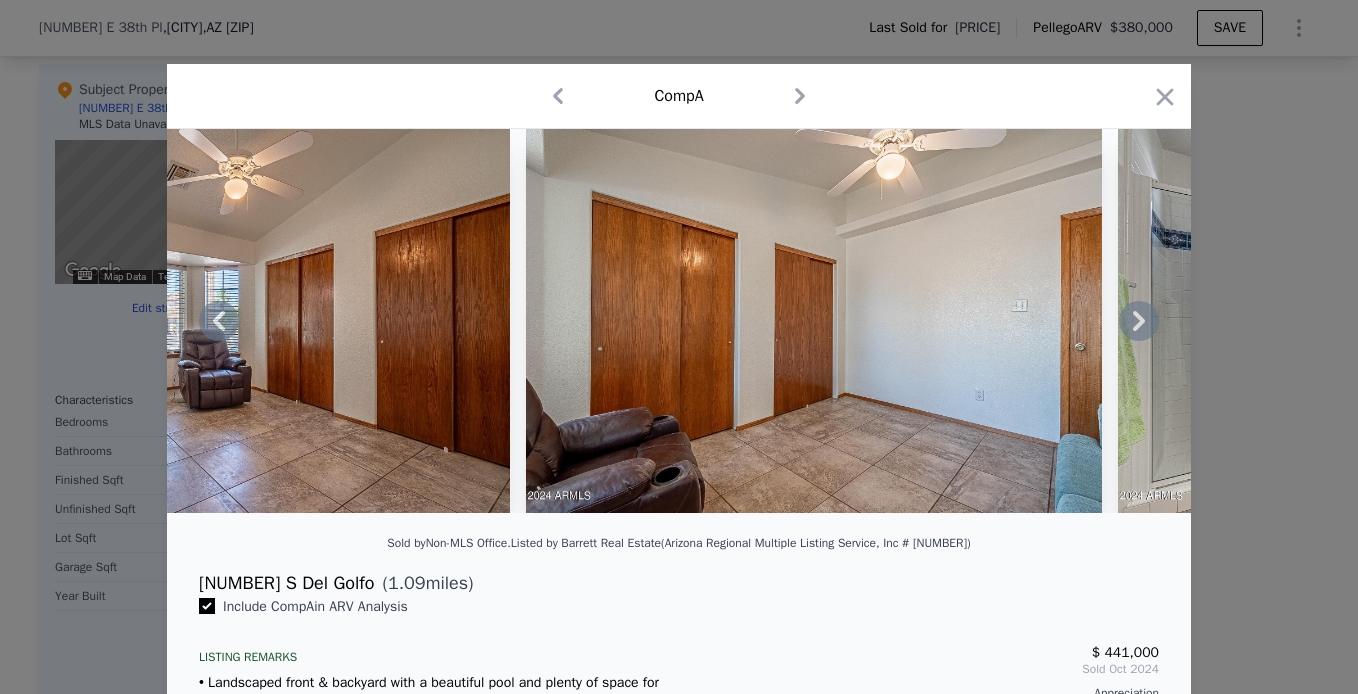 click 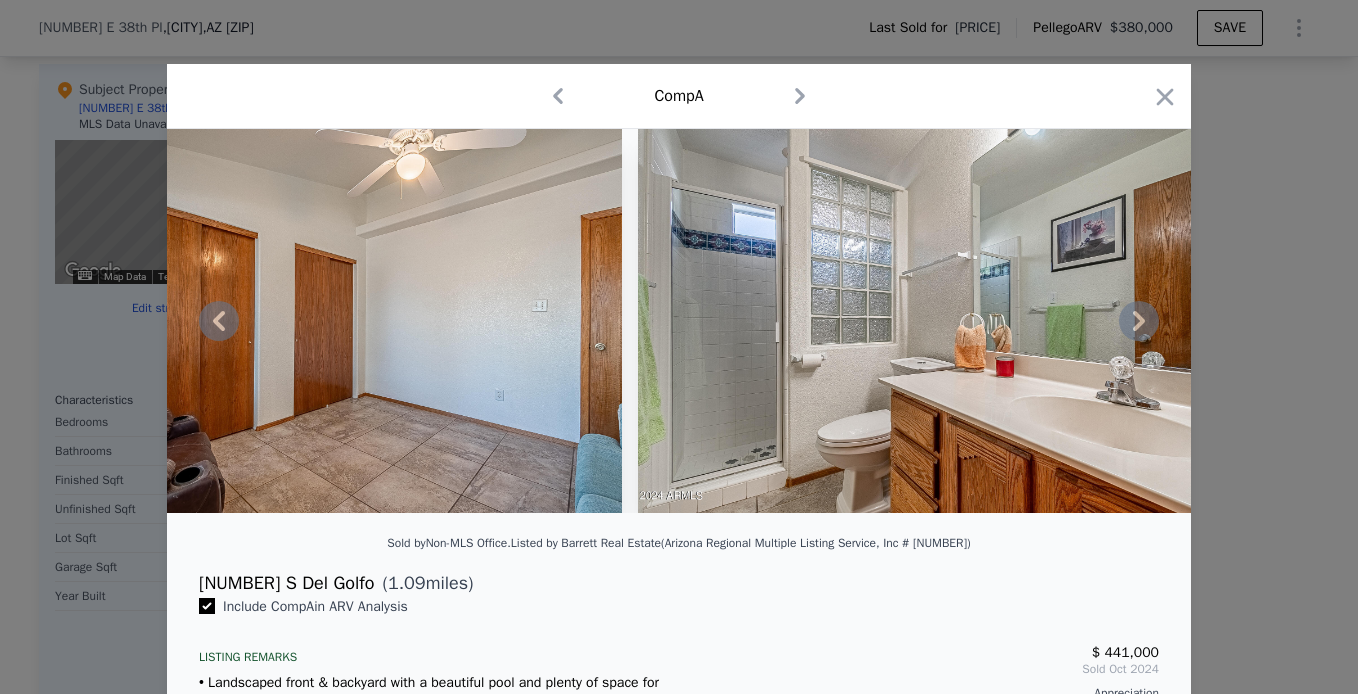click 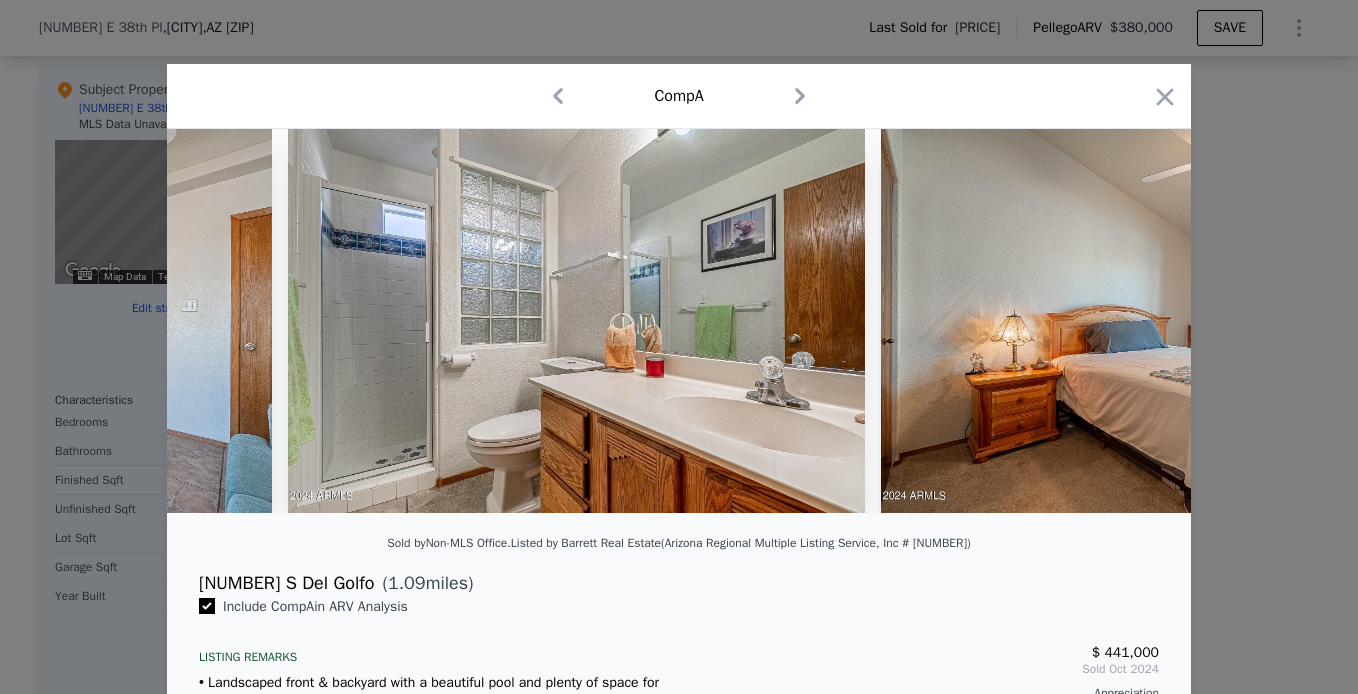 scroll, scrollTop: 0, scrollLeft: 16800, axis: horizontal 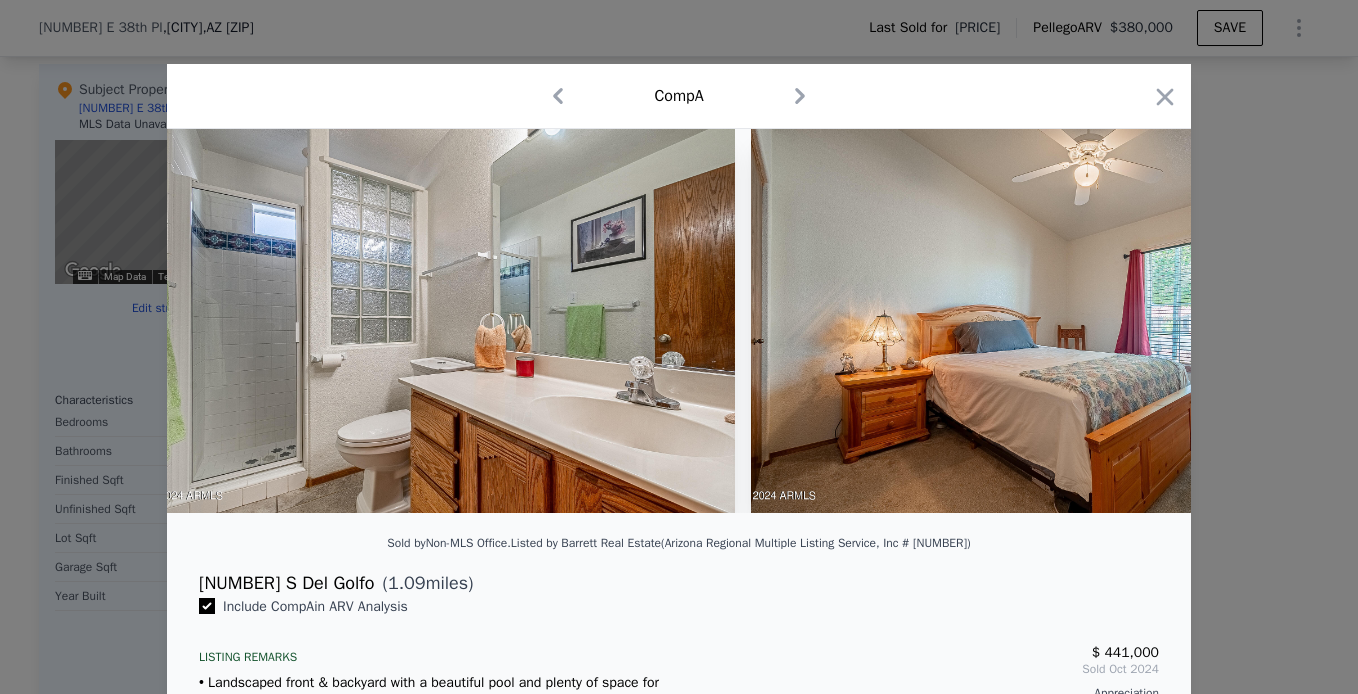click at bounding box center (1039, 321) 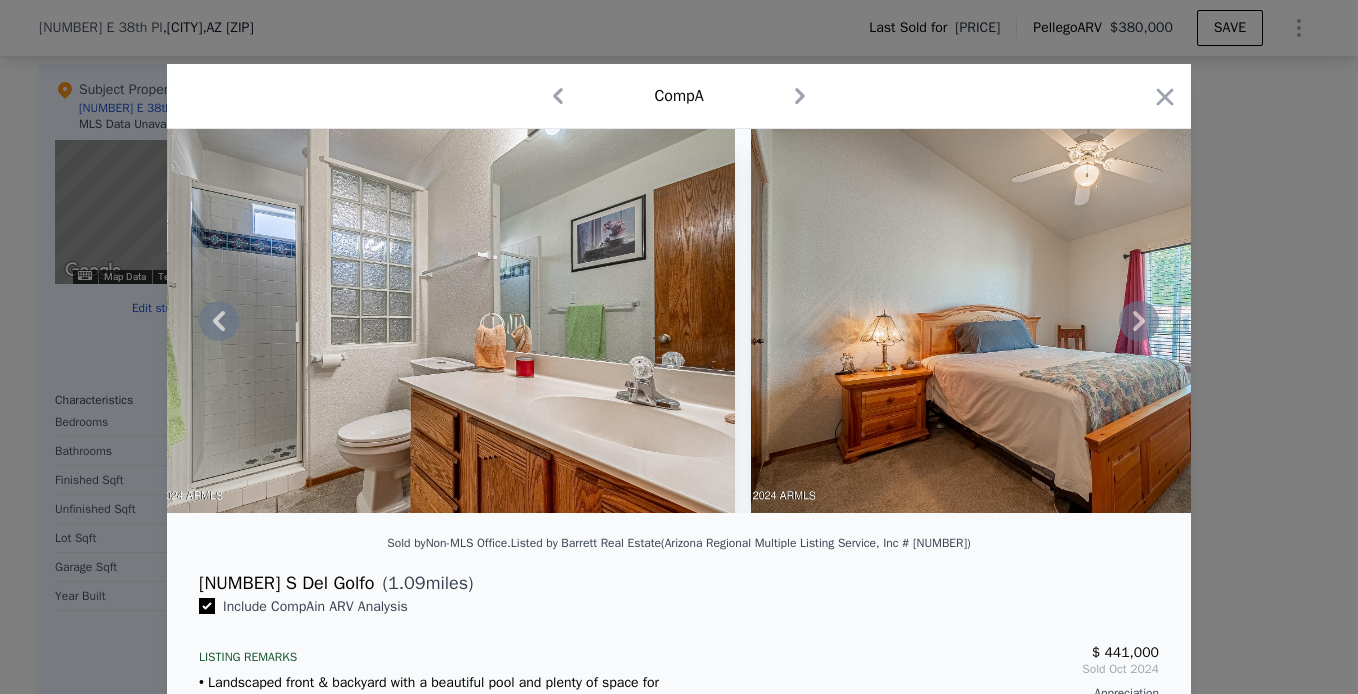 click 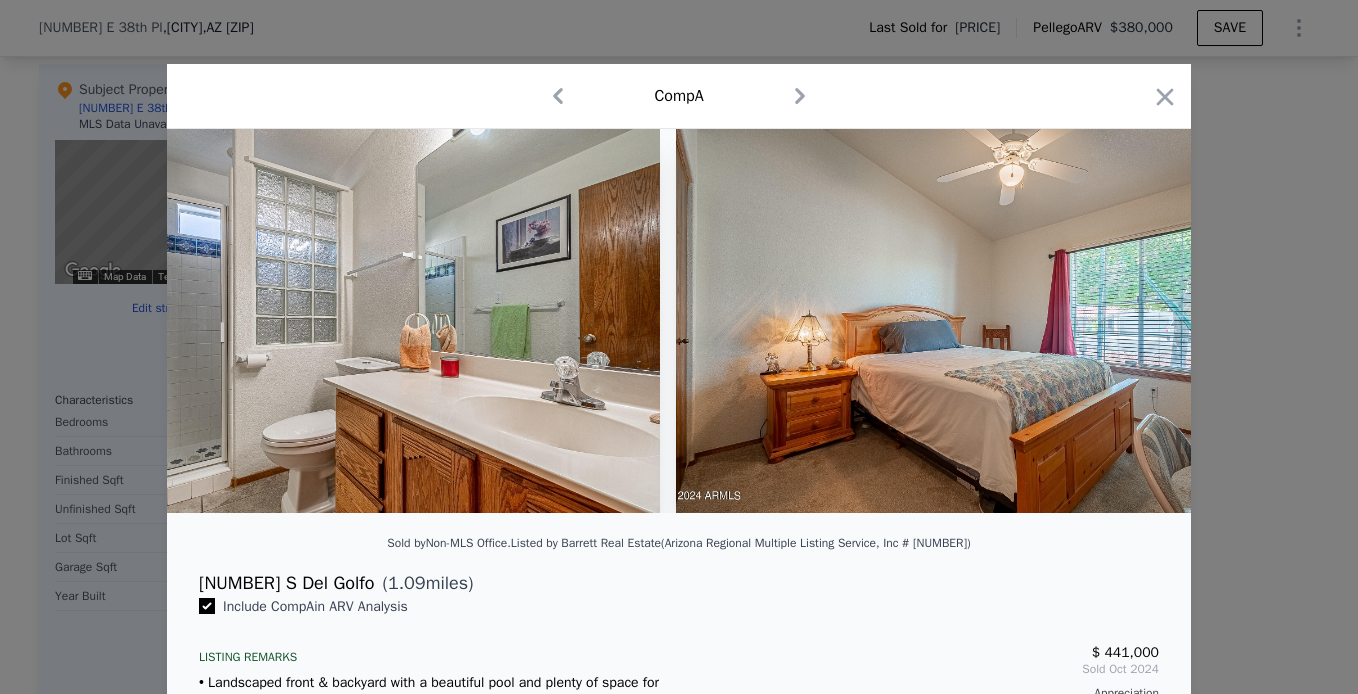 scroll, scrollTop: 0, scrollLeft: 17280, axis: horizontal 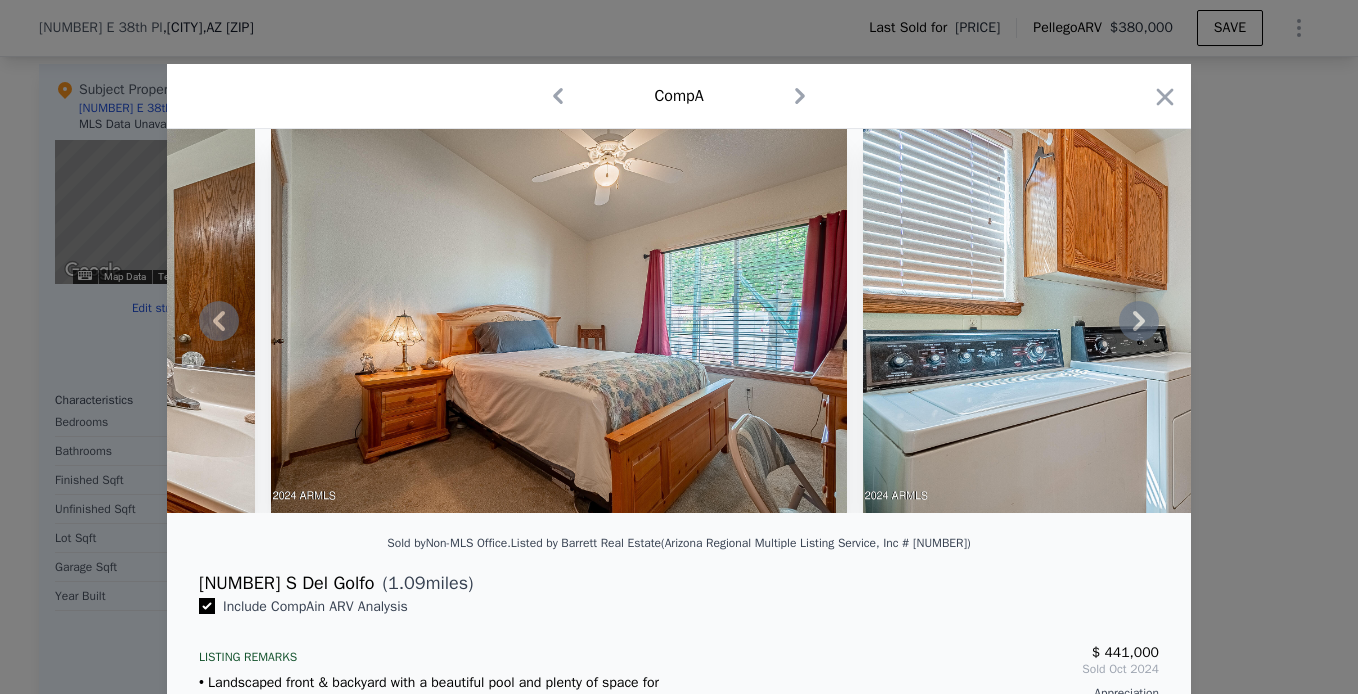 click 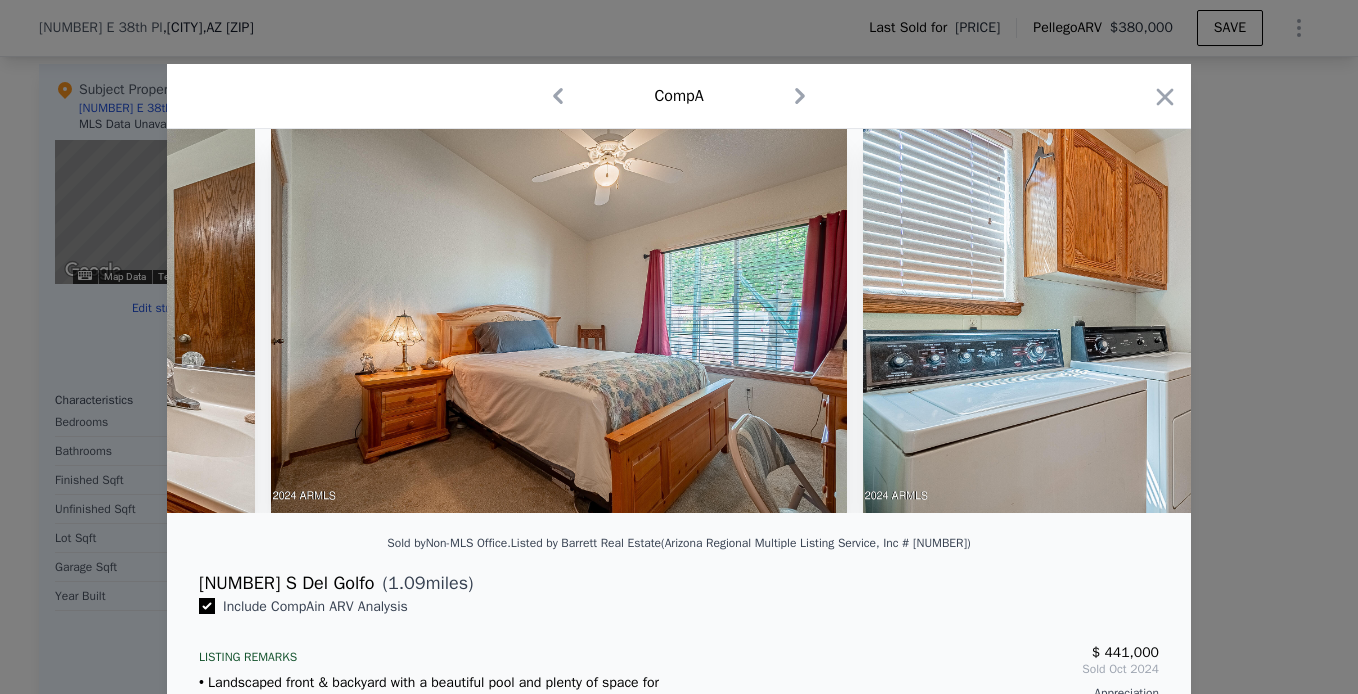 scroll, scrollTop: 0, scrollLeft: 17760, axis: horizontal 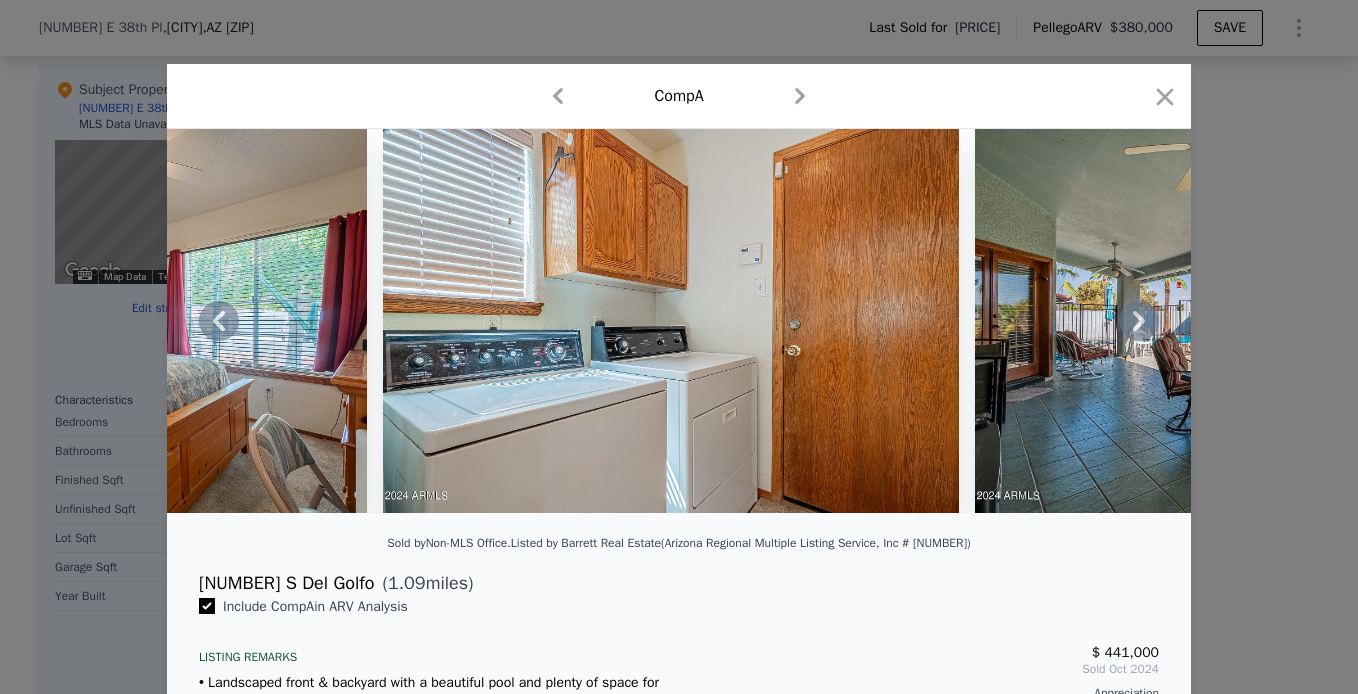 click 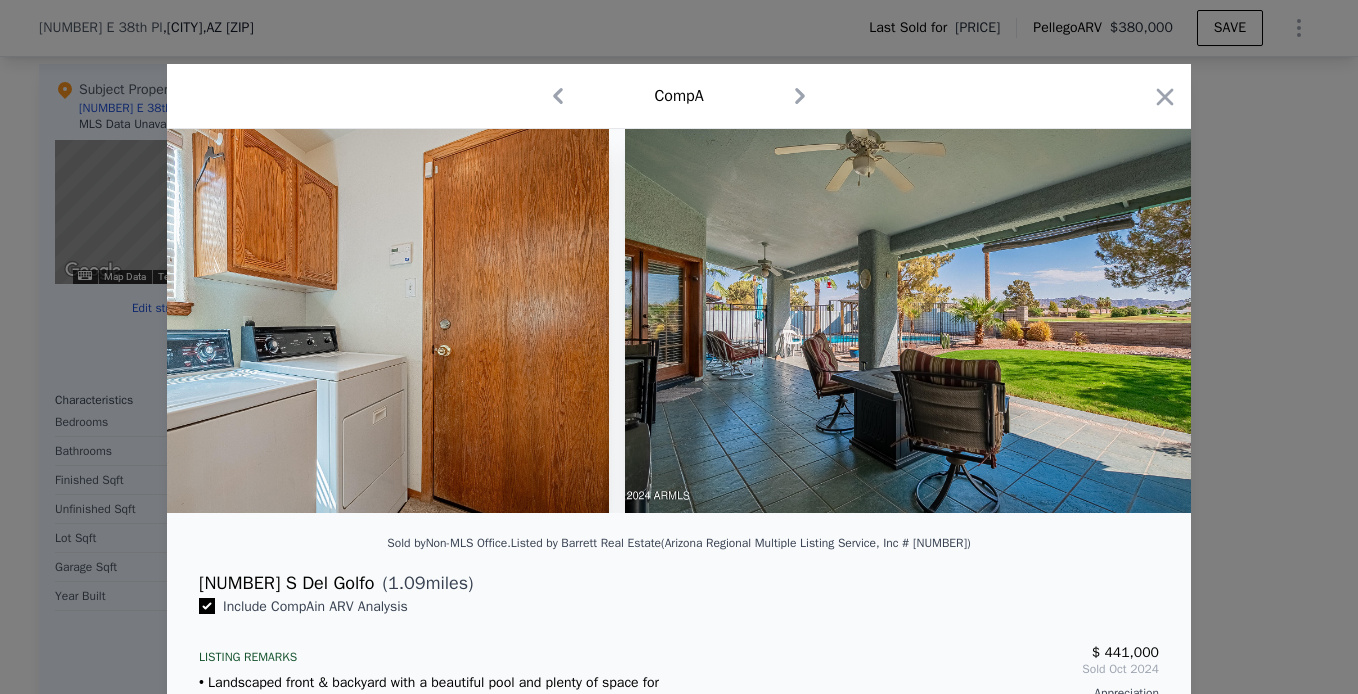 scroll, scrollTop: 0, scrollLeft: 18240, axis: horizontal 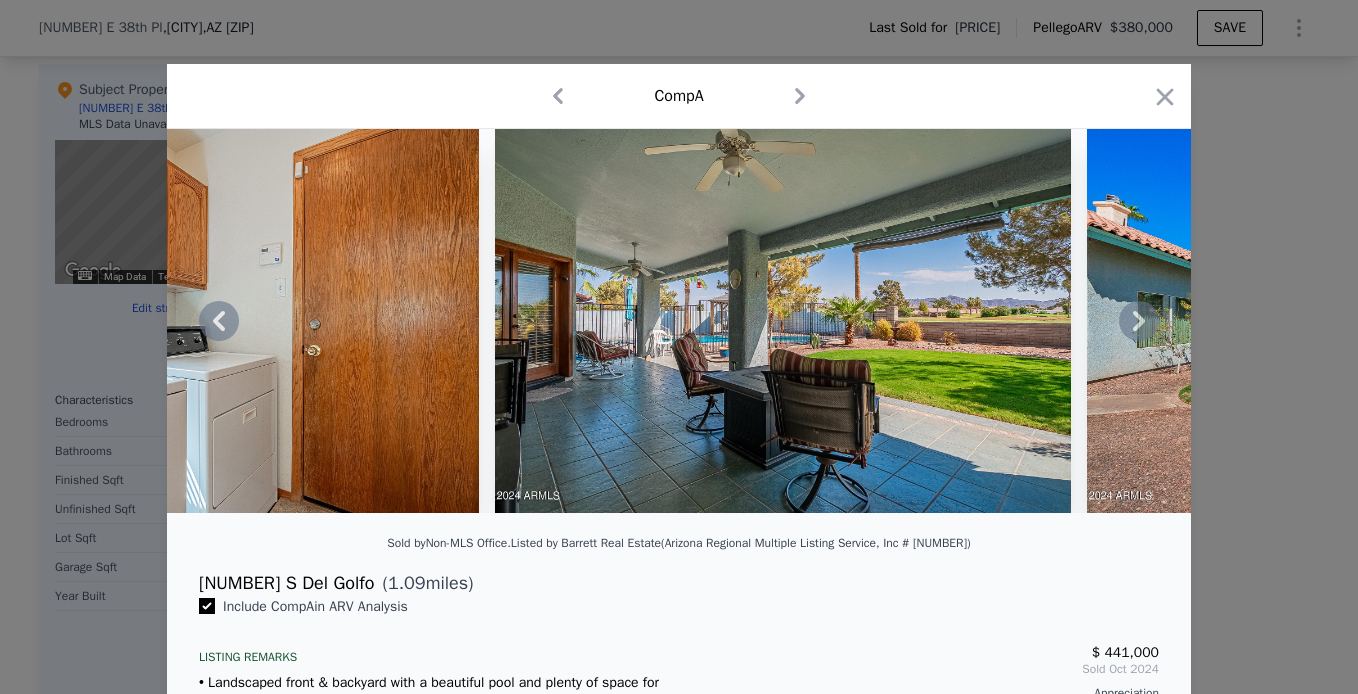 click 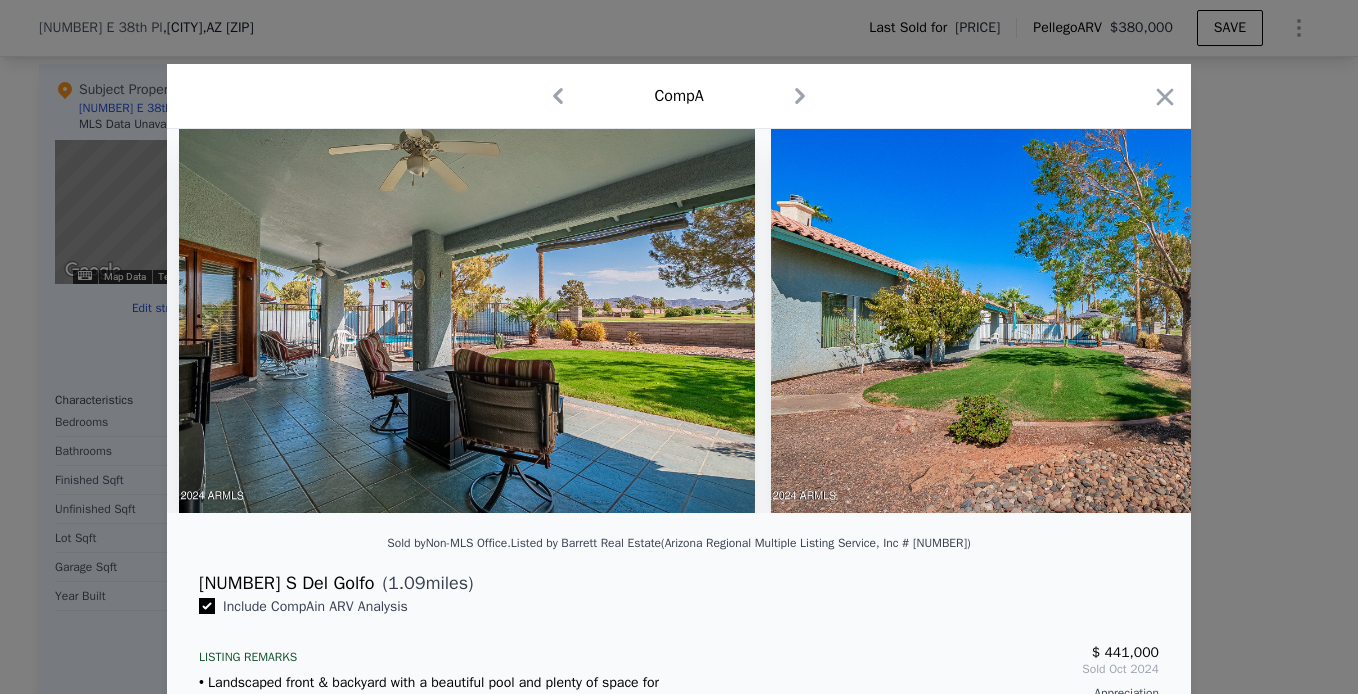scroll, scrollTop: 0, scrollLeft: 18720, axis: horizontal 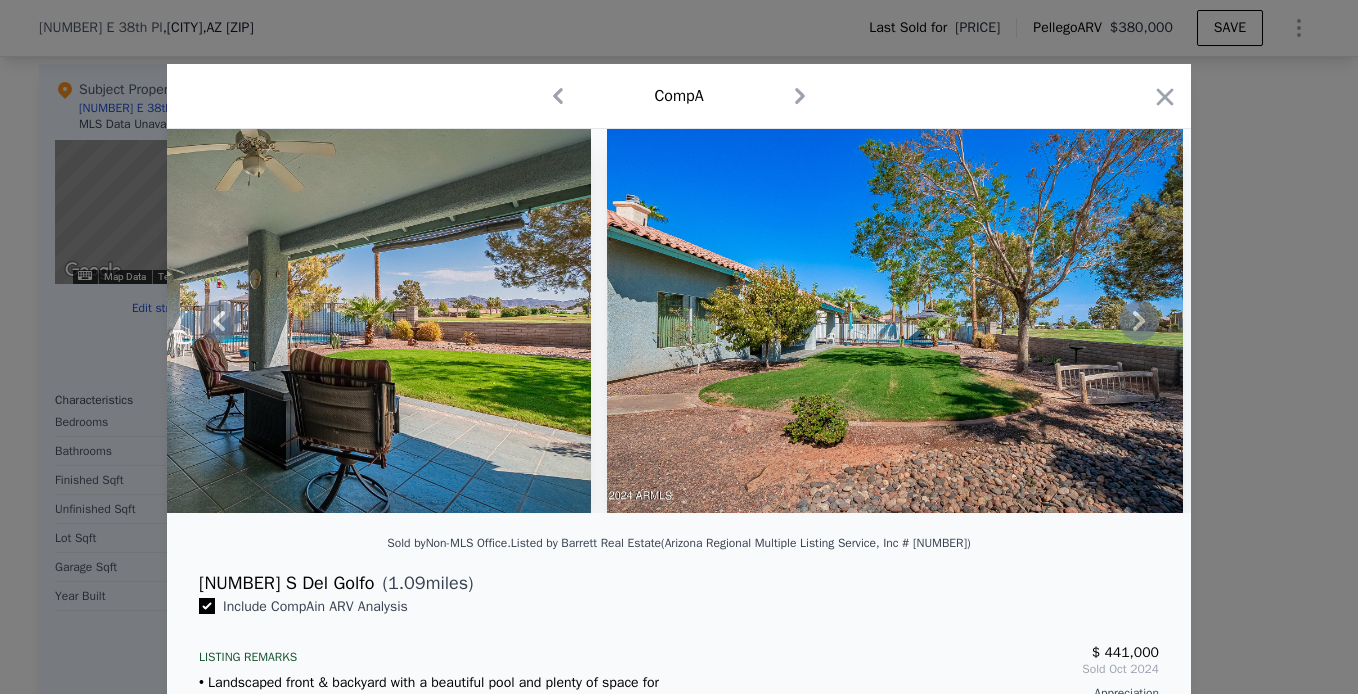 click 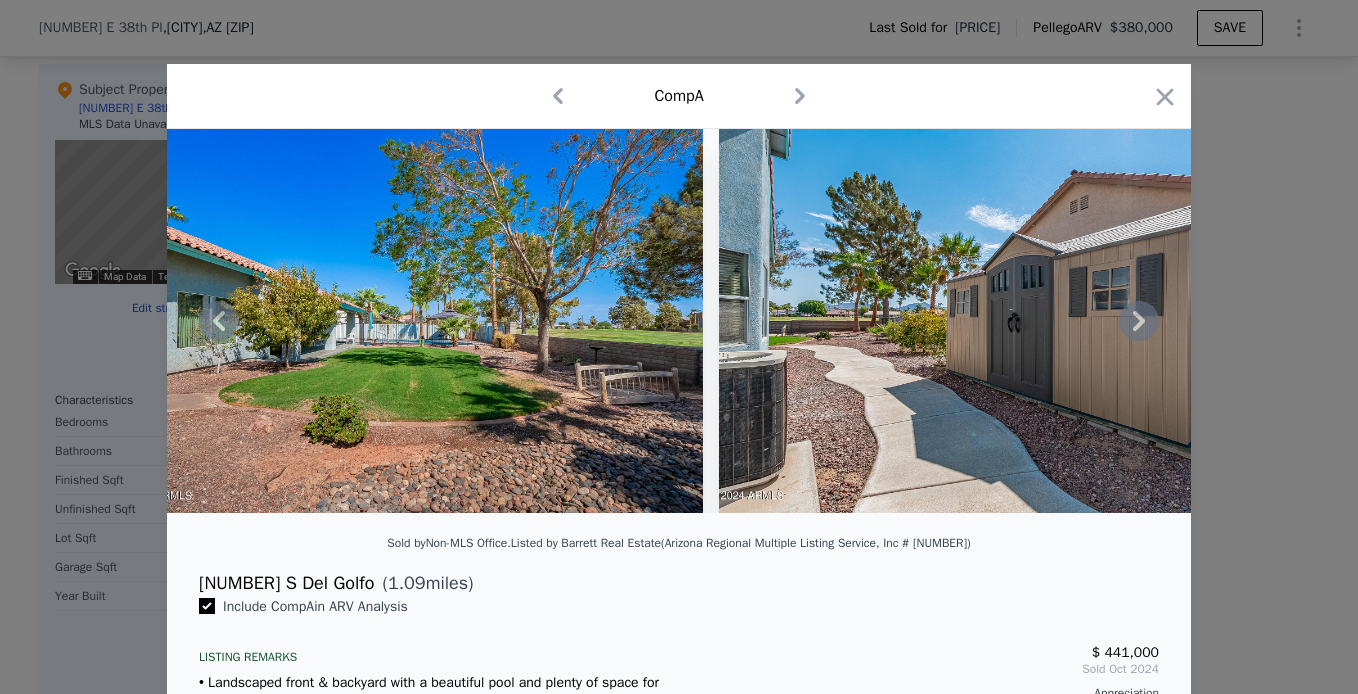 click 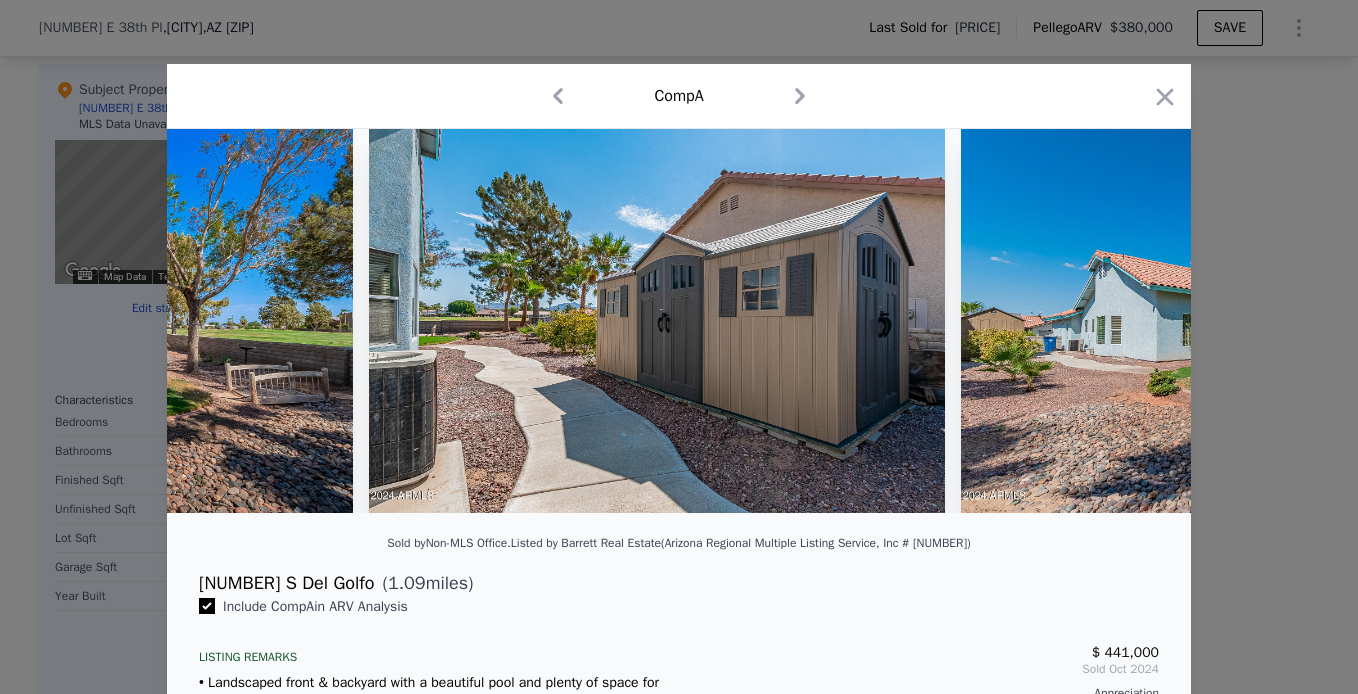 scroll, scrollTop: 0, scrollLeft: 19680, axis: horizontal 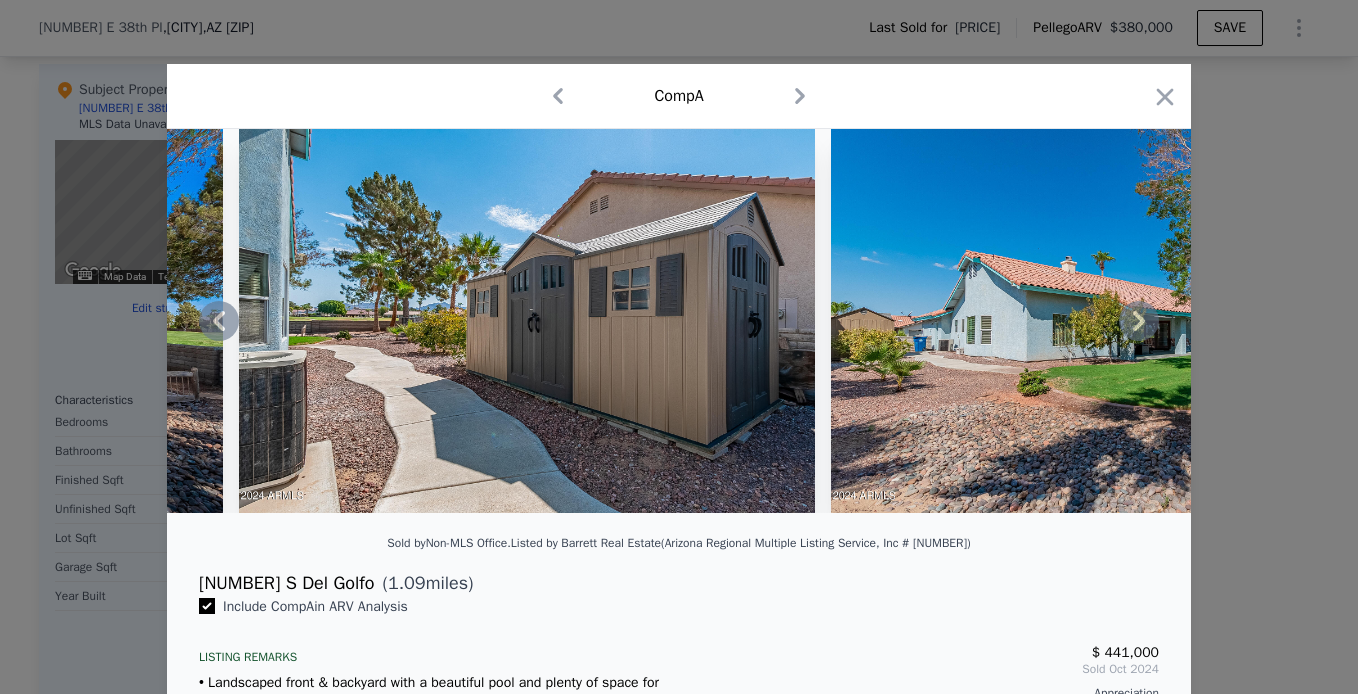click 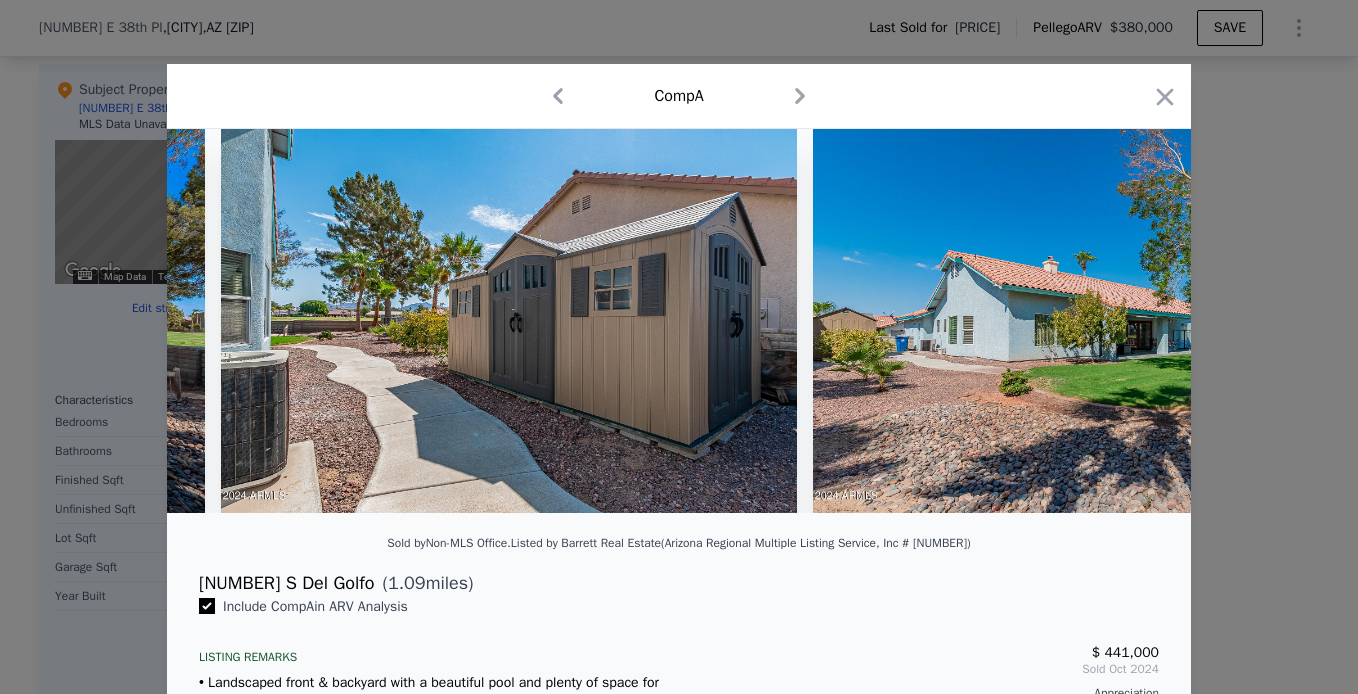 scroll, scrollTop: 0, scrollLeft: 20160, axis: horizontal 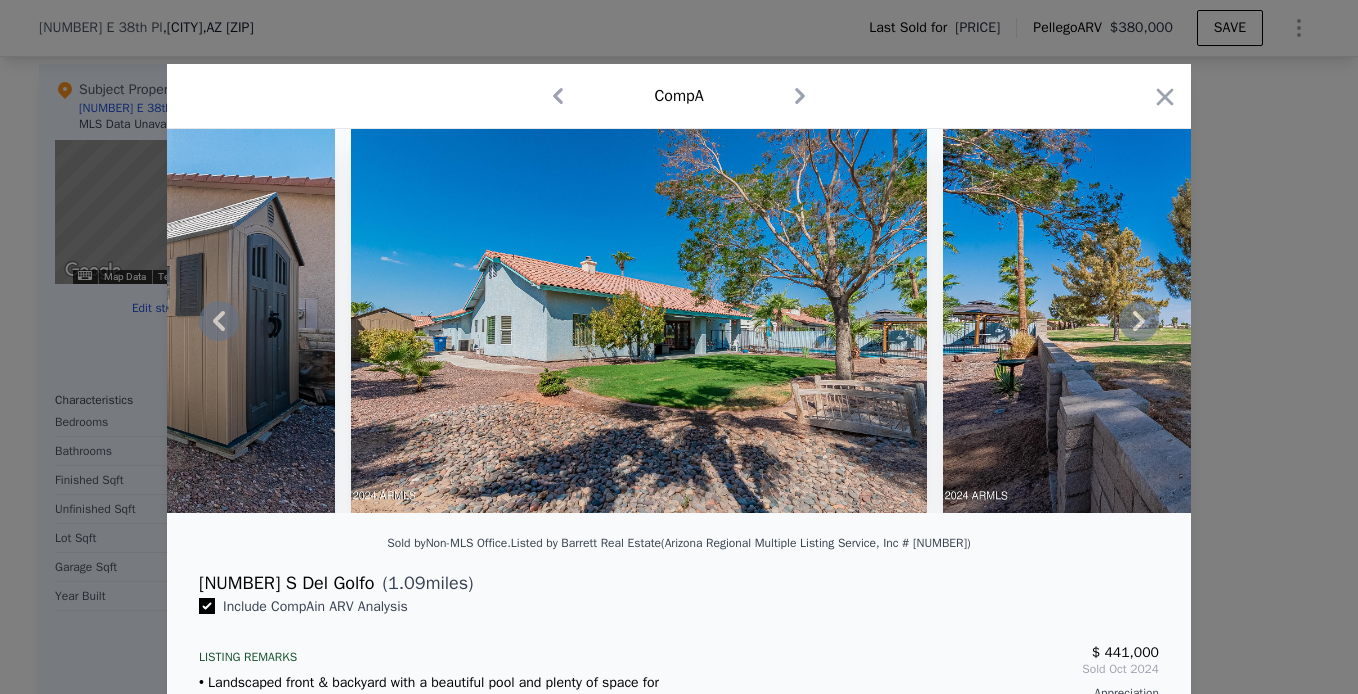 click 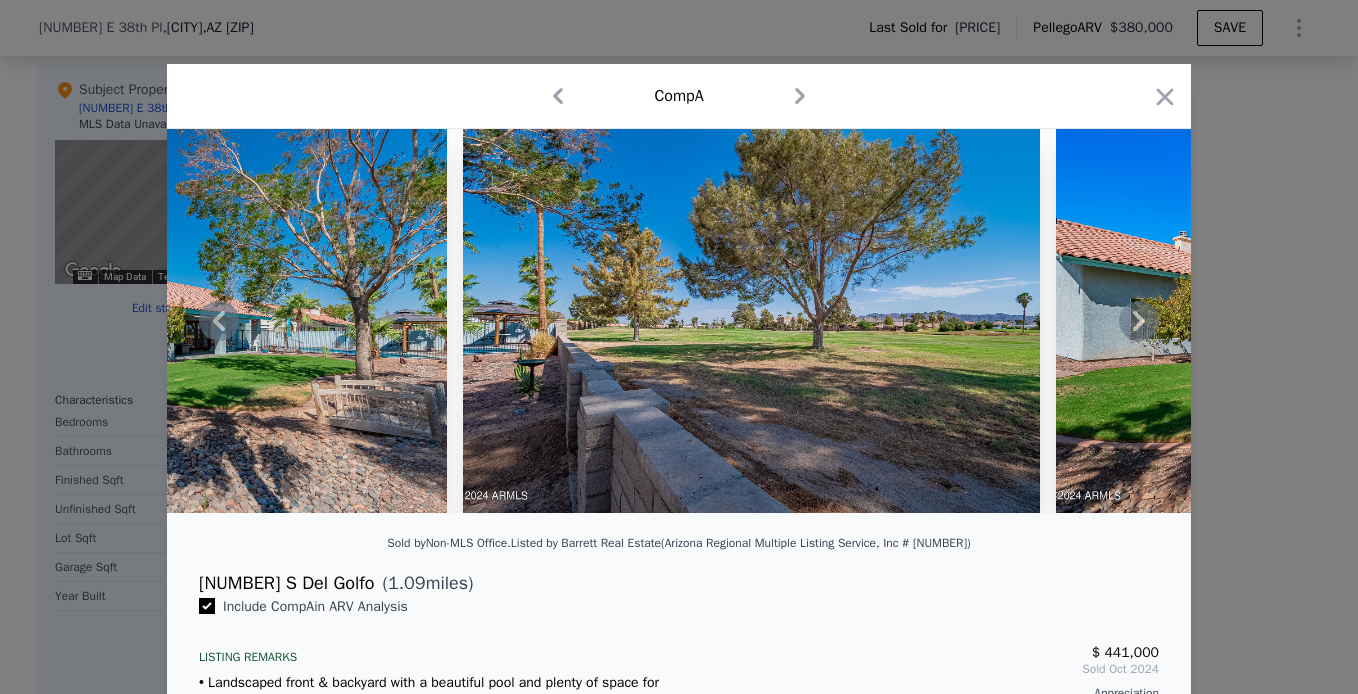 click 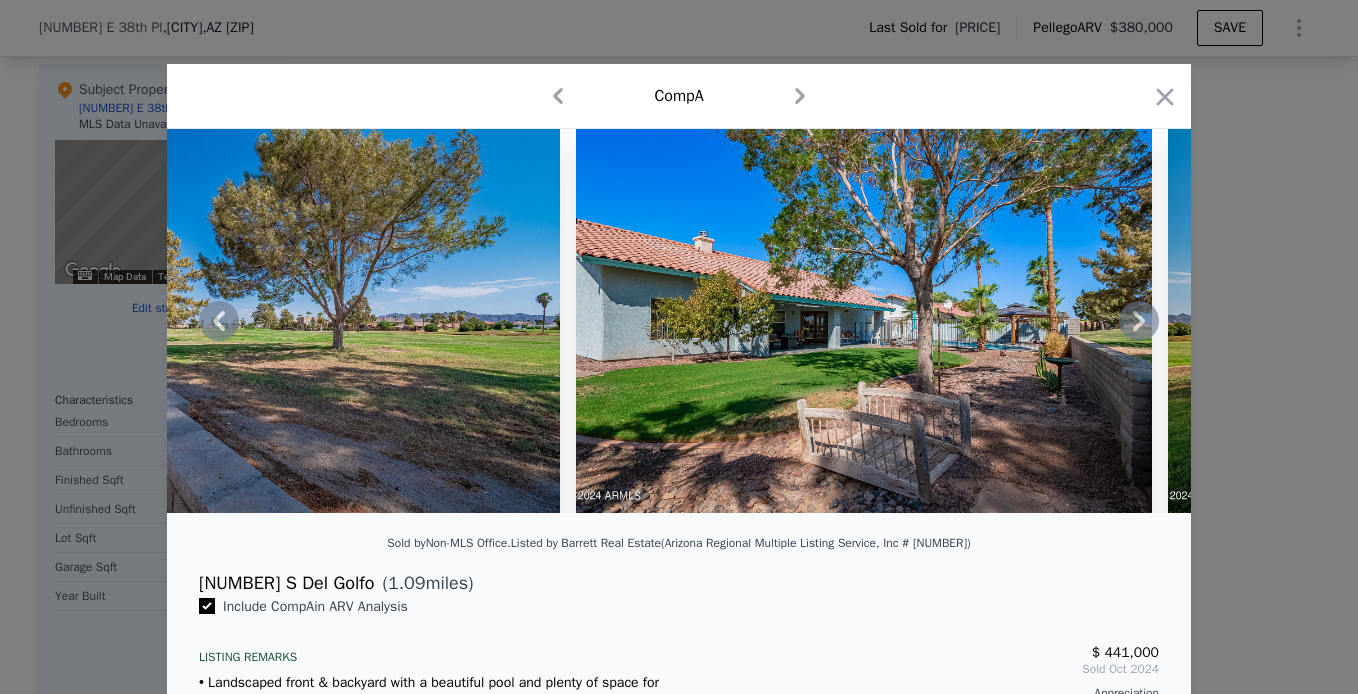 click 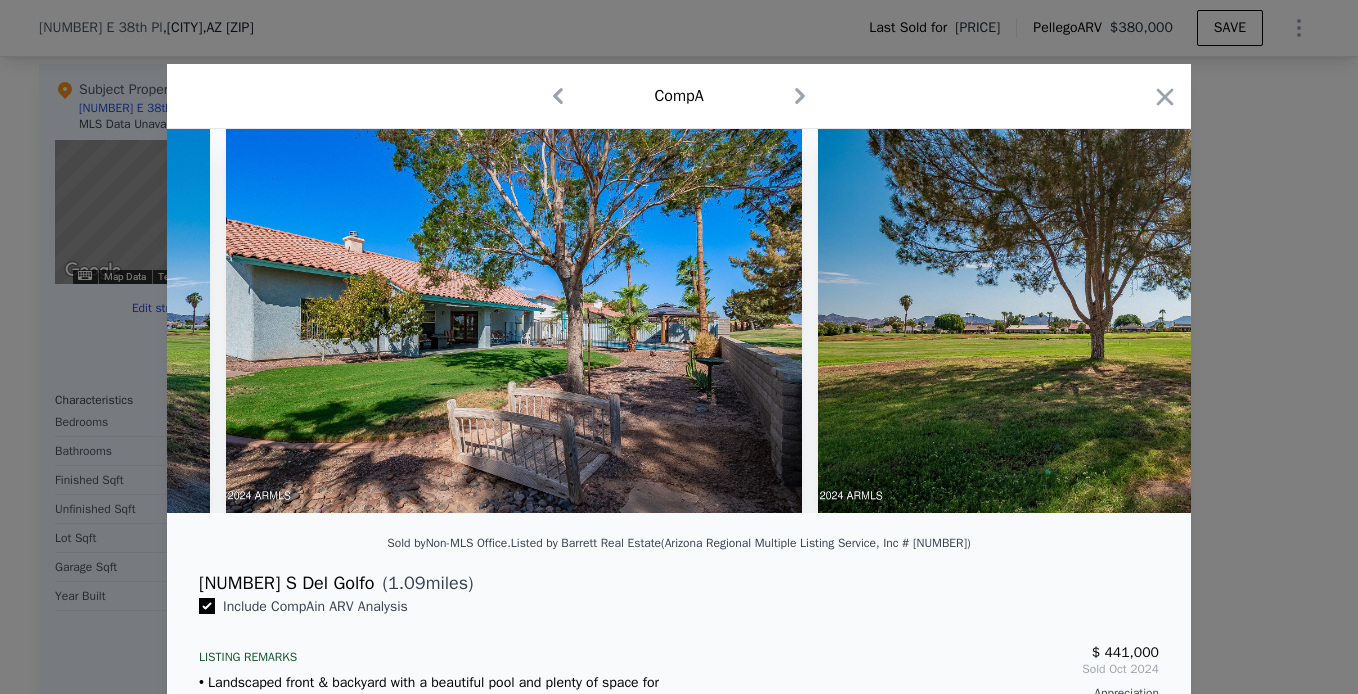 scroll, scrollTop: 0, scrollLeft: 21600, axis: horizontal 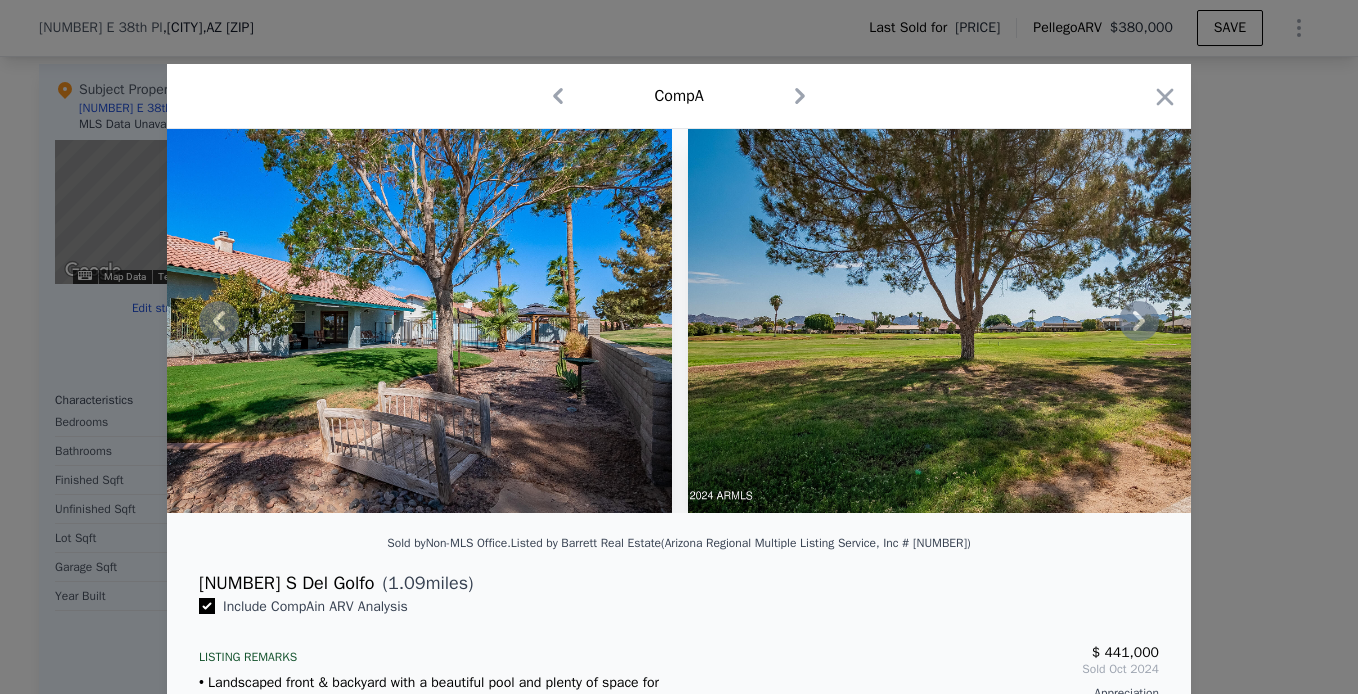 click 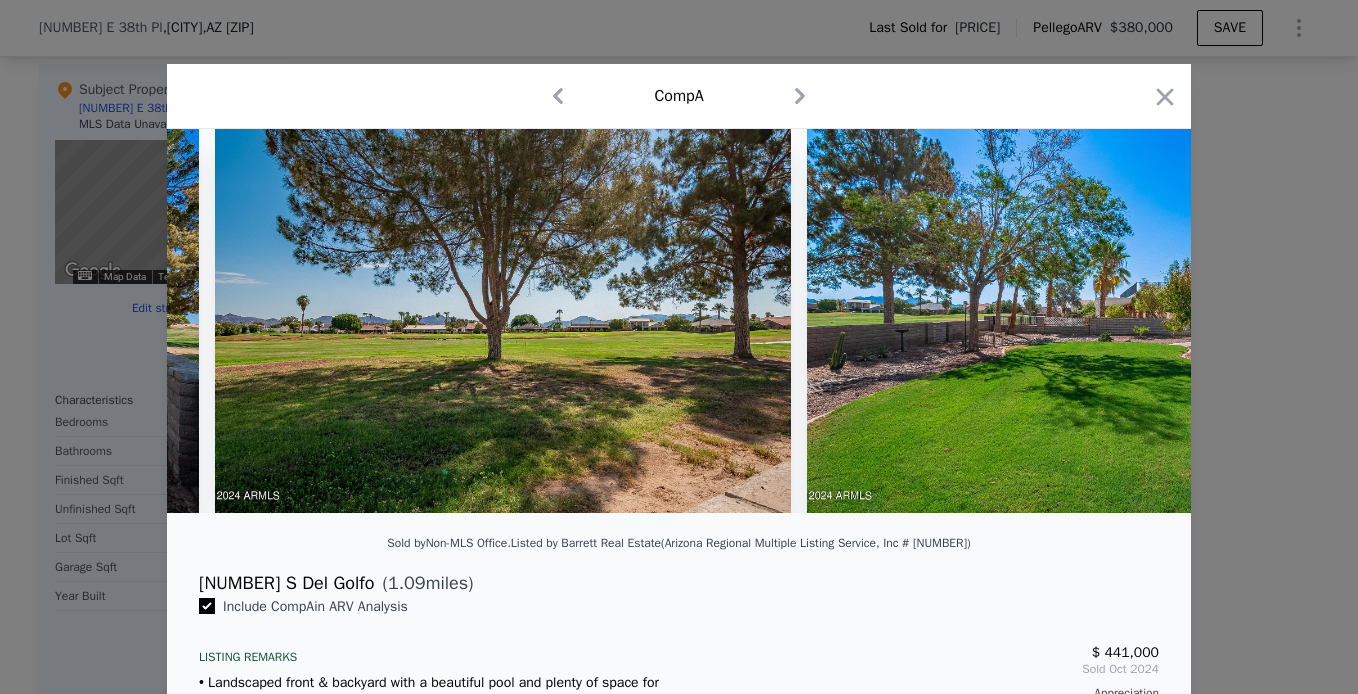 scroll, scrollTop: 0, scrollLeft: 22080, axis: horizontal 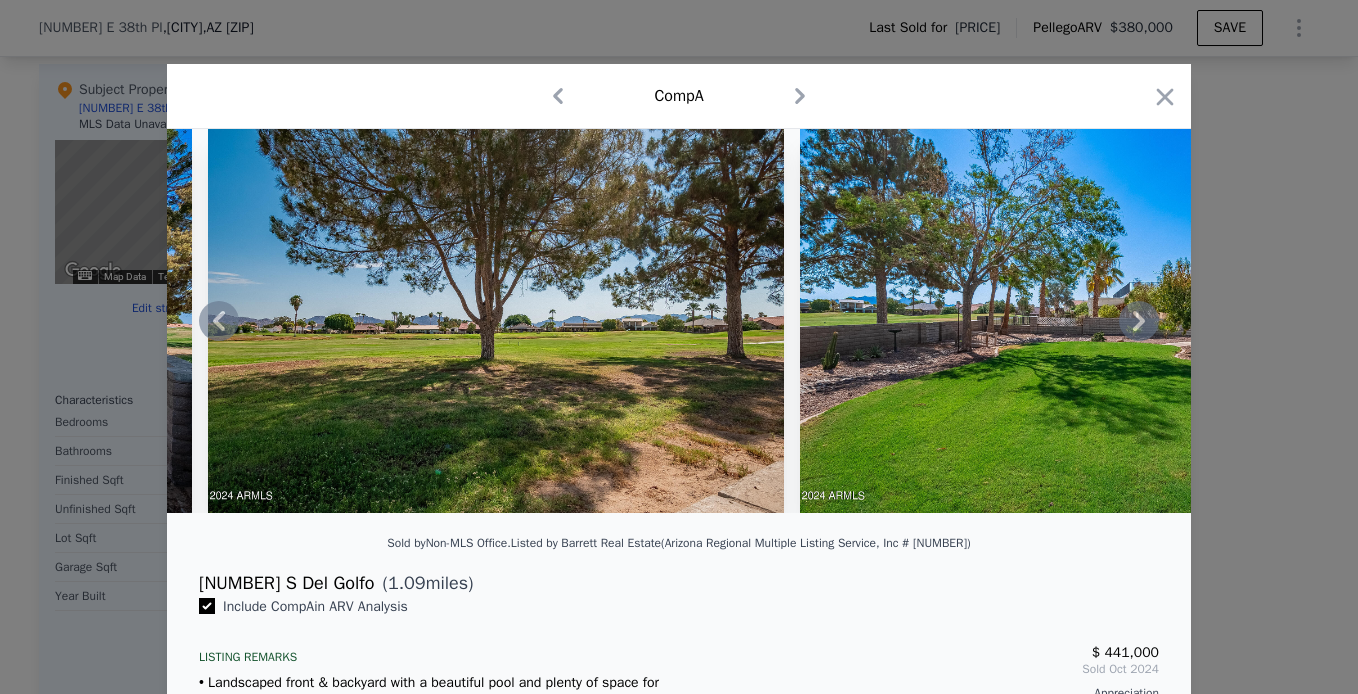 click 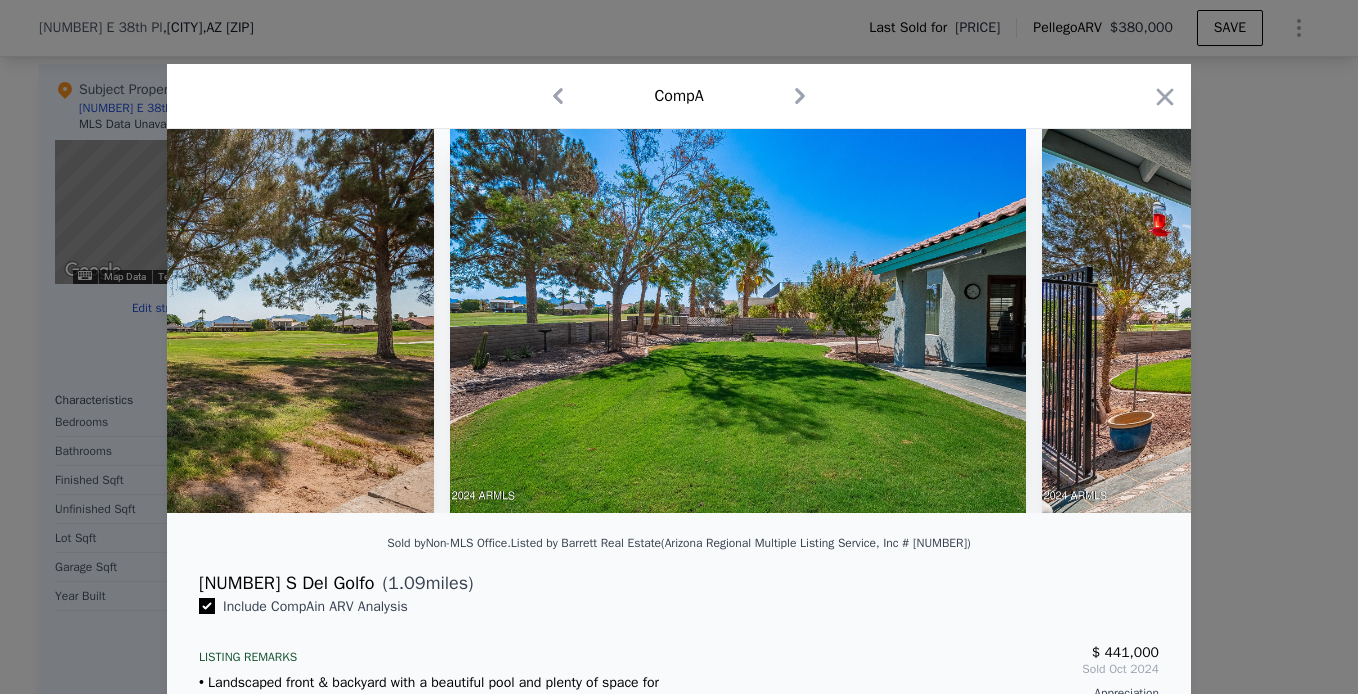 scroll, scrollTop: 0, scrollLeft: 22560, axis: horizontal 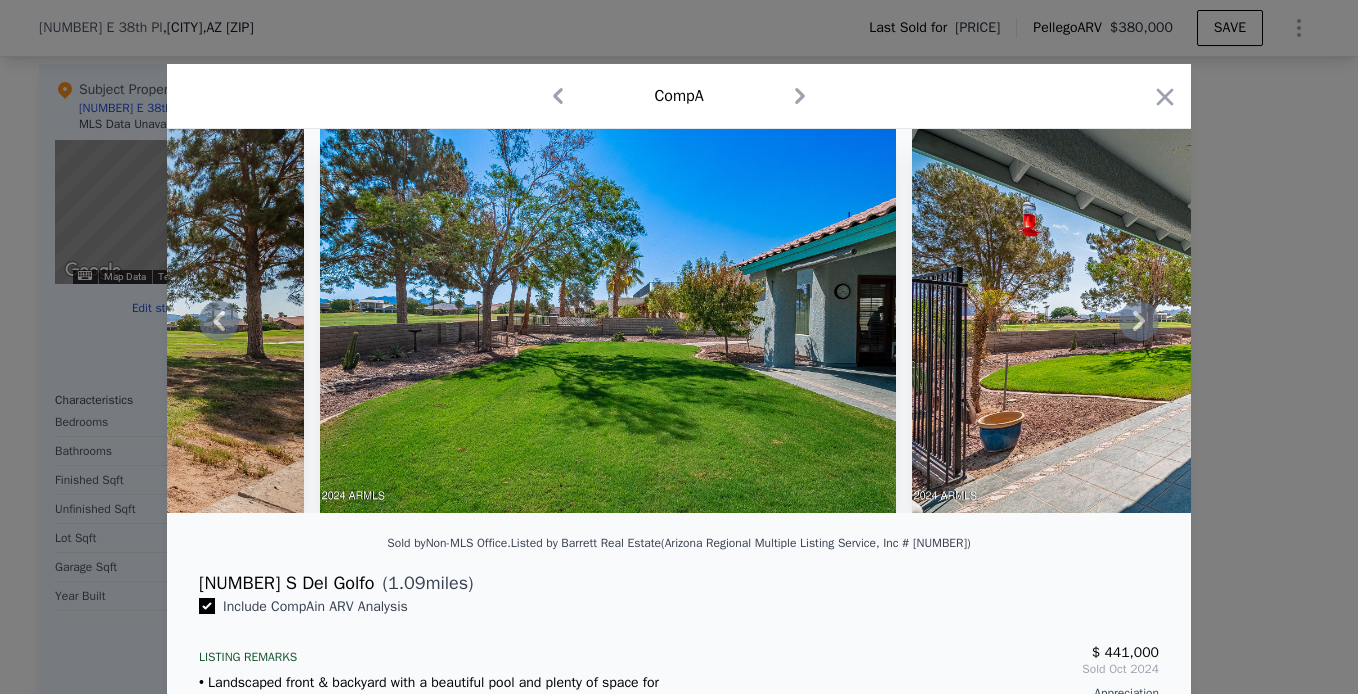 click 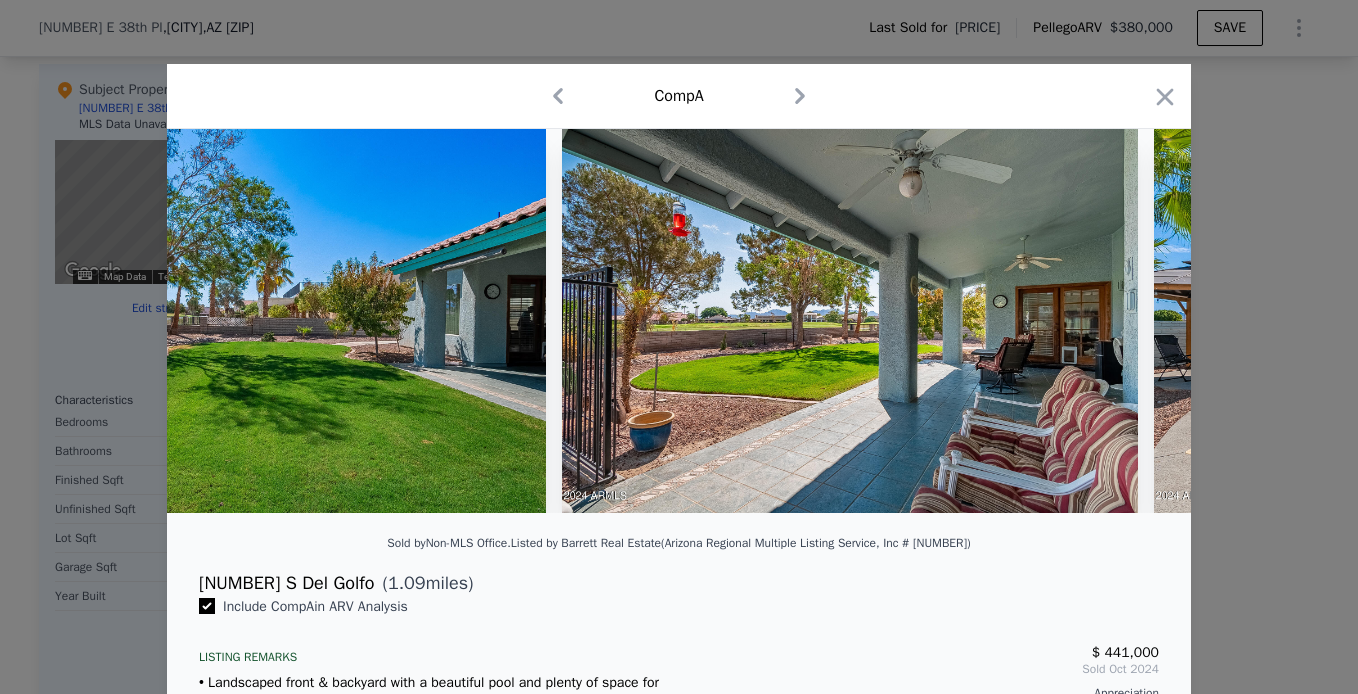 scroll, scrollTop: 0, scrollLeft: 23040, axis: horizontal 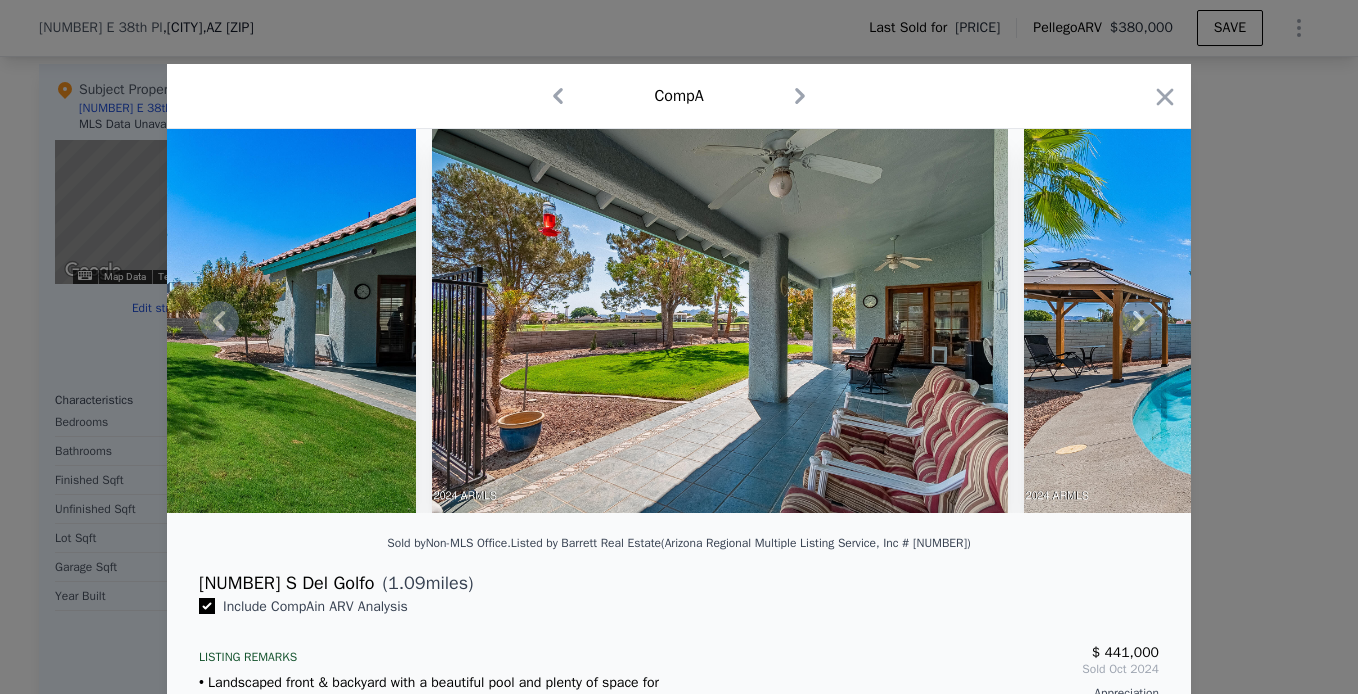 click 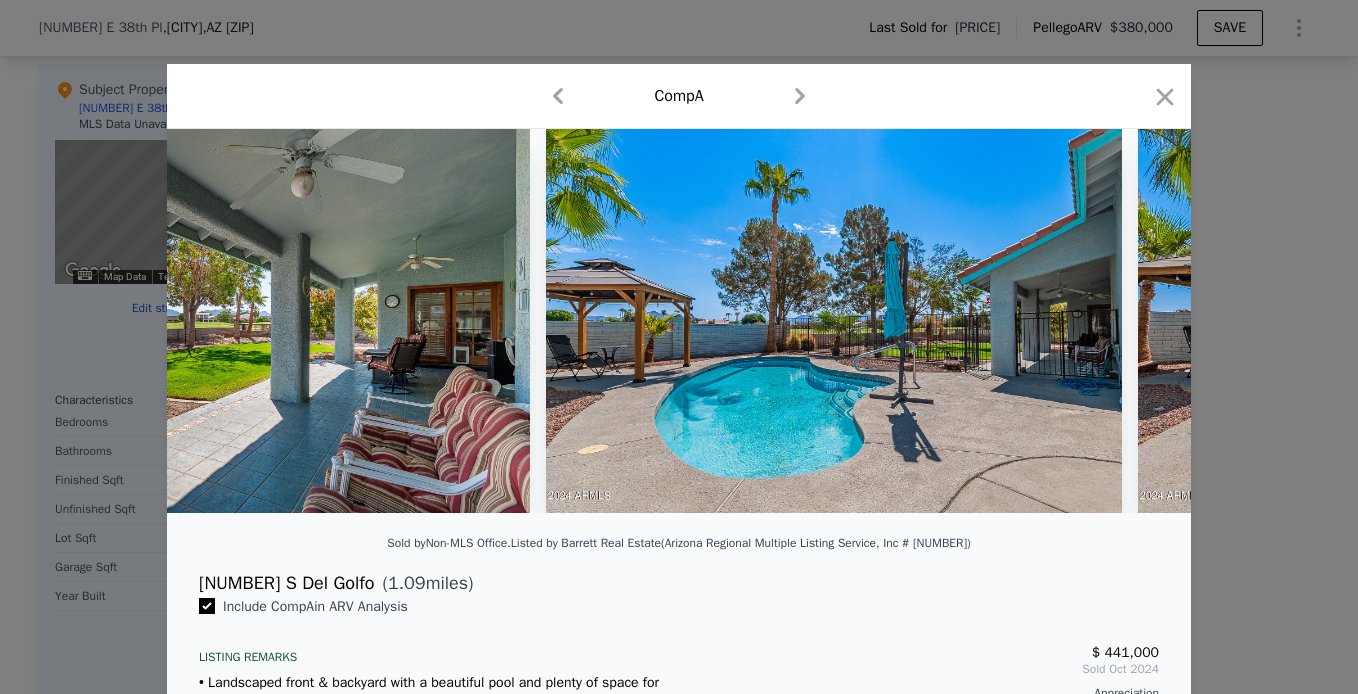 scroll, scrollTop: 0, scrollLeft: 23520, axis: horizontal 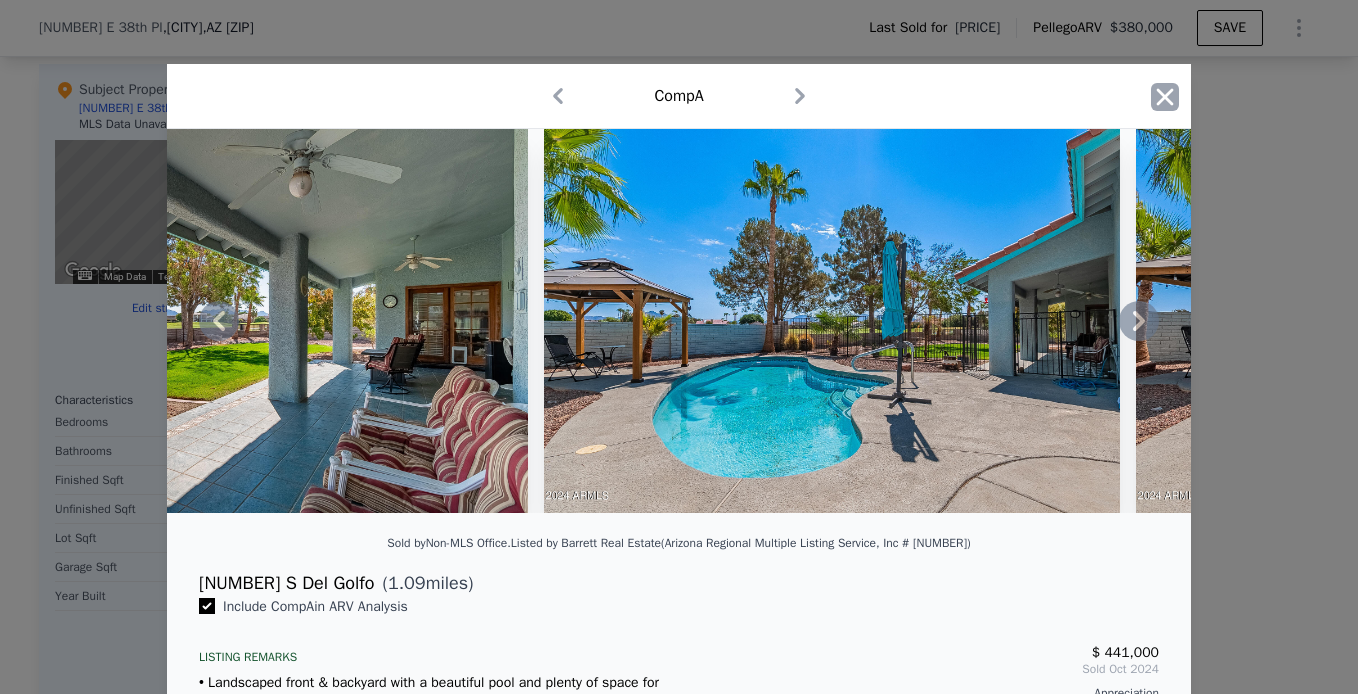 click 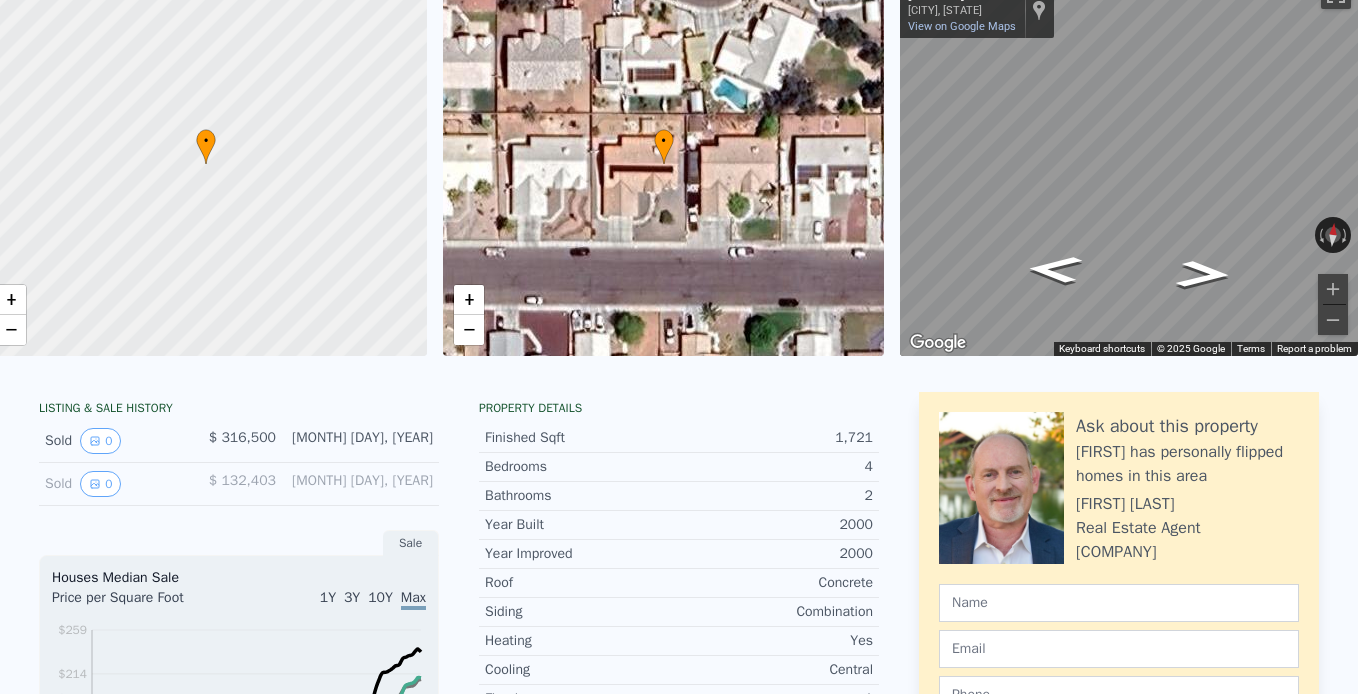 scroll, scrollTop: 0, scrollLeft: 0, axis: both 